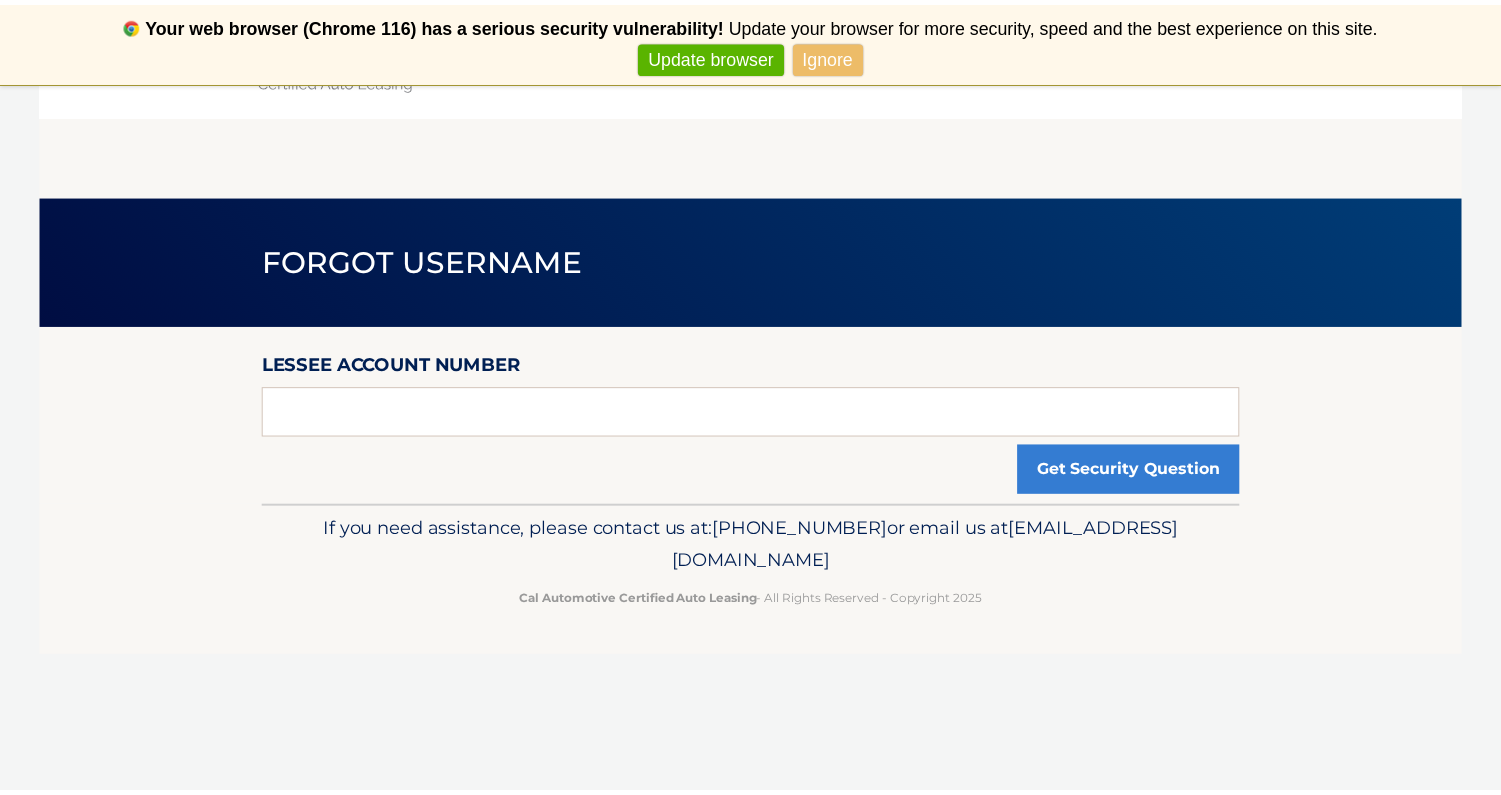 scroll, scrollTop: 0, scrollLeft: 0, axis: both 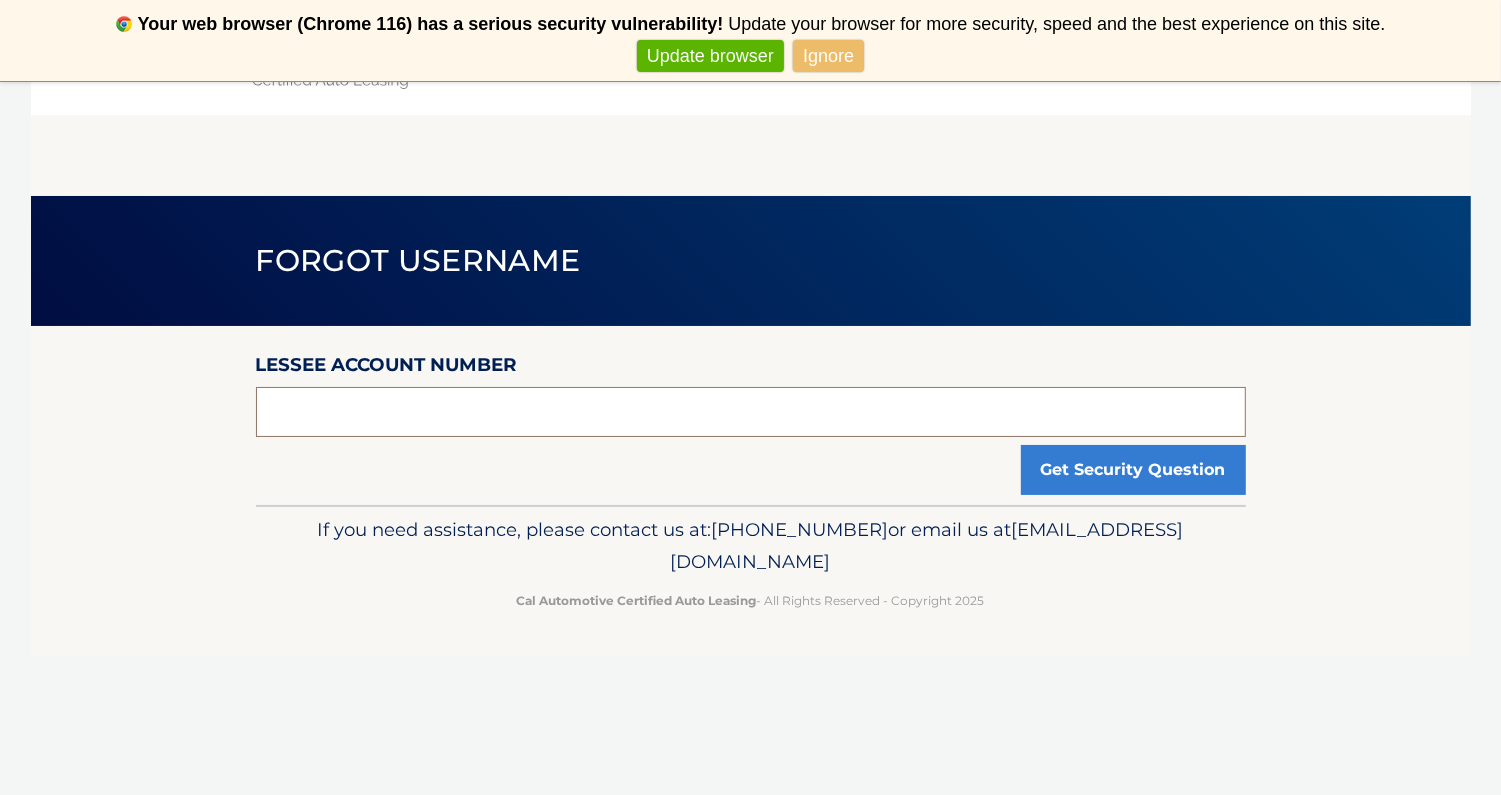 click at bounding box center (751, 412) 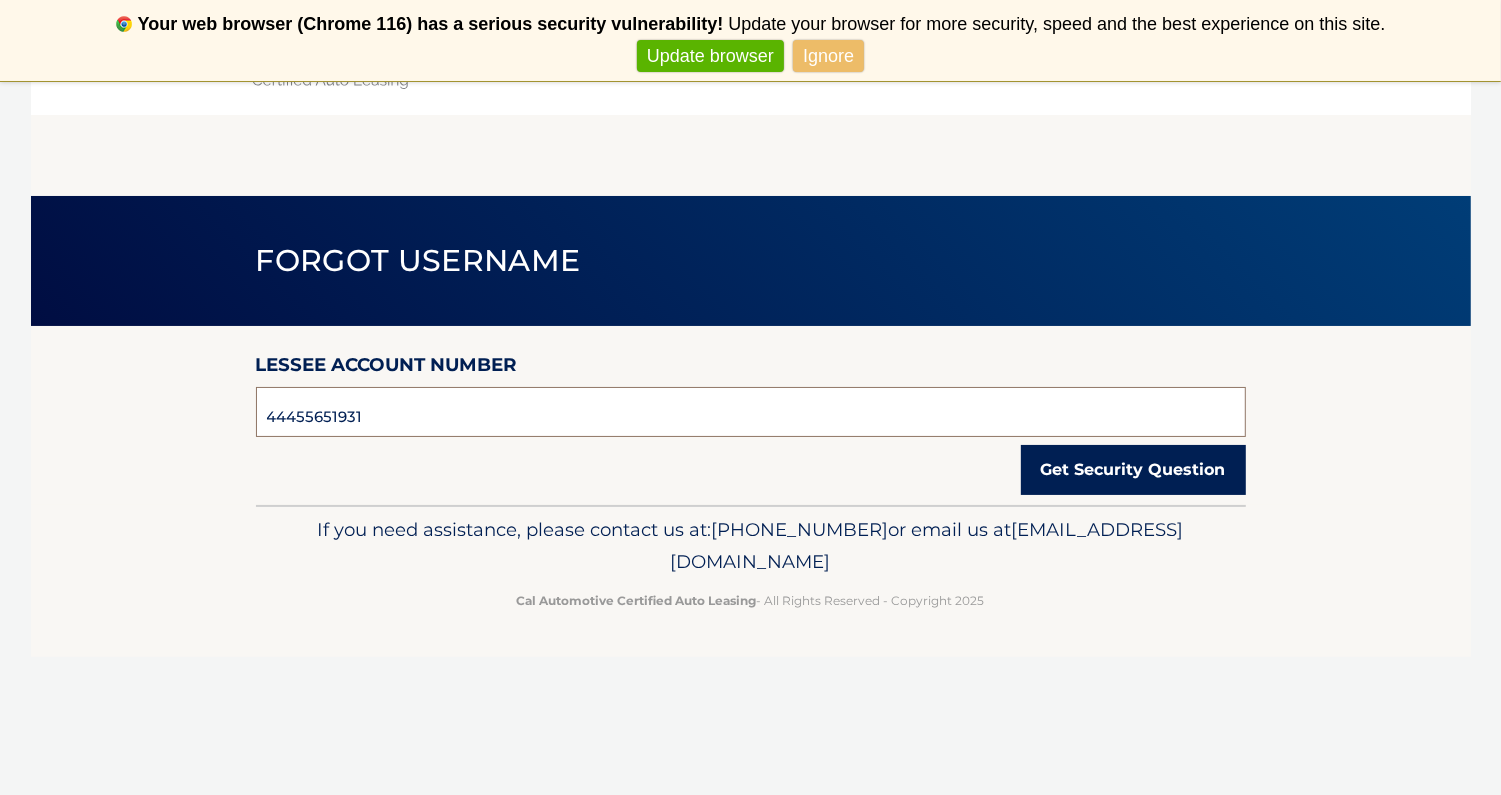 type on "44455651931" 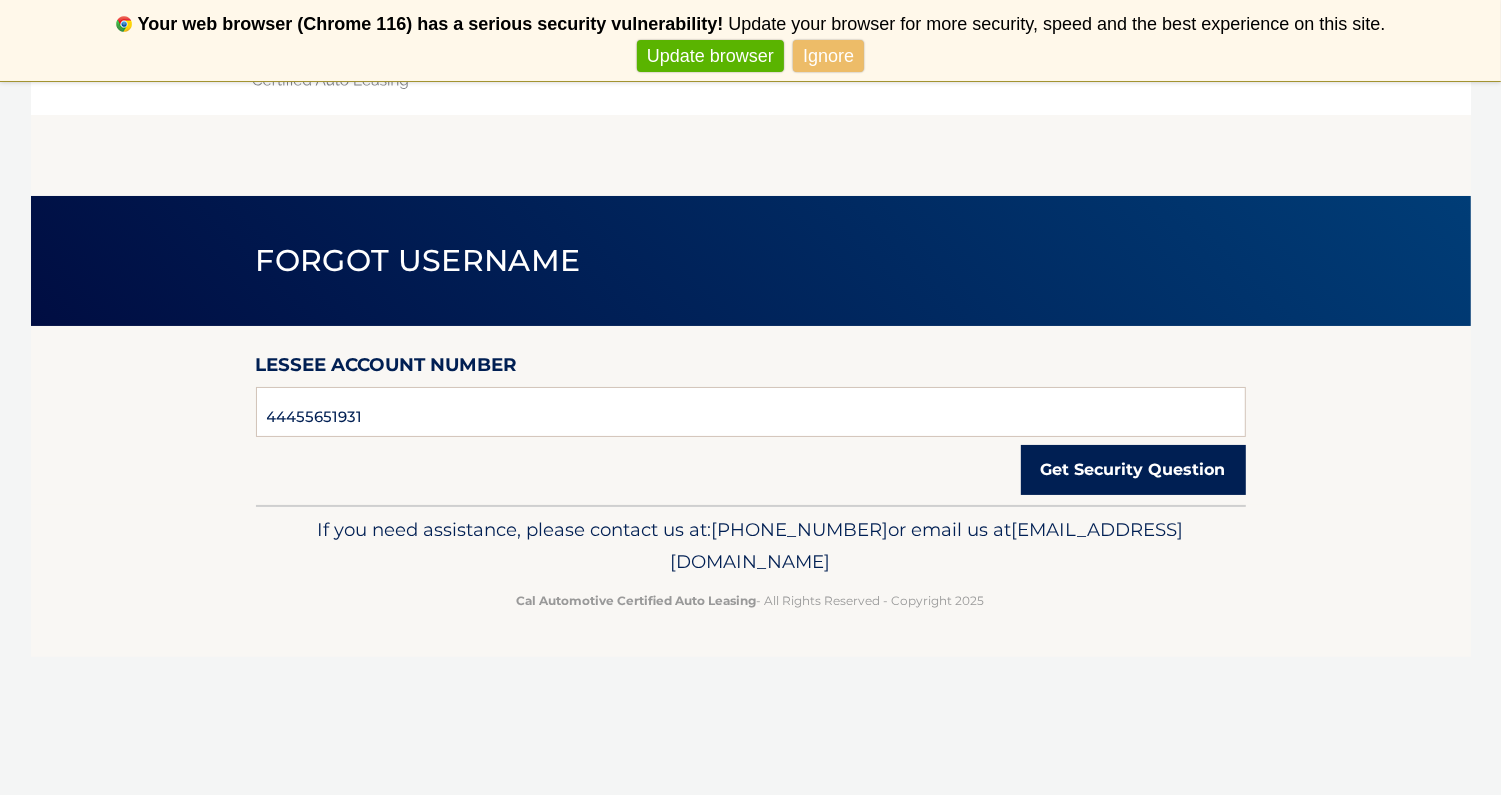 click on "Get Security Question" at bounding box center (1133, 470) 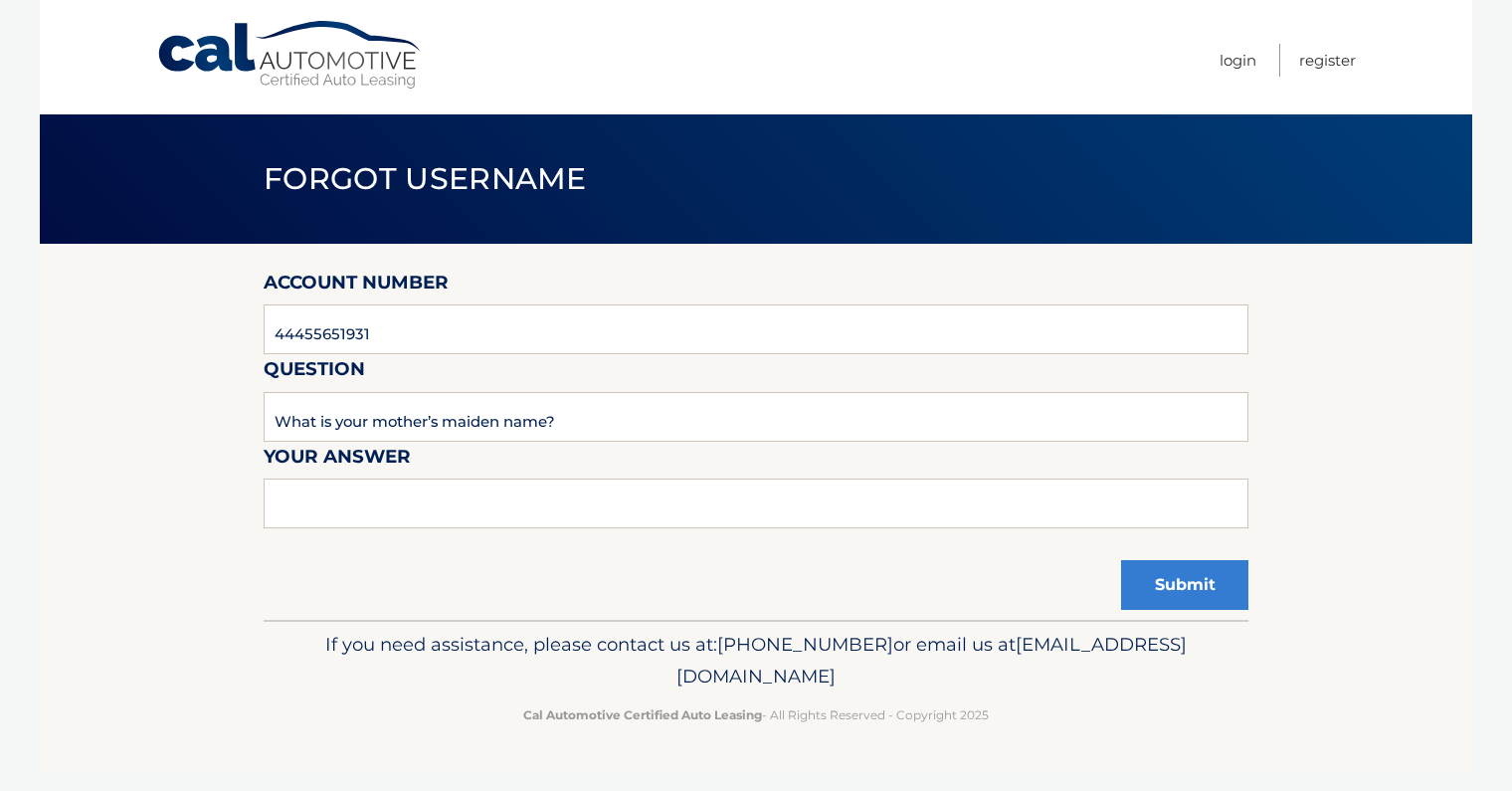 scroll, scrollTop: 0, scrollLeft: 0, axis: both 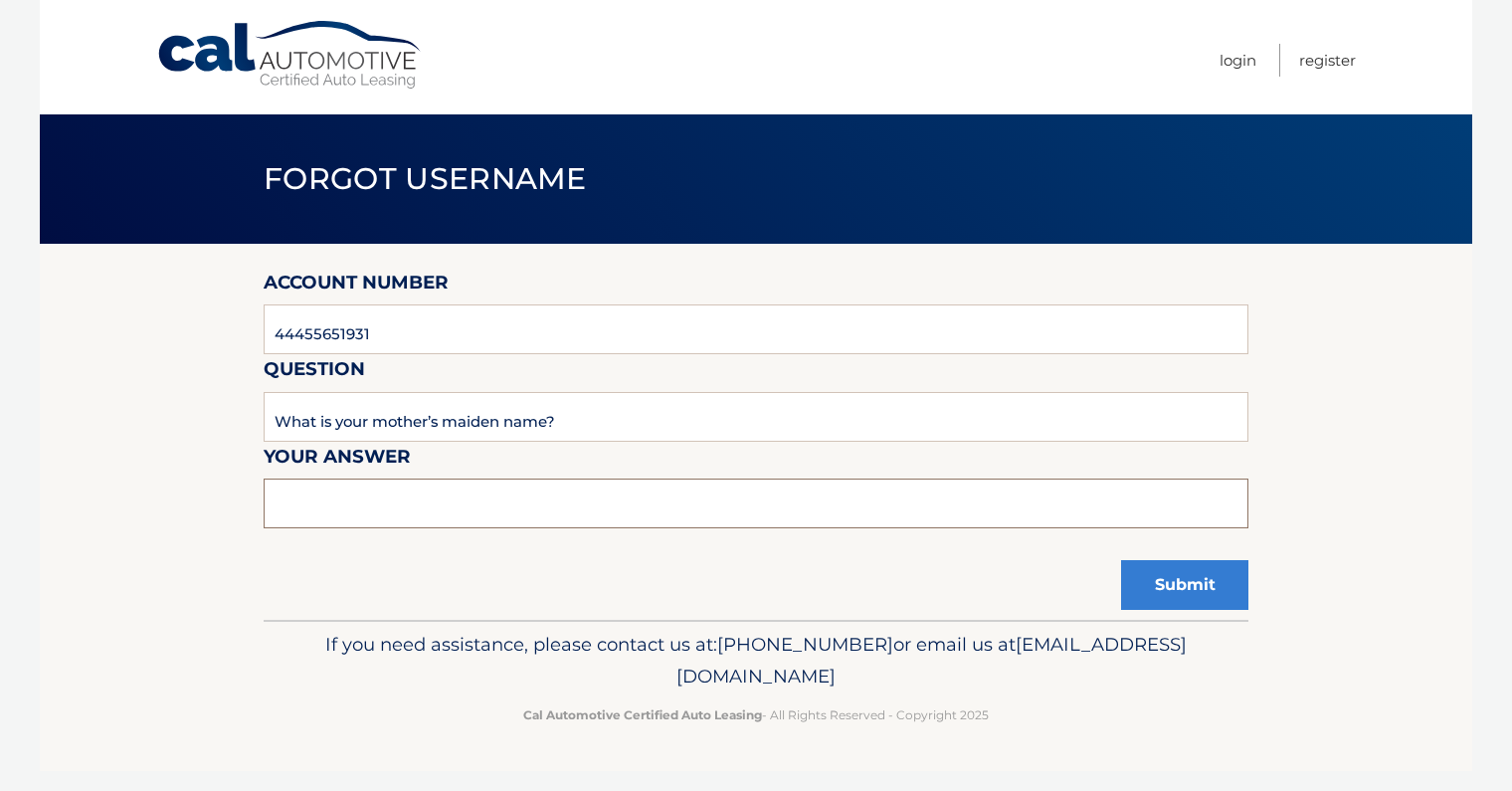 click at bounding box center (756, 503) 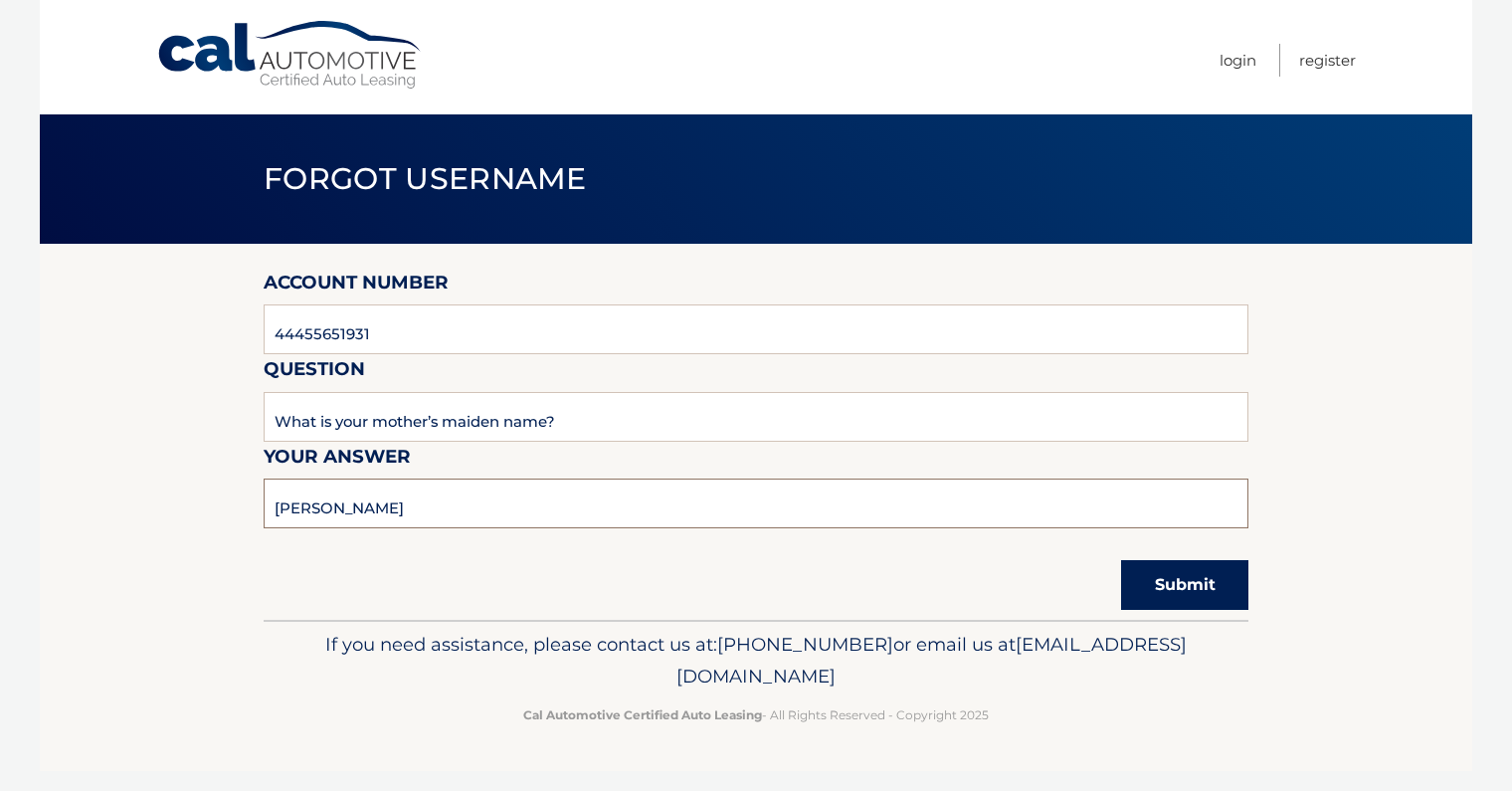 type on "cohen" 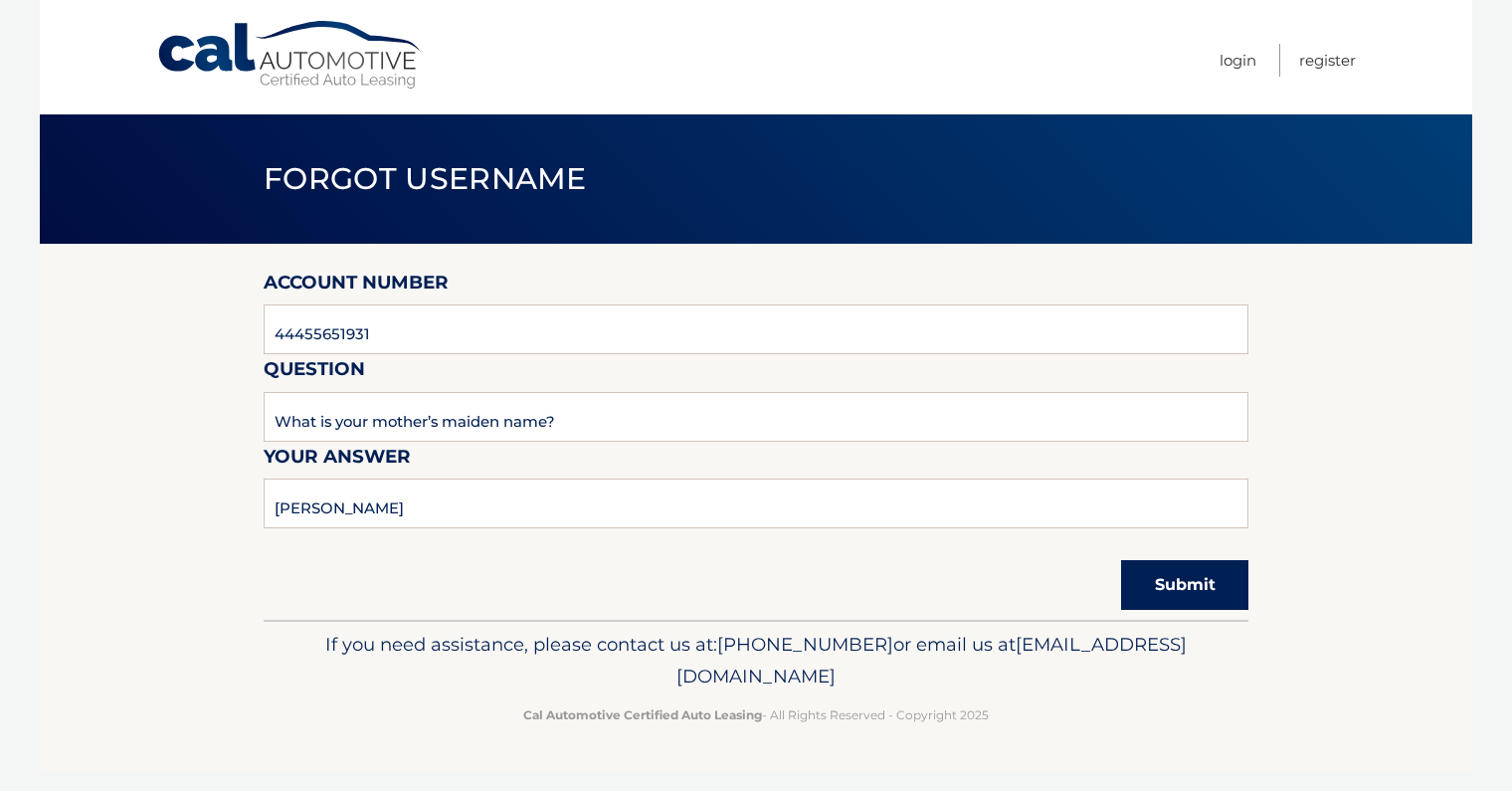 click on "Submit" at bounding box center (1185, 585) 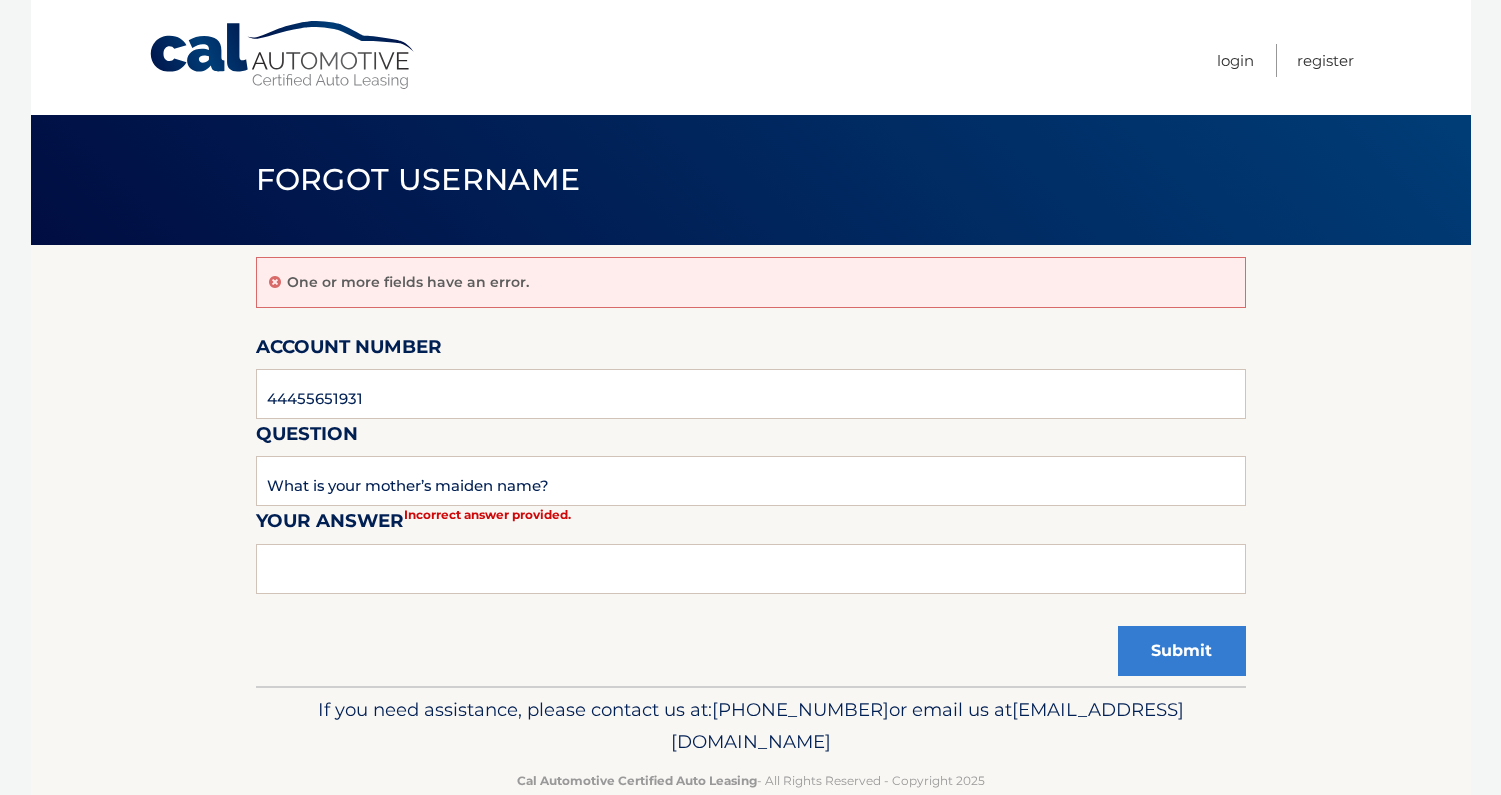 scroll, scrollTop: 0, scrollLeft: 0, axis: both 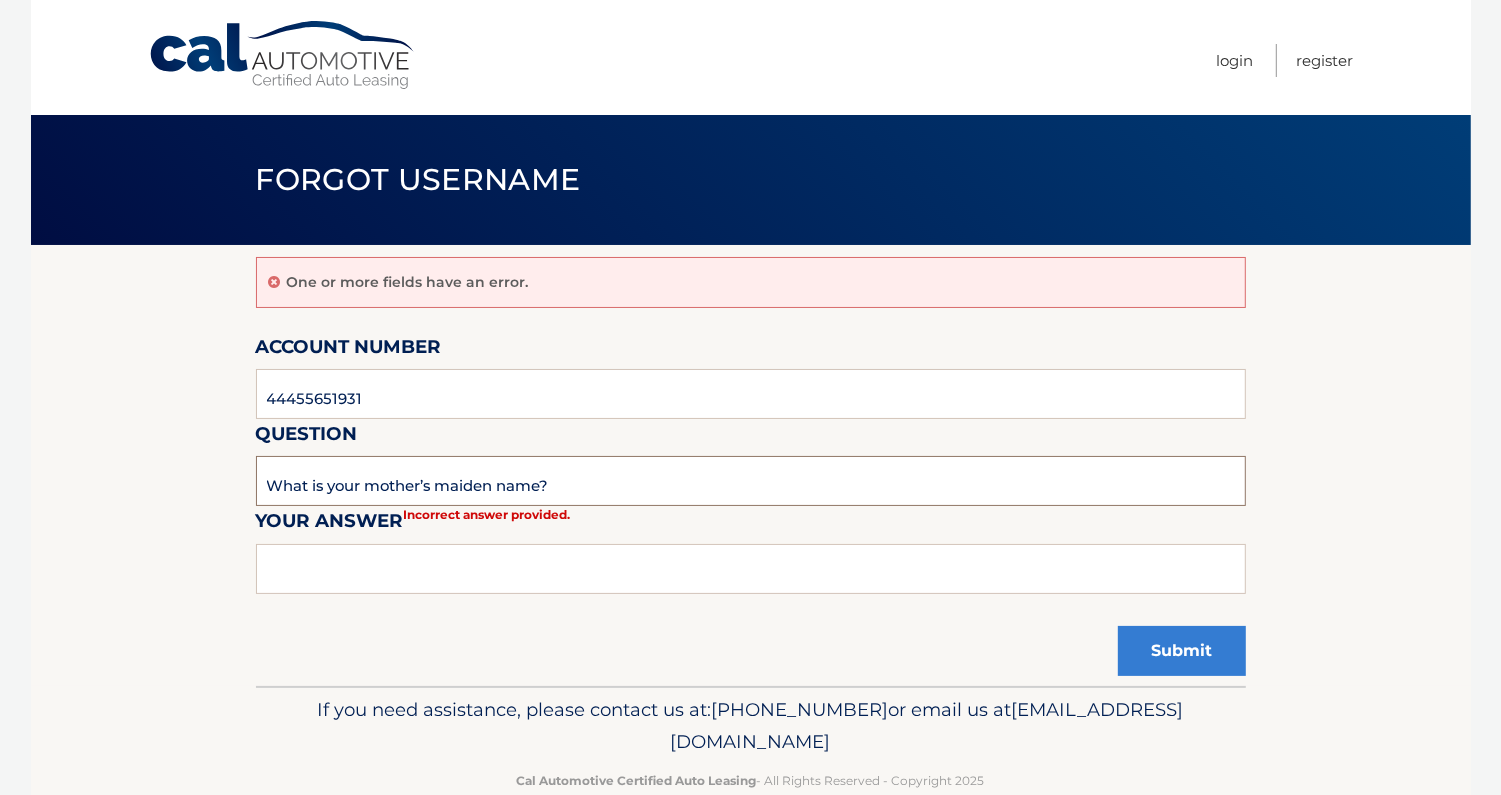 click on "What is your mother’s maiden name?" at bounding box center (751, 481) 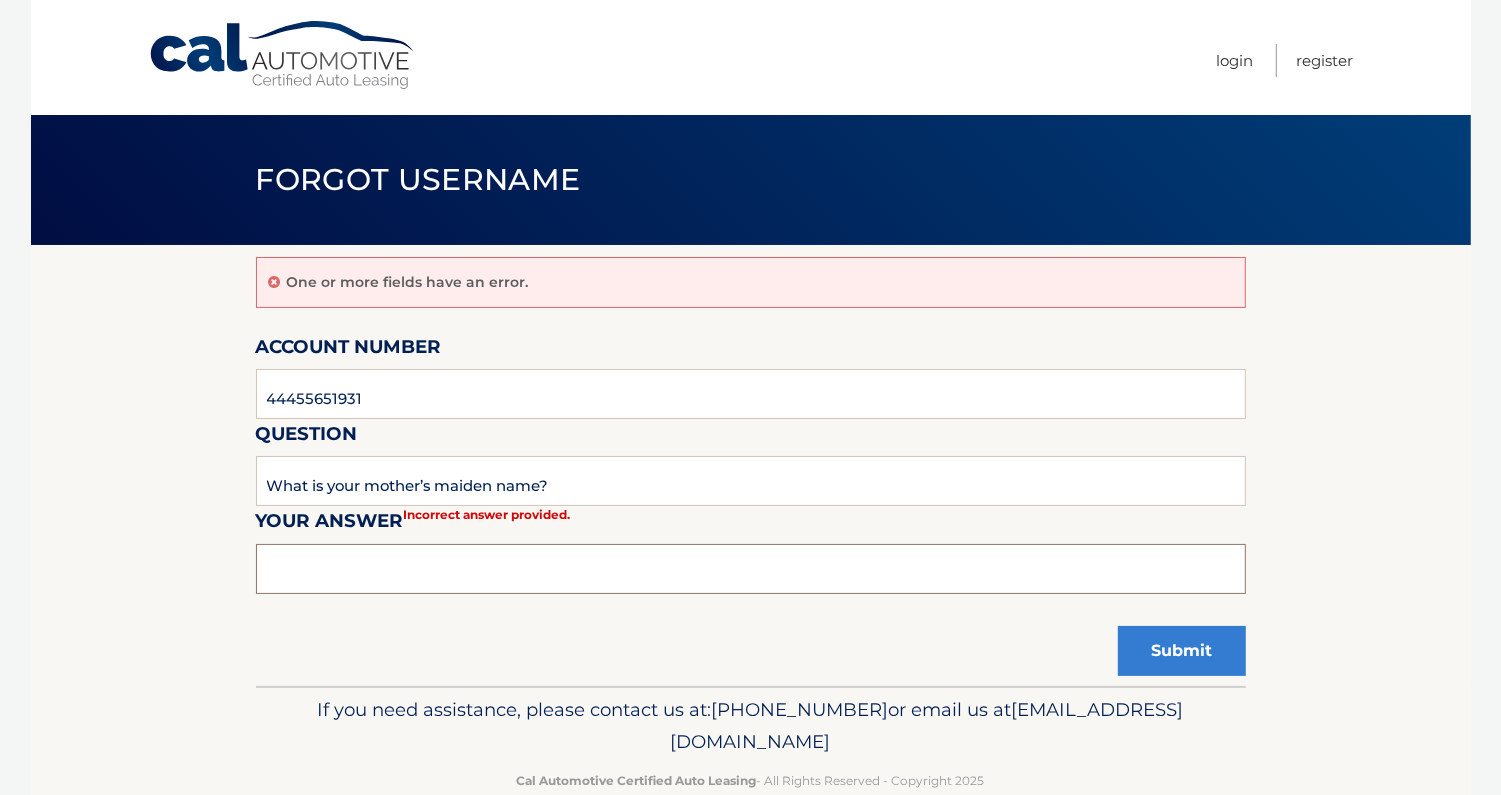 click at bounding box center [751, 569] 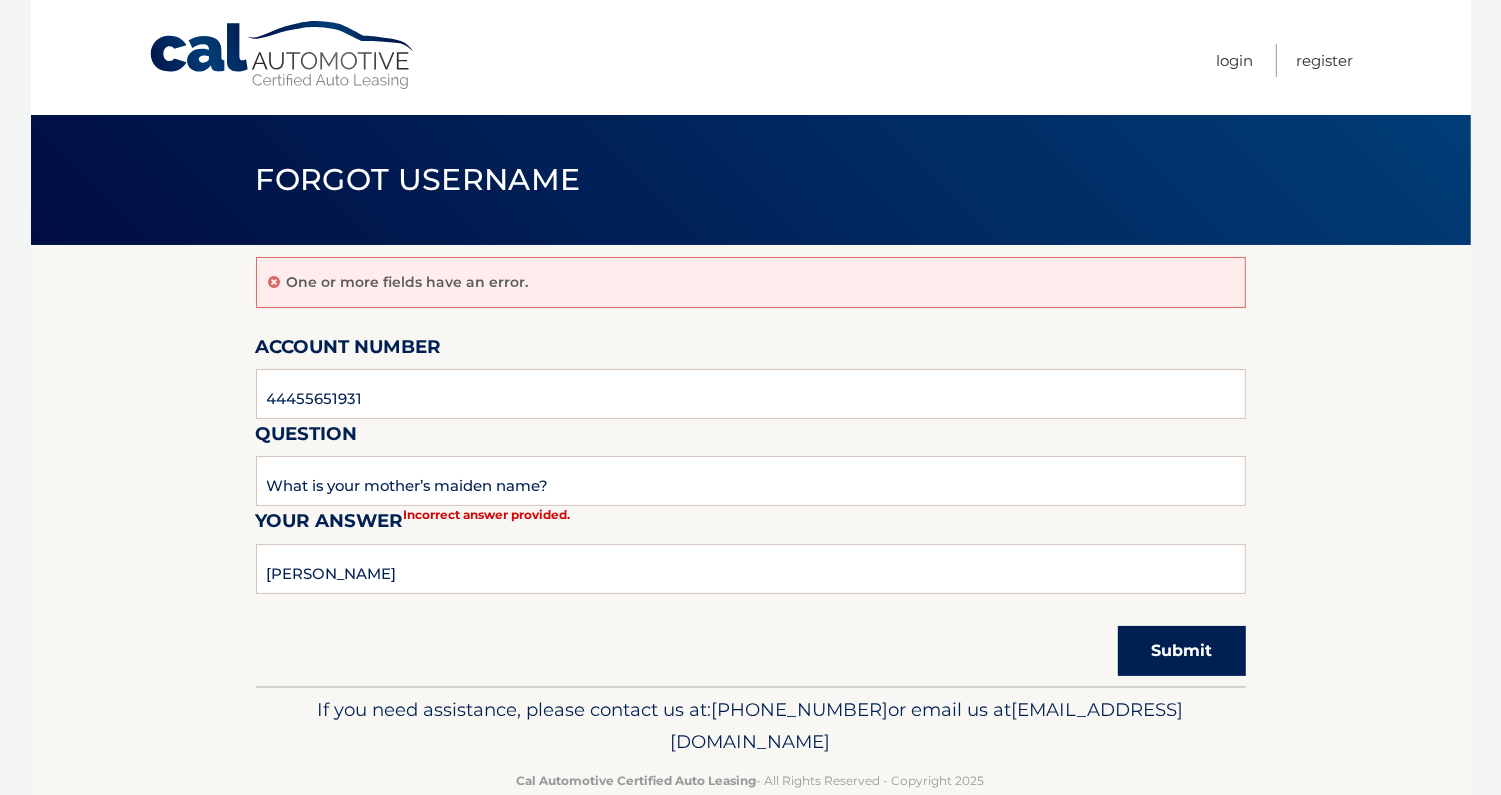 click on "Submit" at bounding box center (1182, 651) 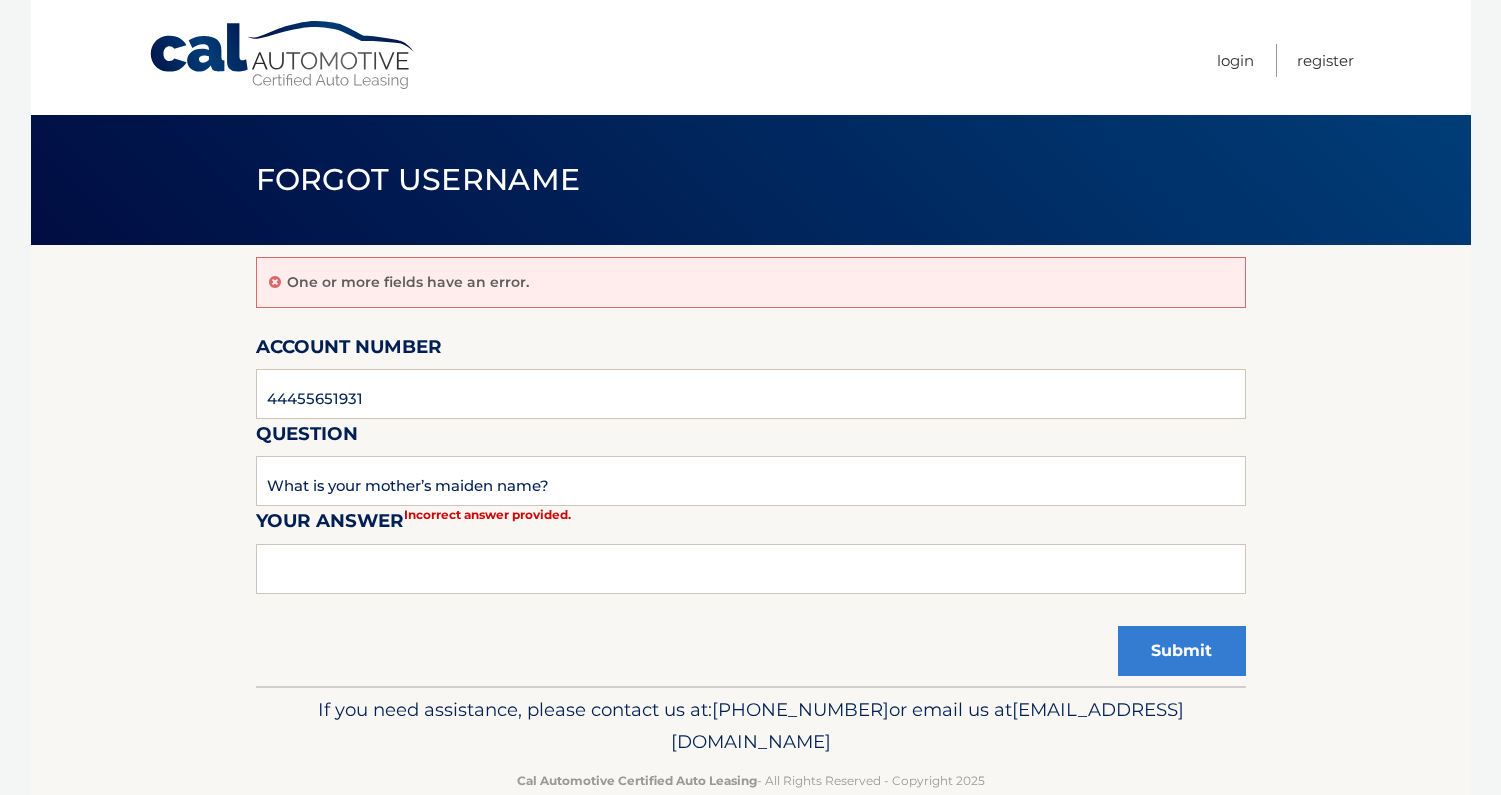 scroll, scrollTop: 0, scrollLeft: 0, axis: both 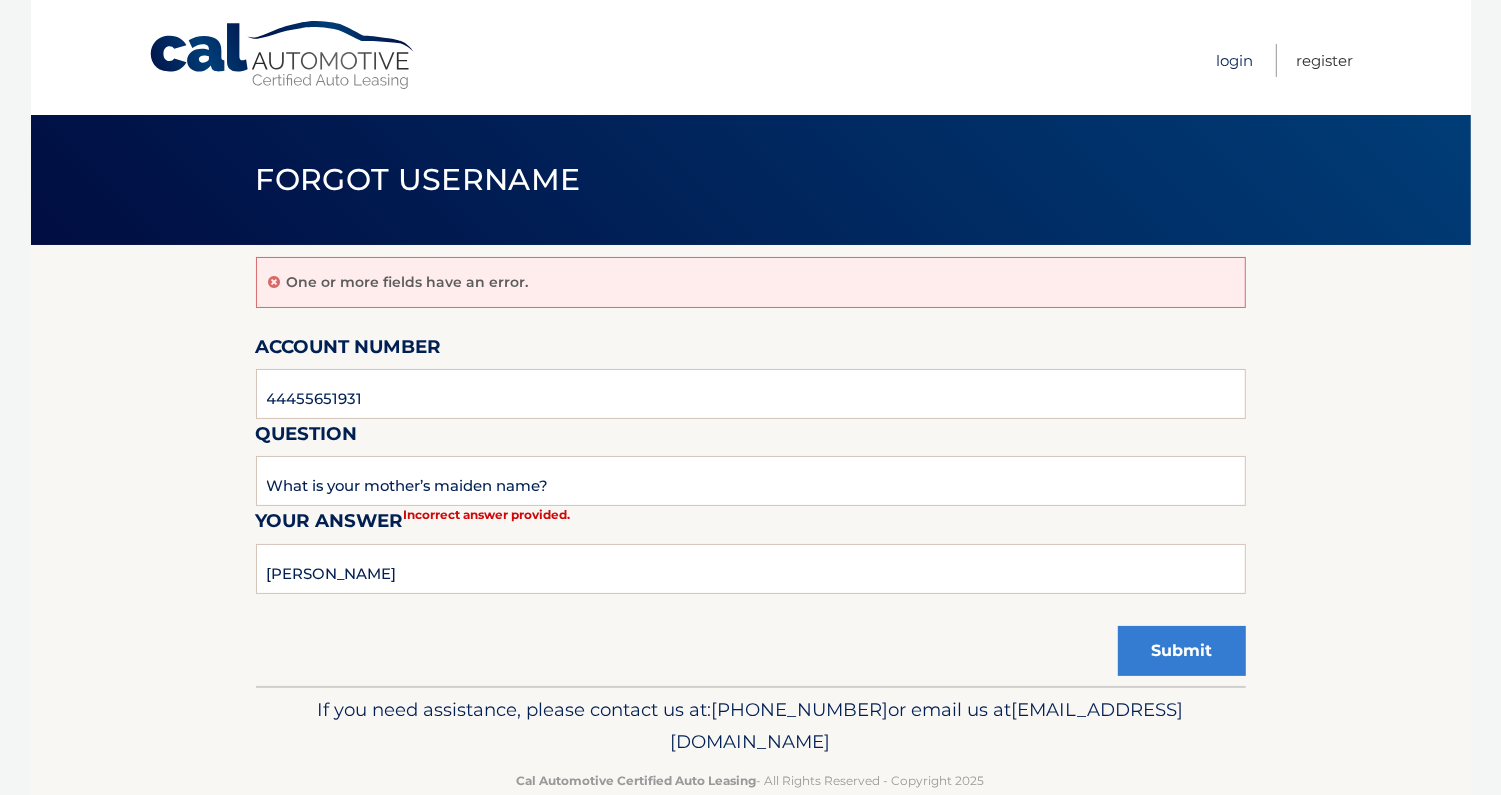 click on "Login" at bounding box center [1235, 60] 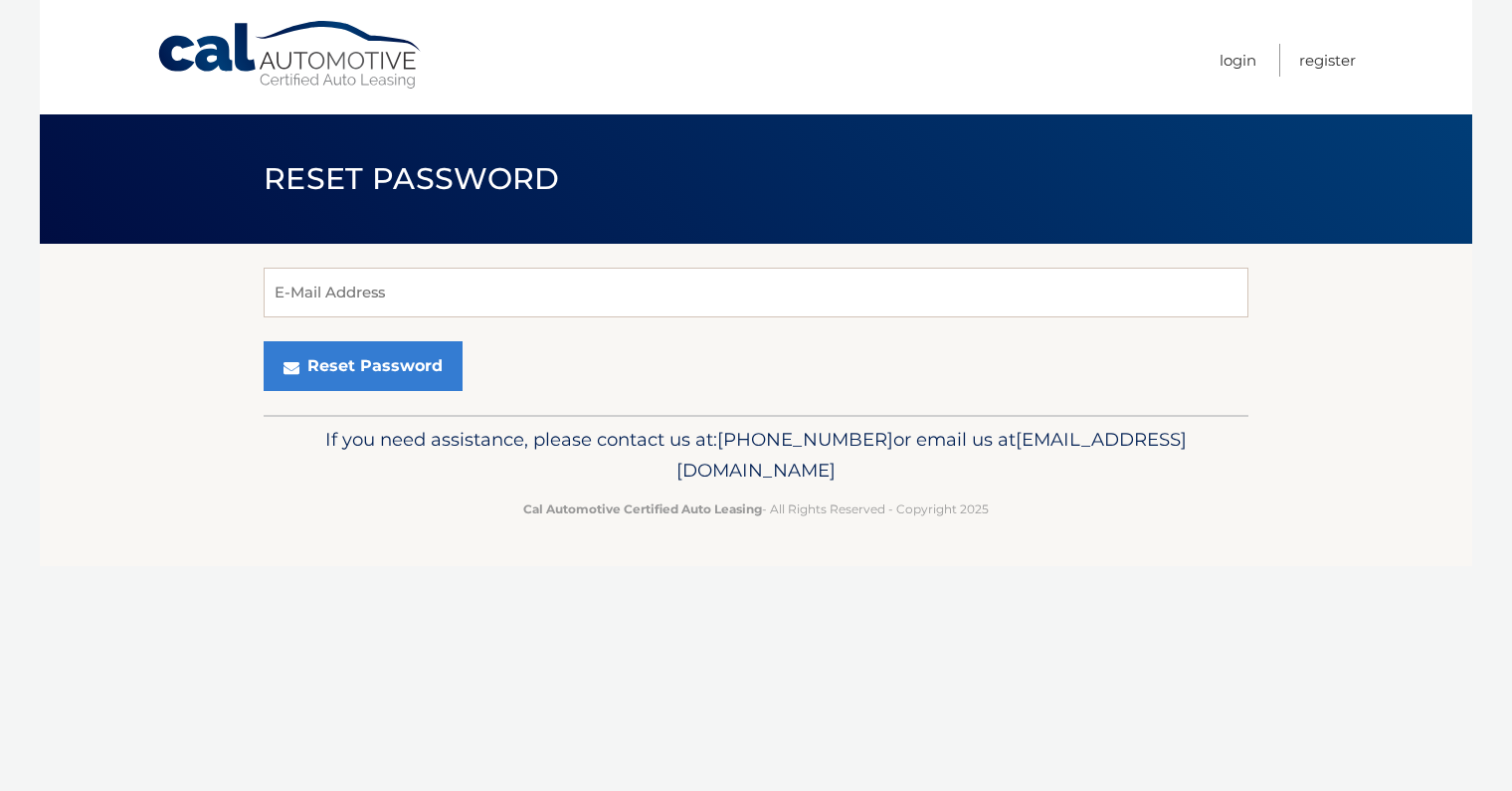 scroll, scrollTop: 0, scrollLeft: 0, axis: both 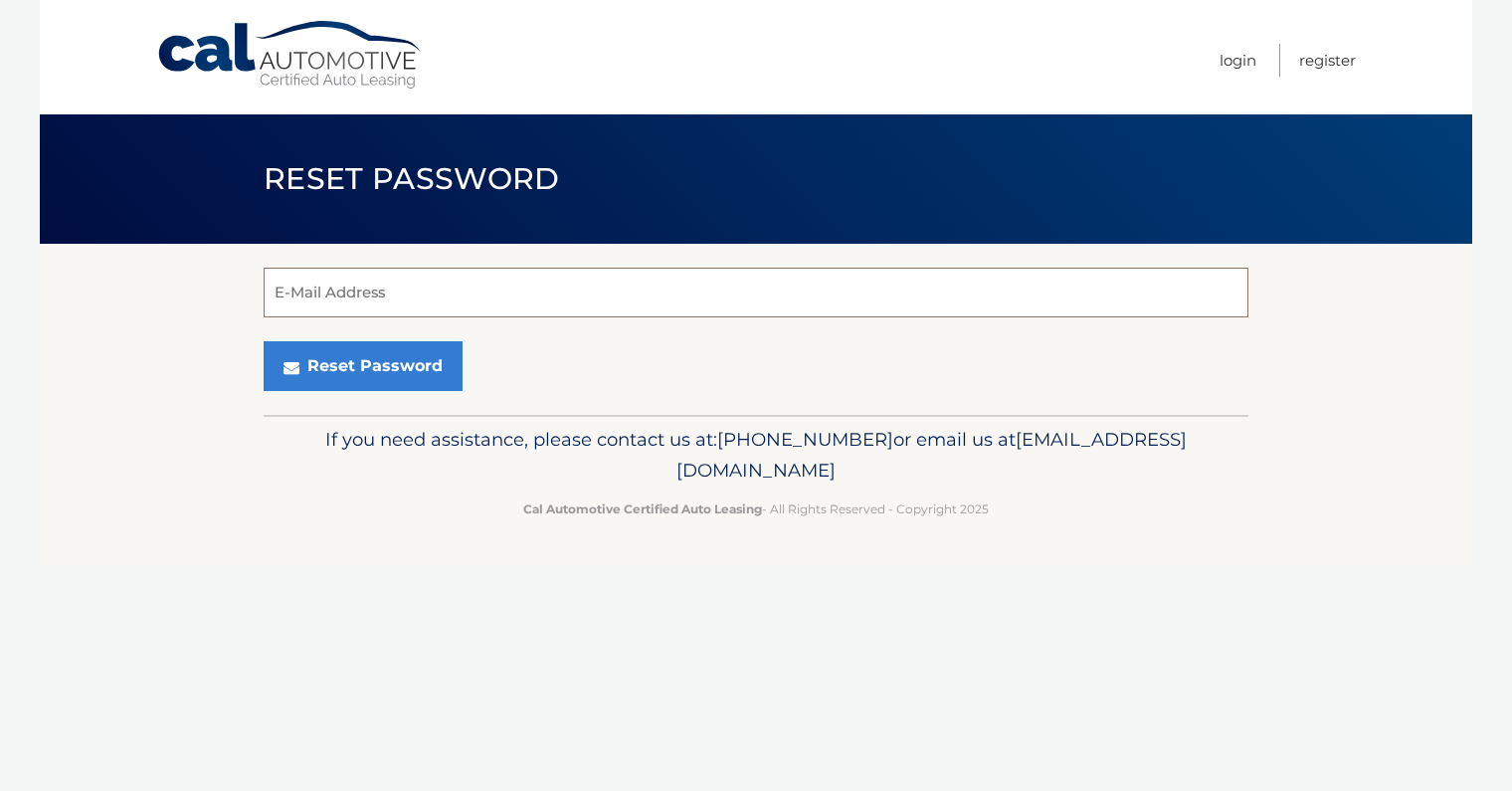 click on "E-Mail Address" at bounding box center [756, 293] 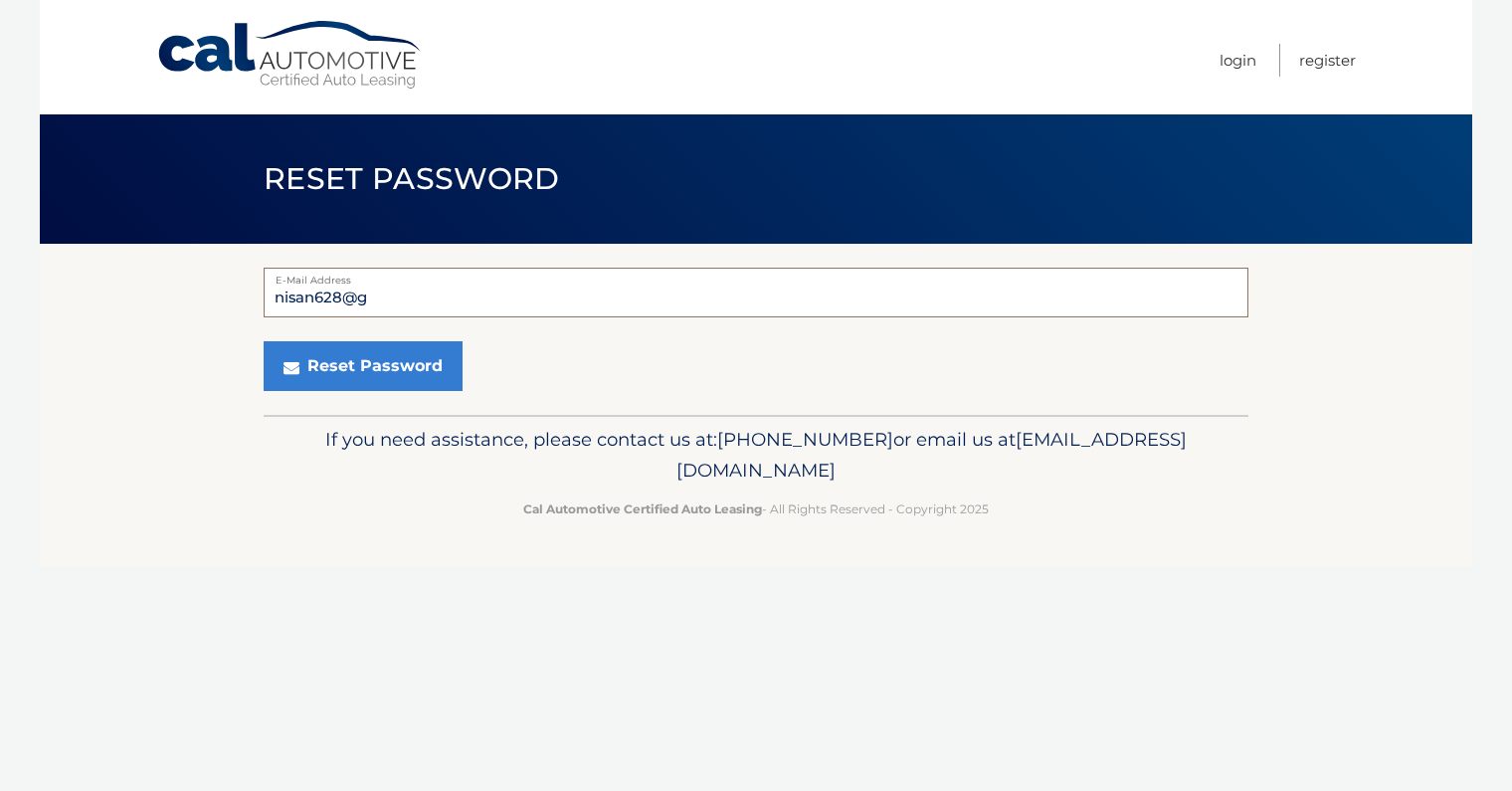type on "[EMAIL_ADDRESS][DOMAIN_NAME]" 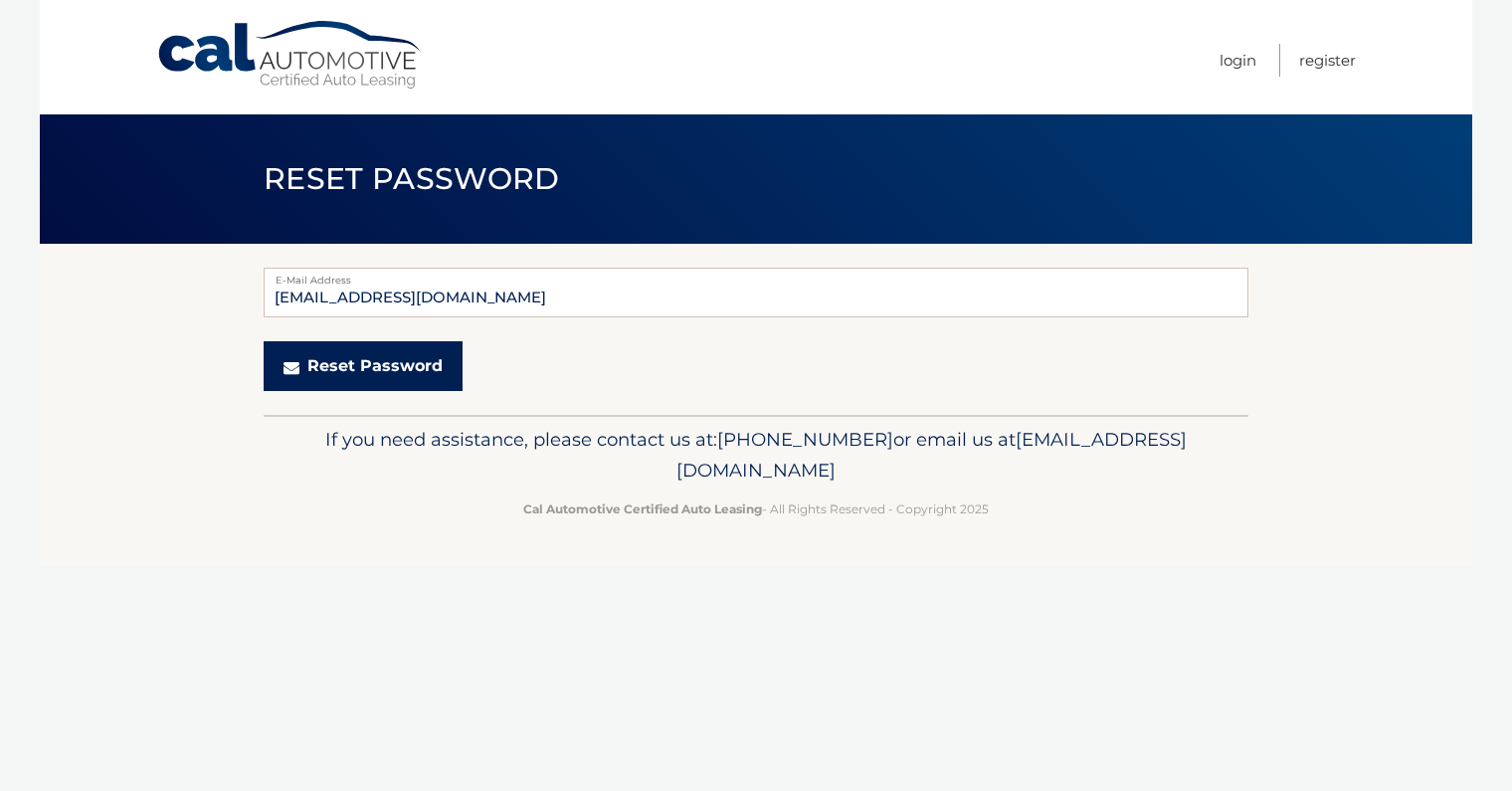 click on "Reset Password" at bounding box center [363, 366] 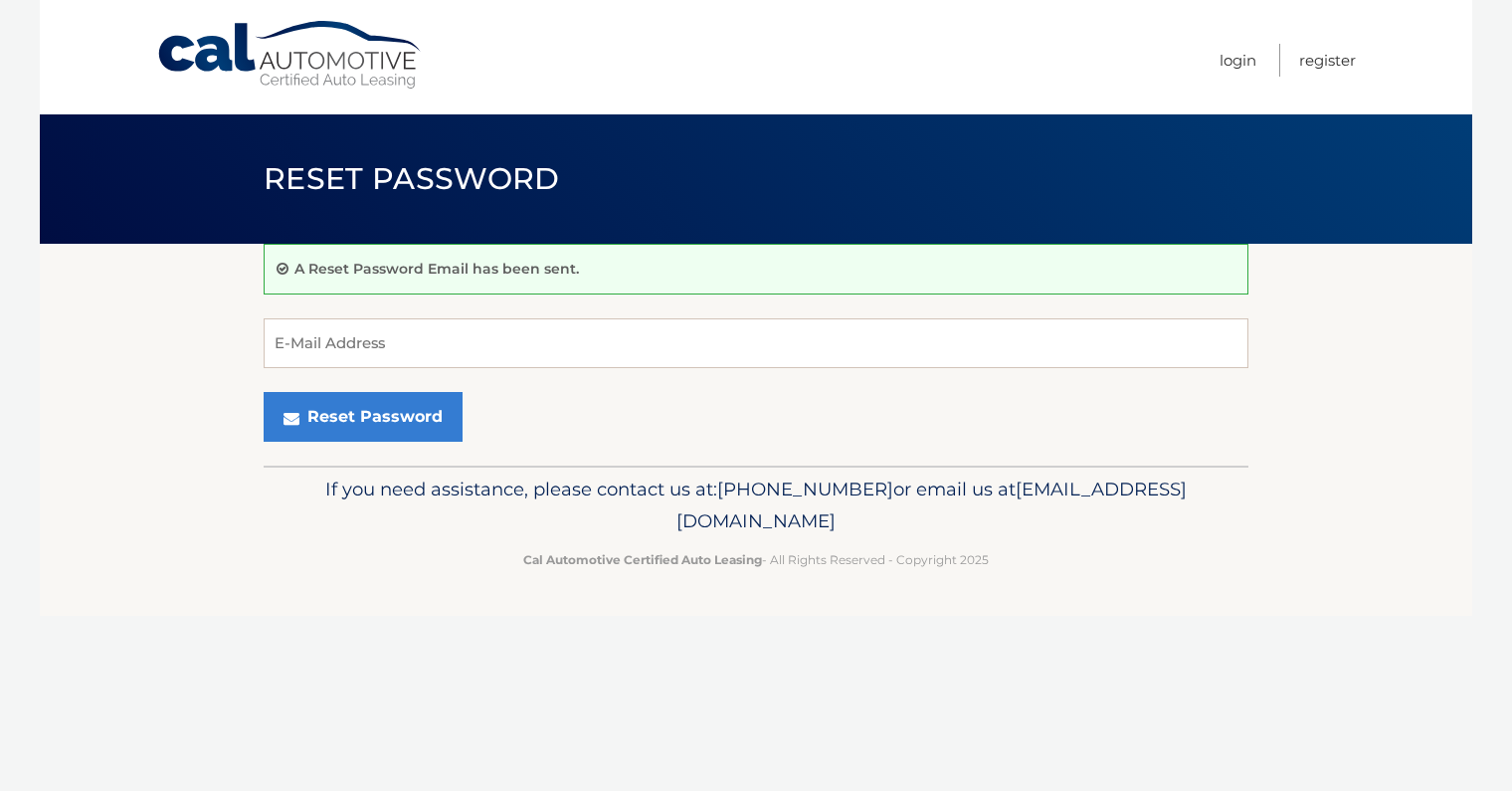 scroll, scrollTop: 0, scrollLeft: 0, axis: both 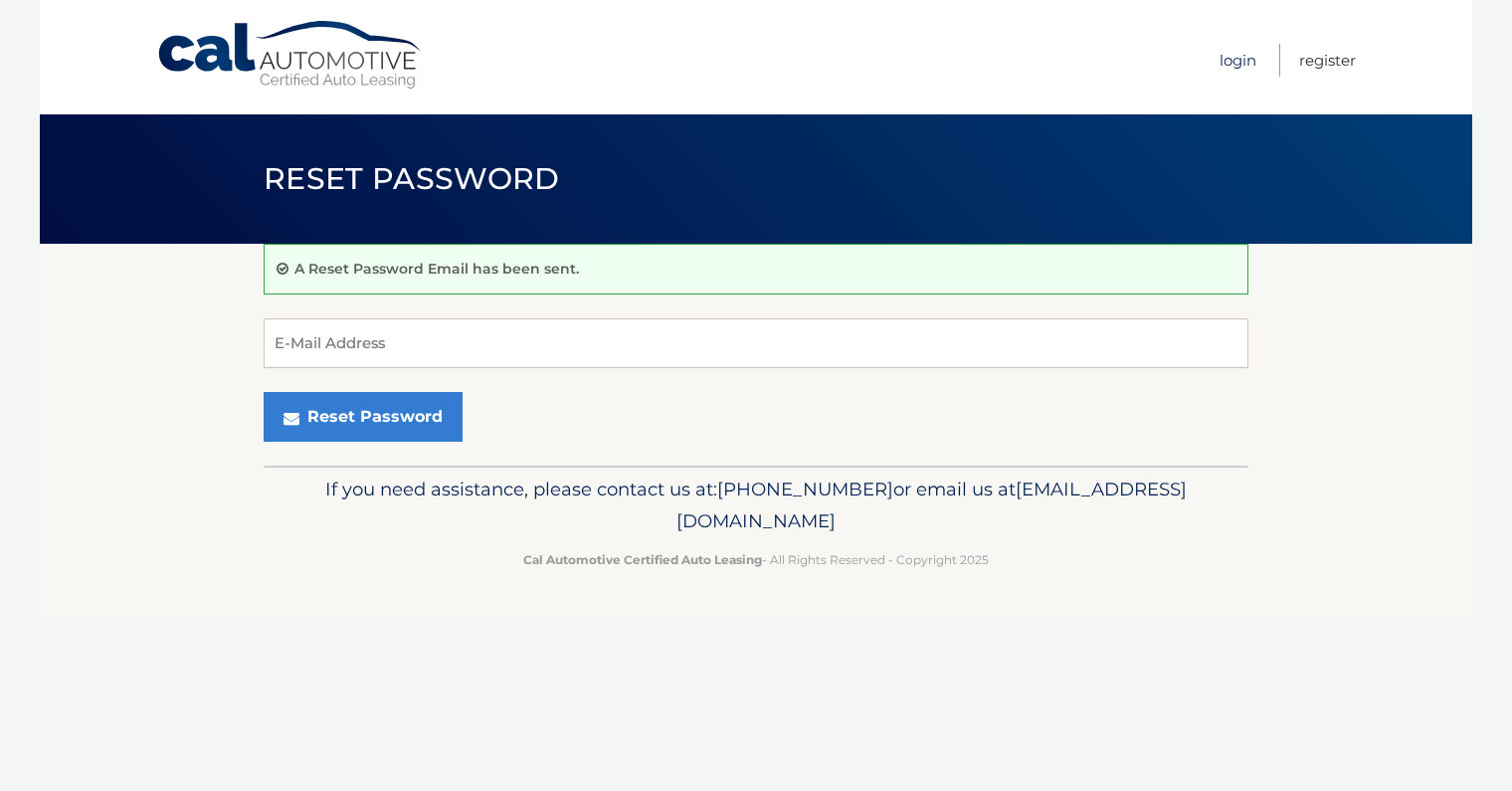 click on "Login" at bounding box center (1237, 60) 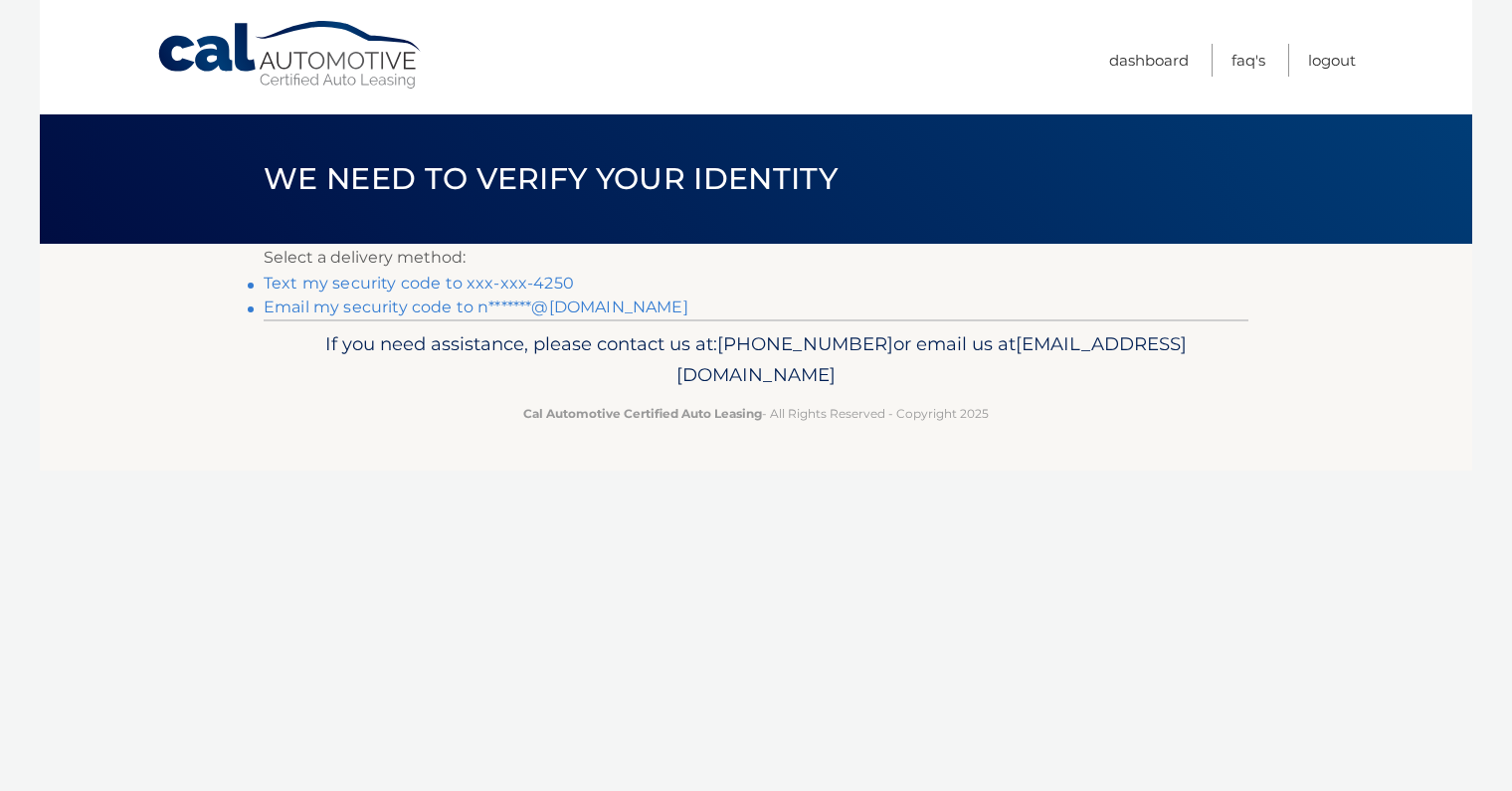 scroll, scrollTop: 0, scrollLeft: 0, axis: both 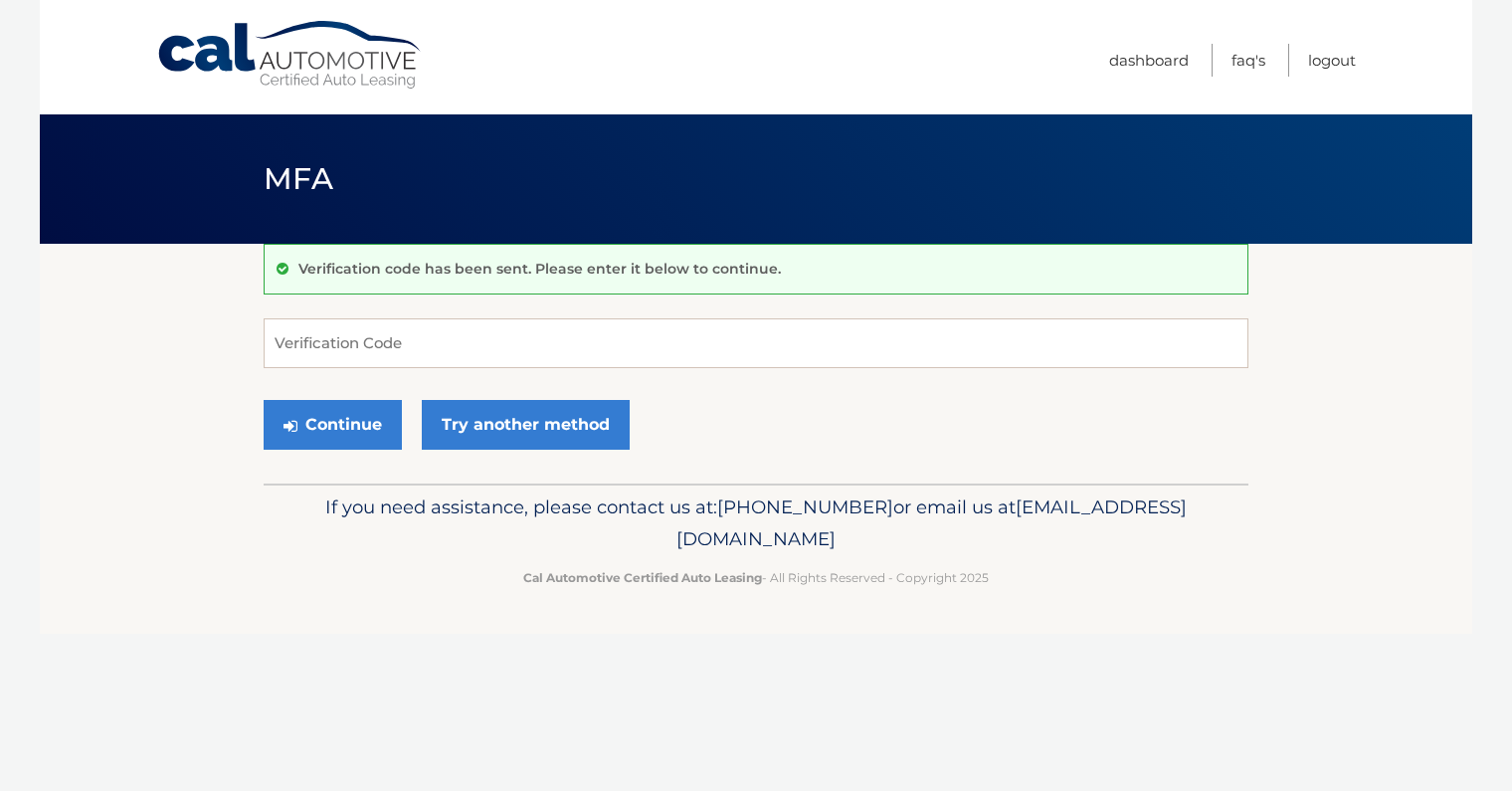 click on "Verification Code
Continue
Try another method" at bounding box center (756, 389) 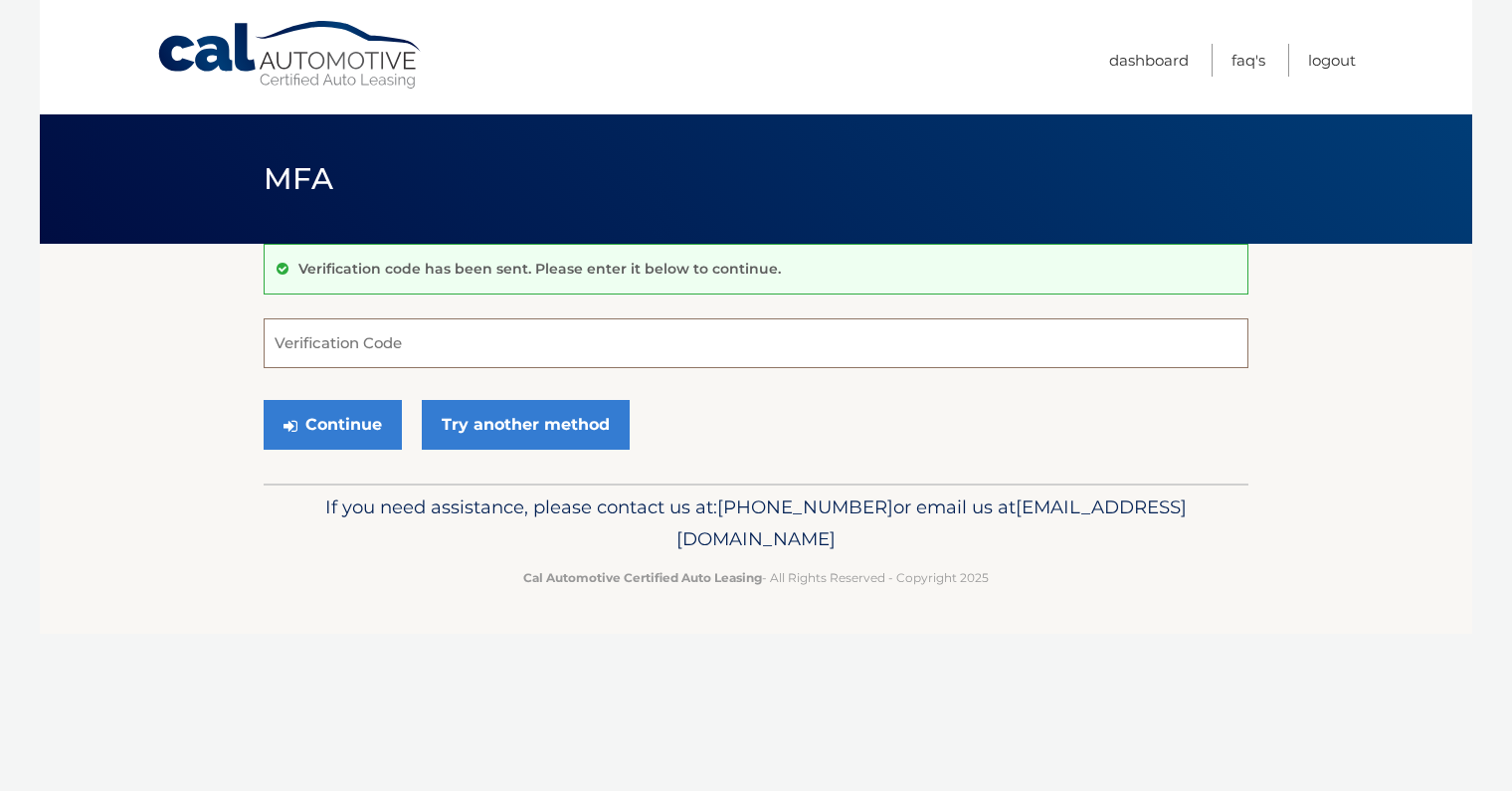 click on "Verification Code" at bounding box center (756, 343) 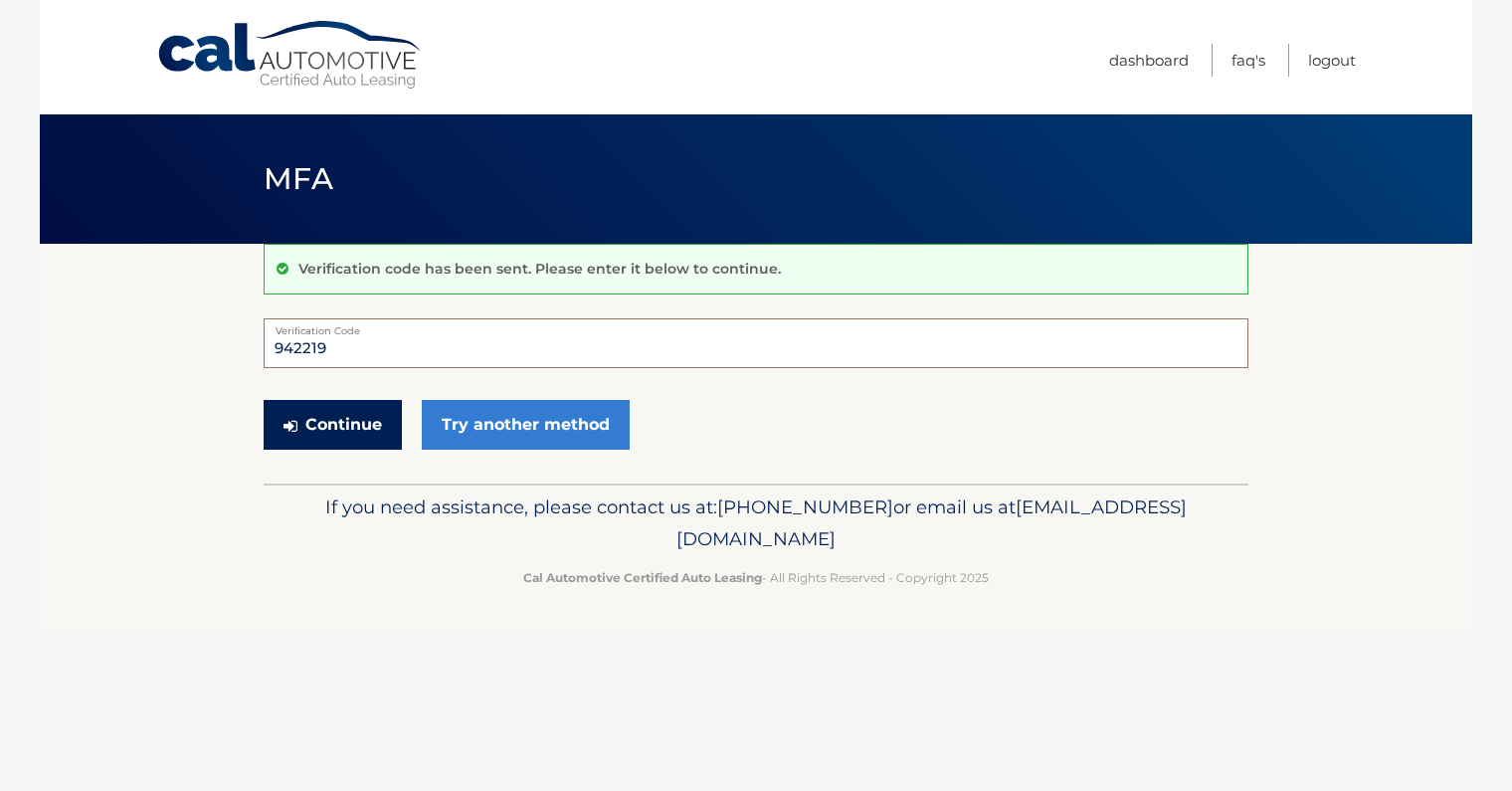 type on "942219" 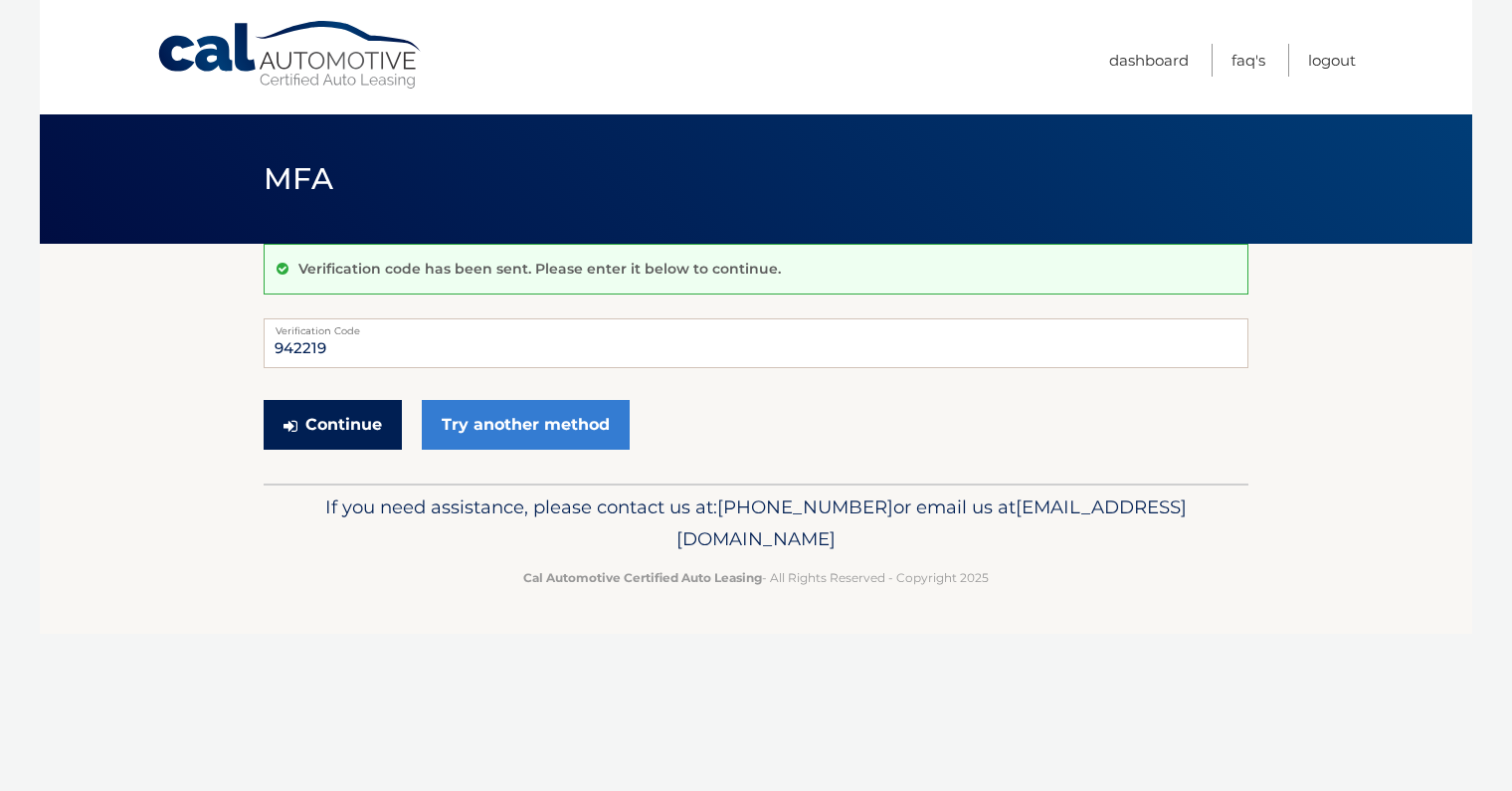 click on "Continue" at bounding box center [332, 425] 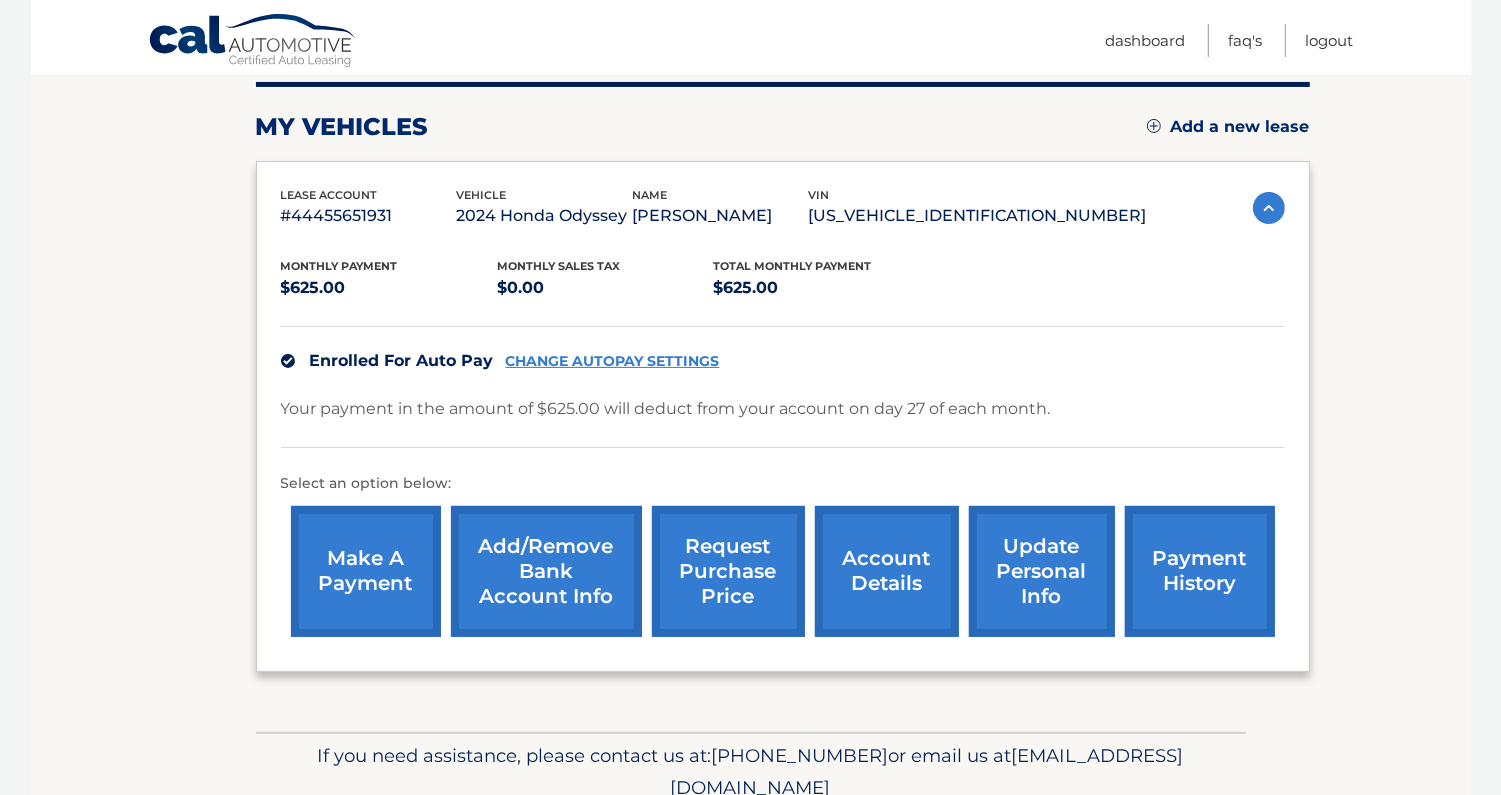 scroll, scrollTop: 256, scrollLeft: 0, axis: vertical 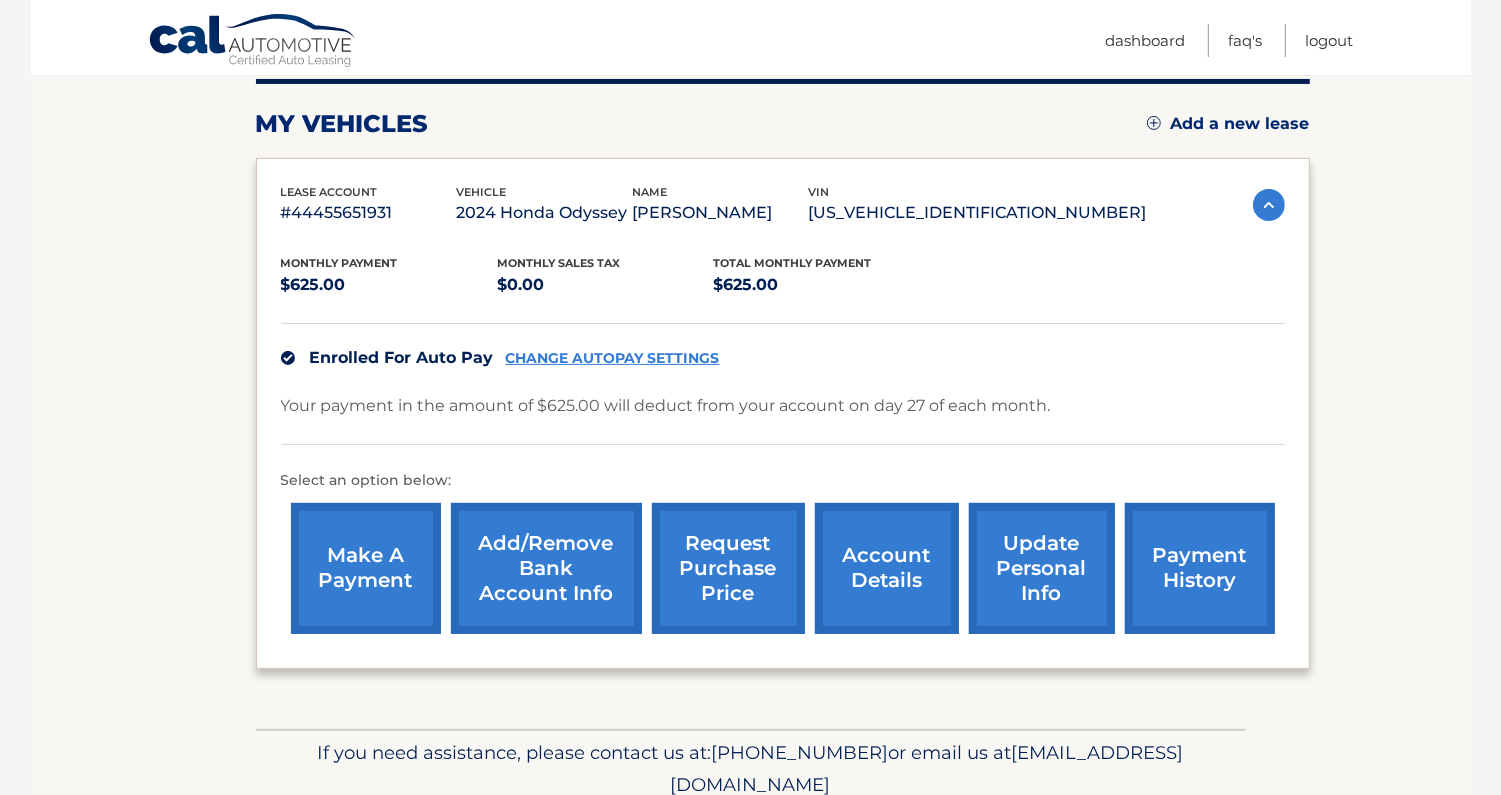 click on "Add/Remove bank account info" at bounding box center (546, 568) 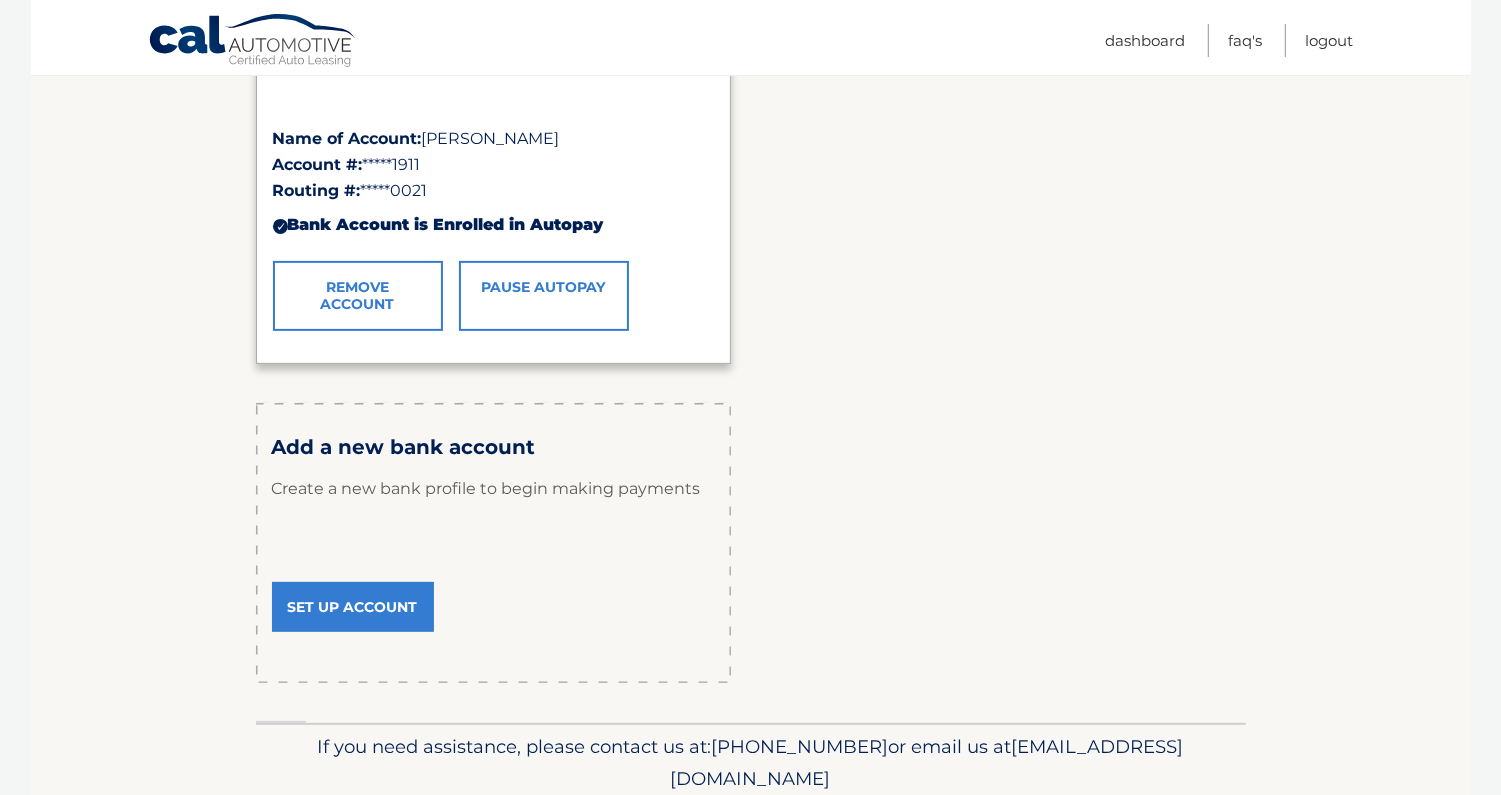 scroll, scrollTop: 473, scrollLeft: 0, axis: vertical 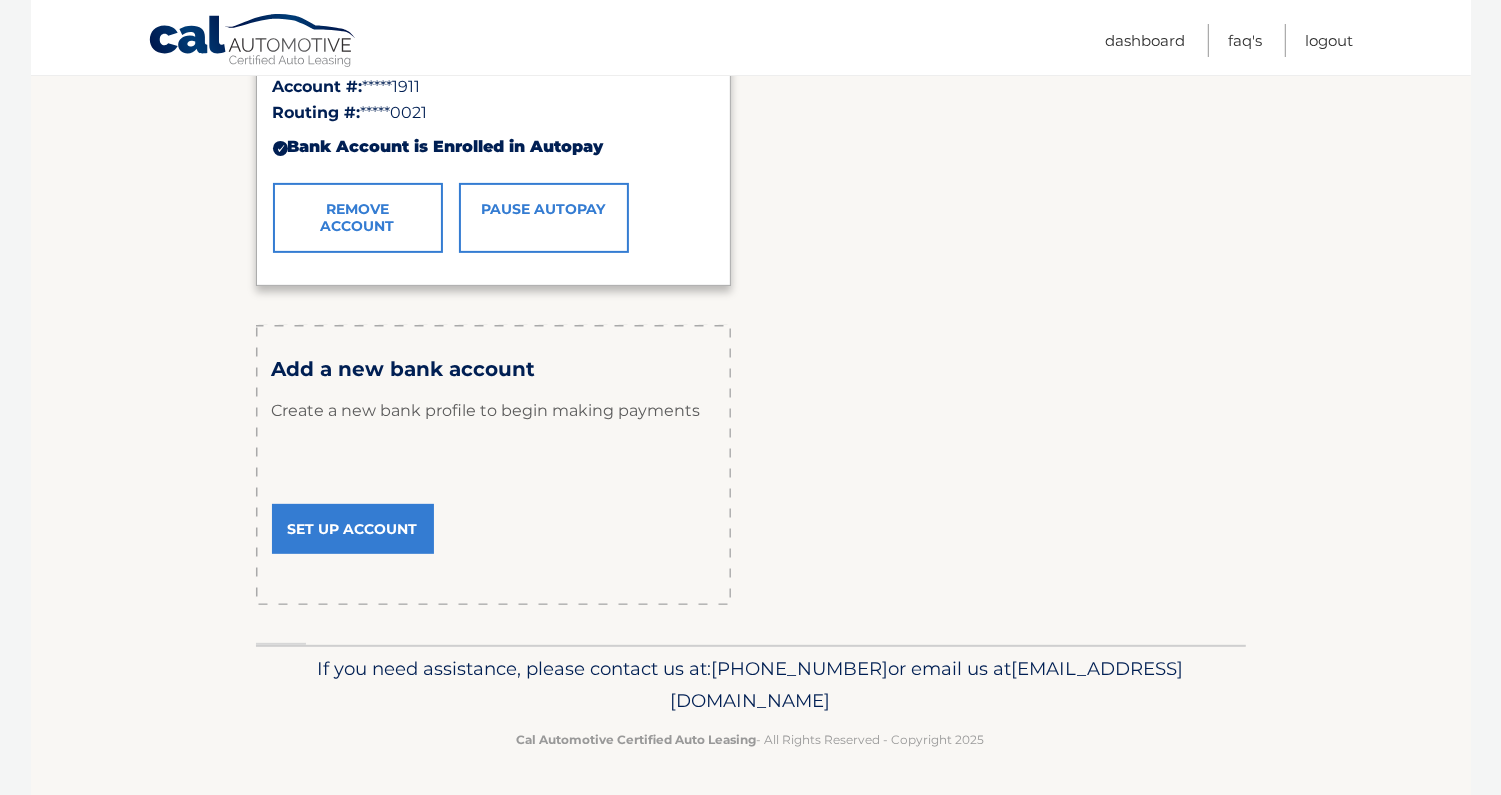 click on "Set Up Account" at bounding box center [353, 529] 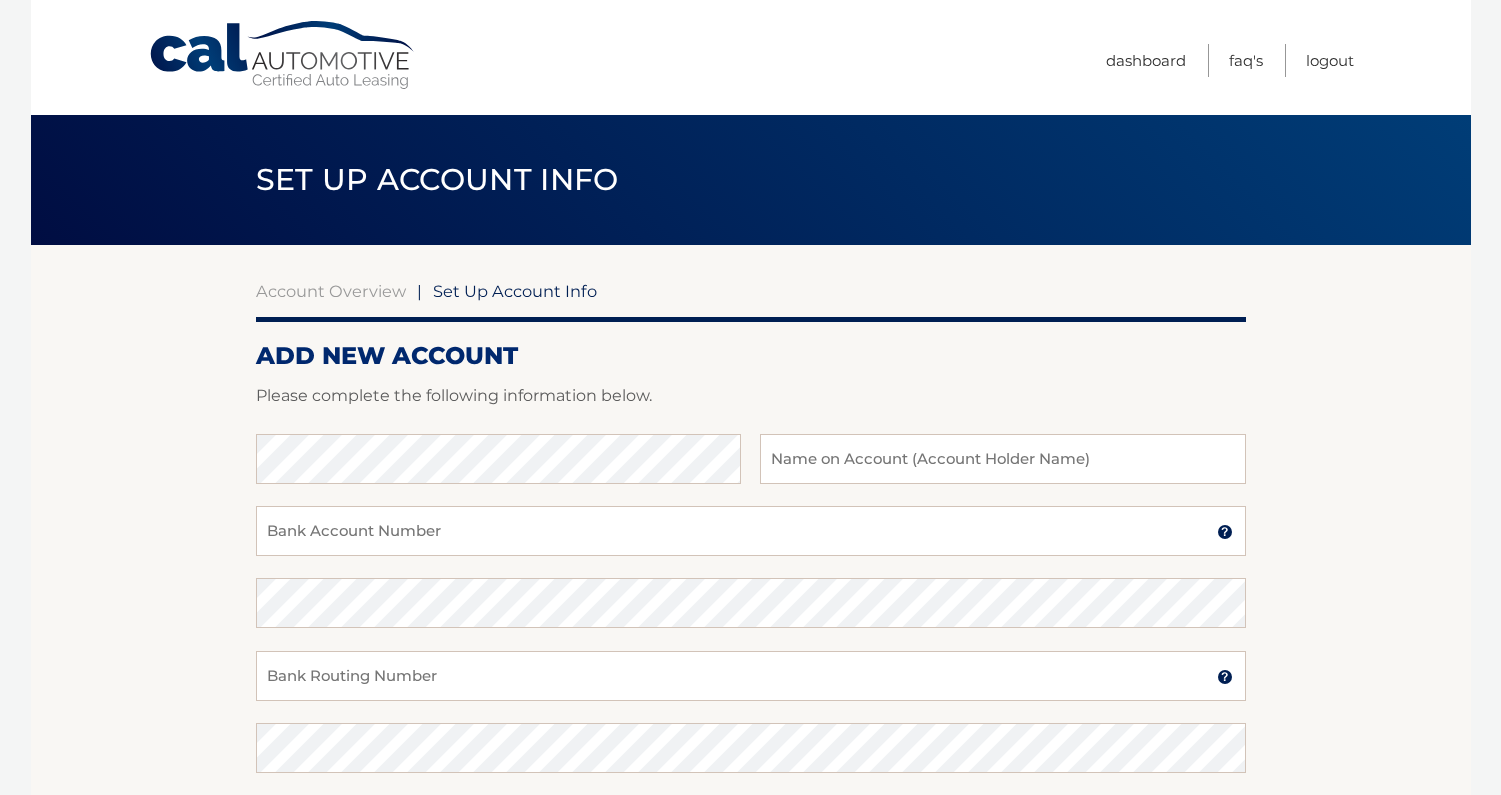 scroll, scrollTop: 0, scrollLeft: 0, axis: both 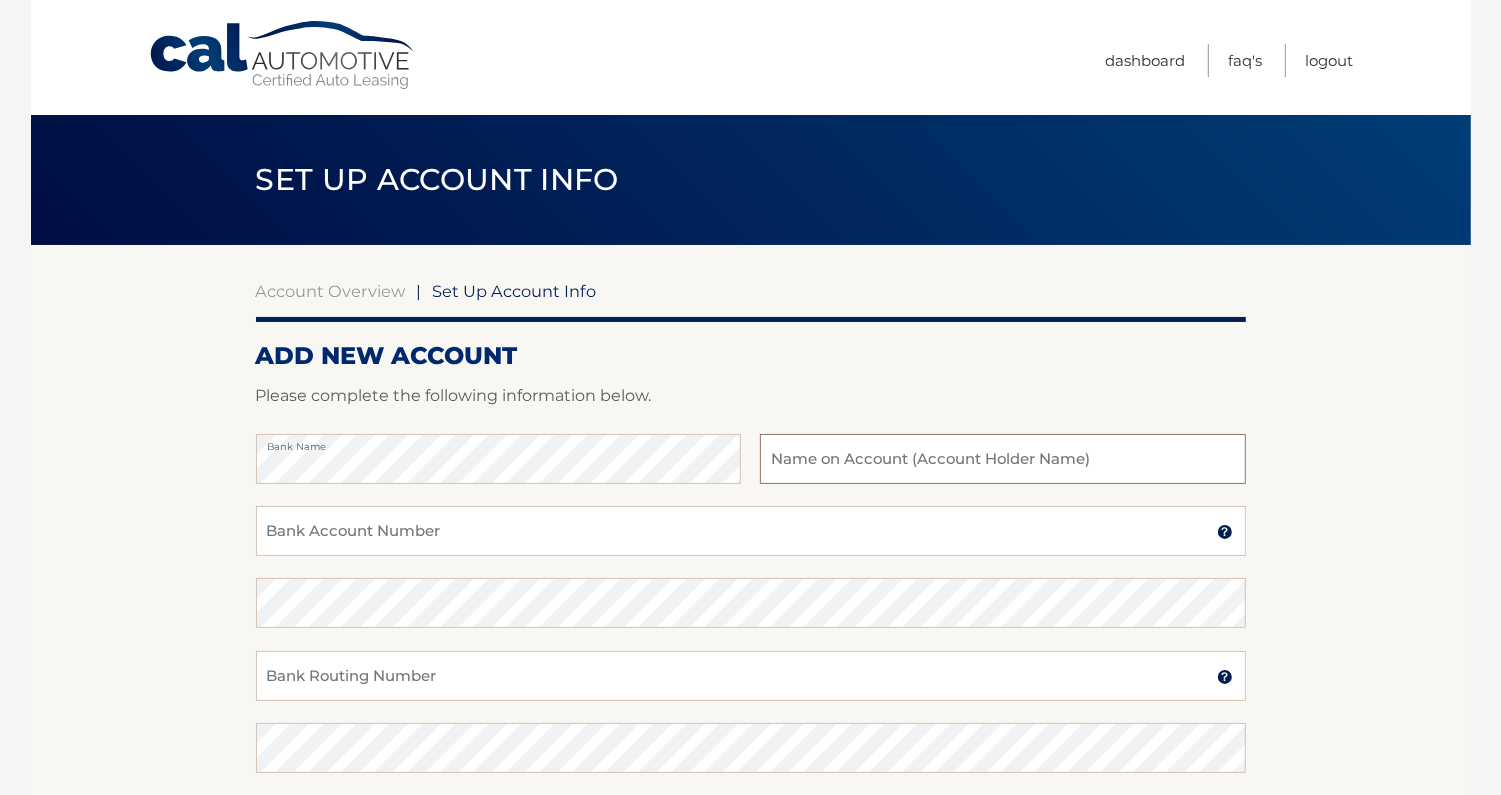 click at bounding box center [1002, 459] 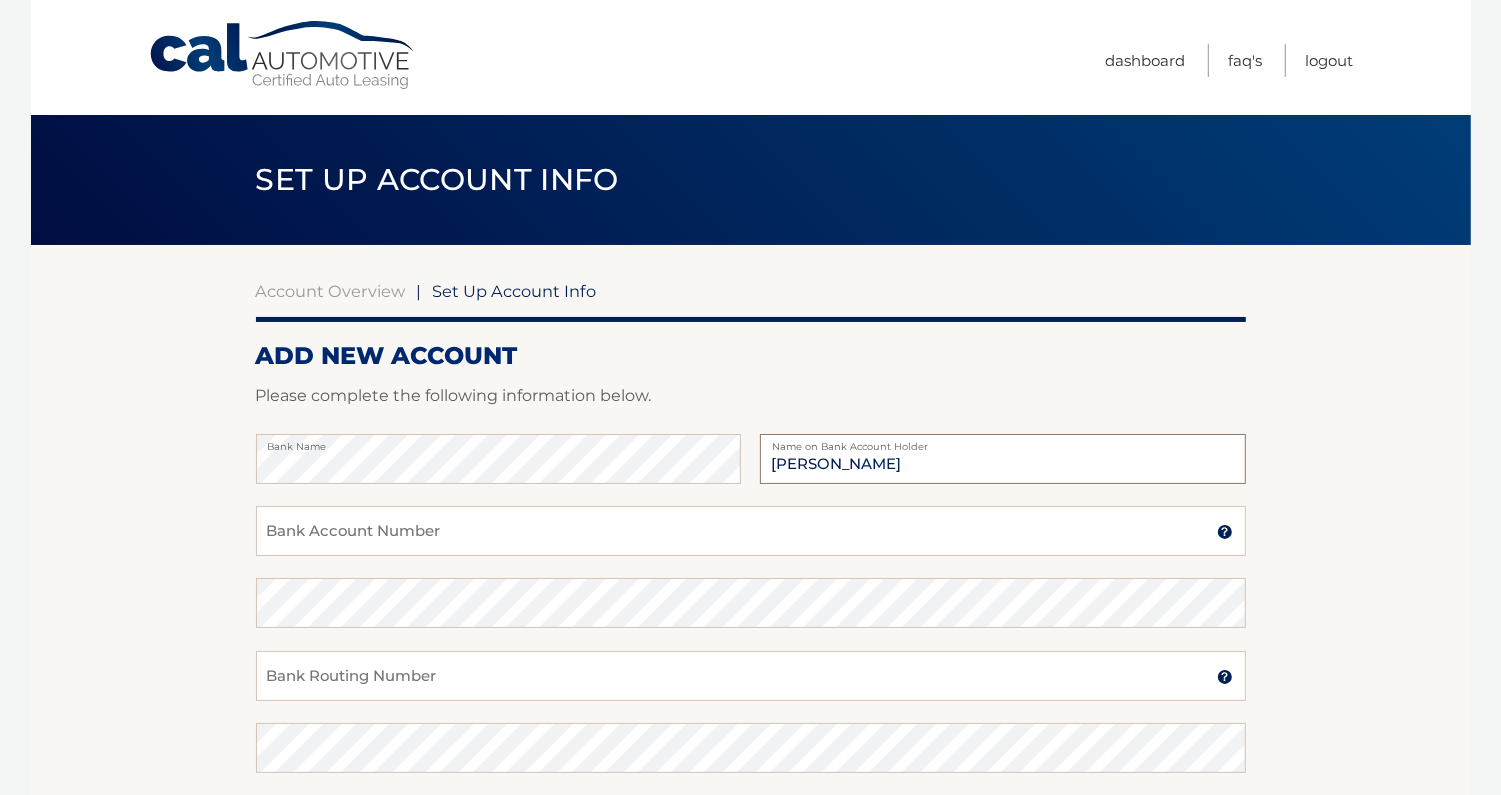 type on "[PERSON_NAME]" 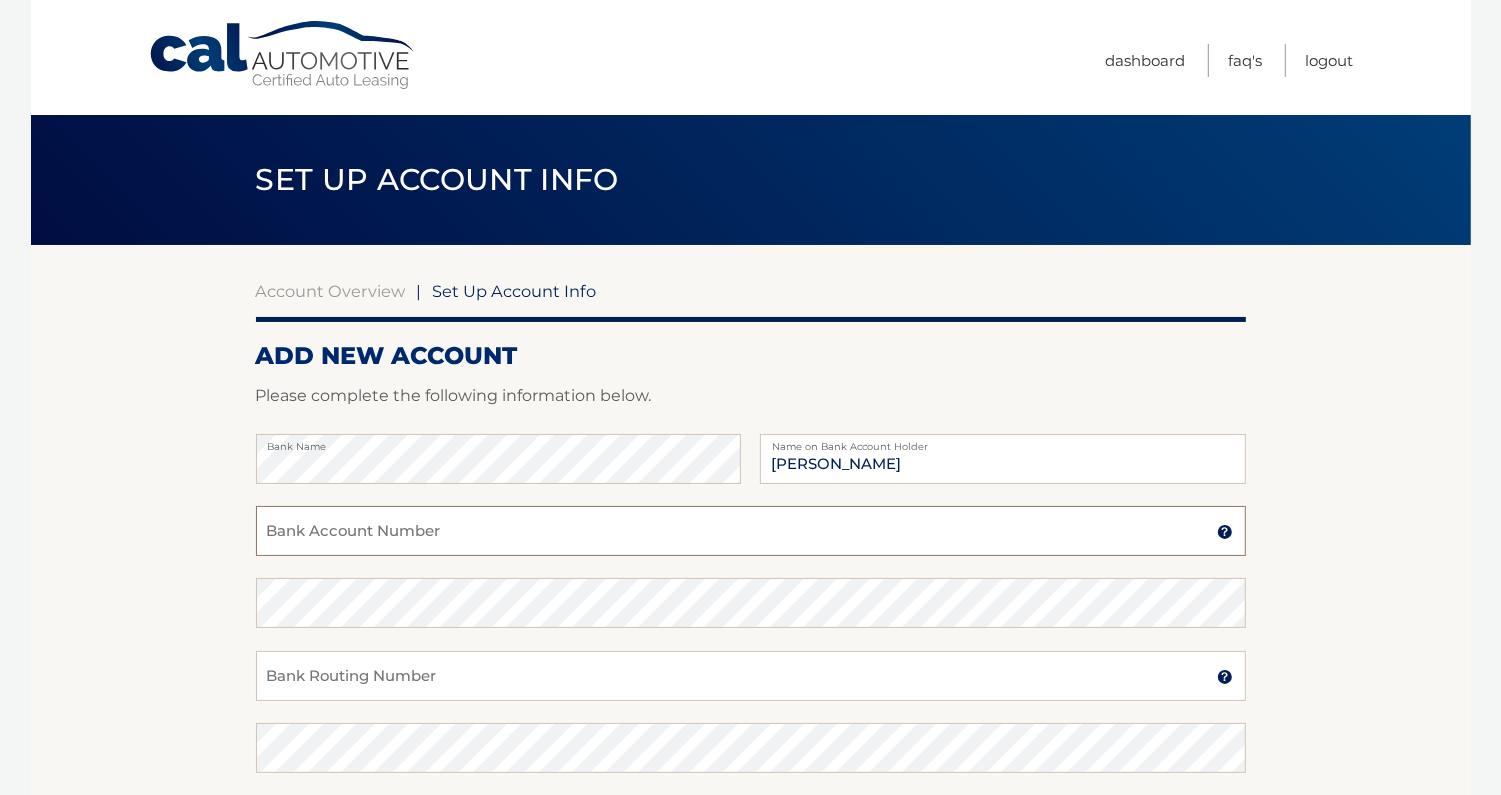 click on "Bank Account Number" at bounding box center (751, 531) 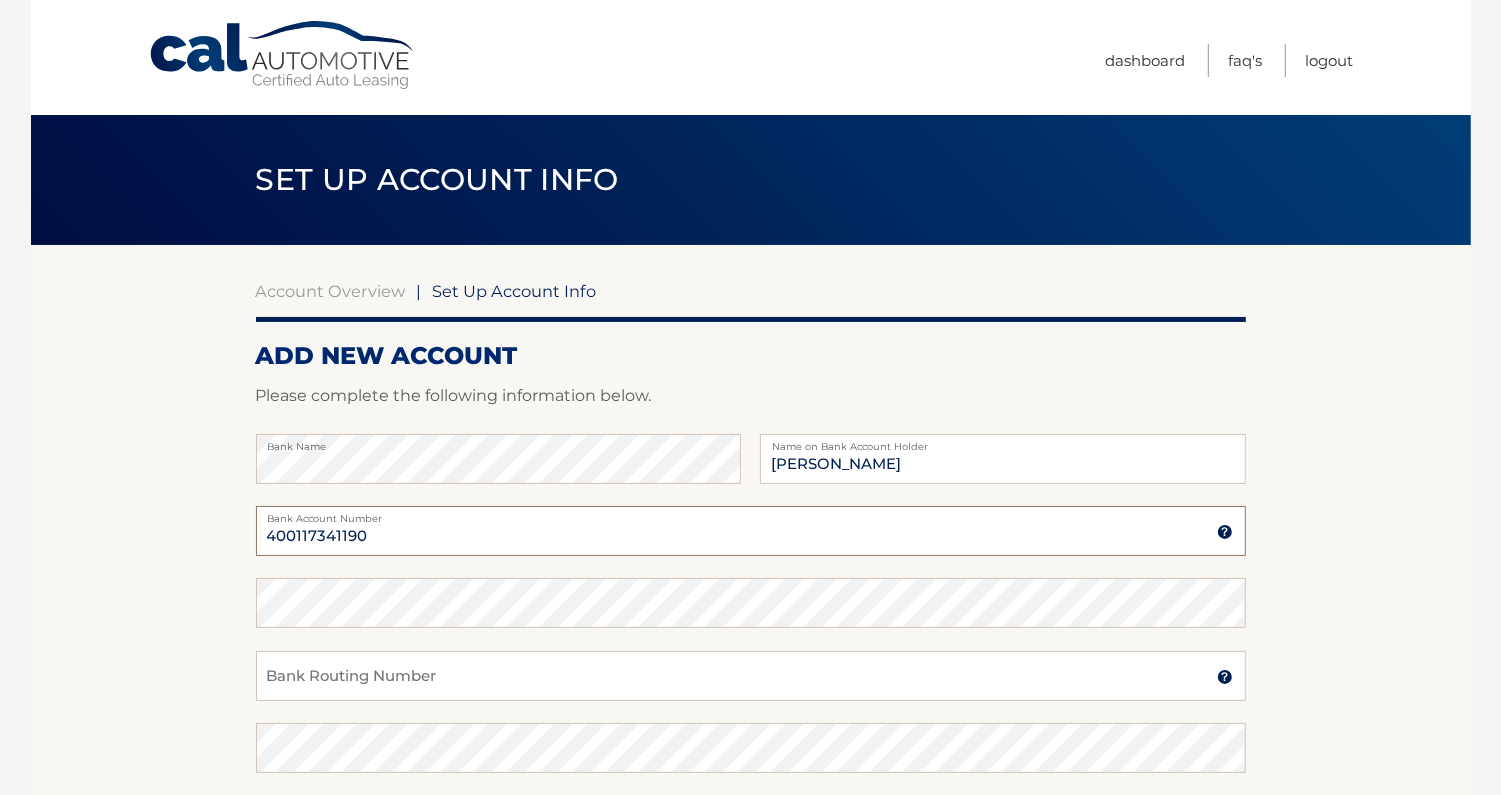 type on "400117341190" 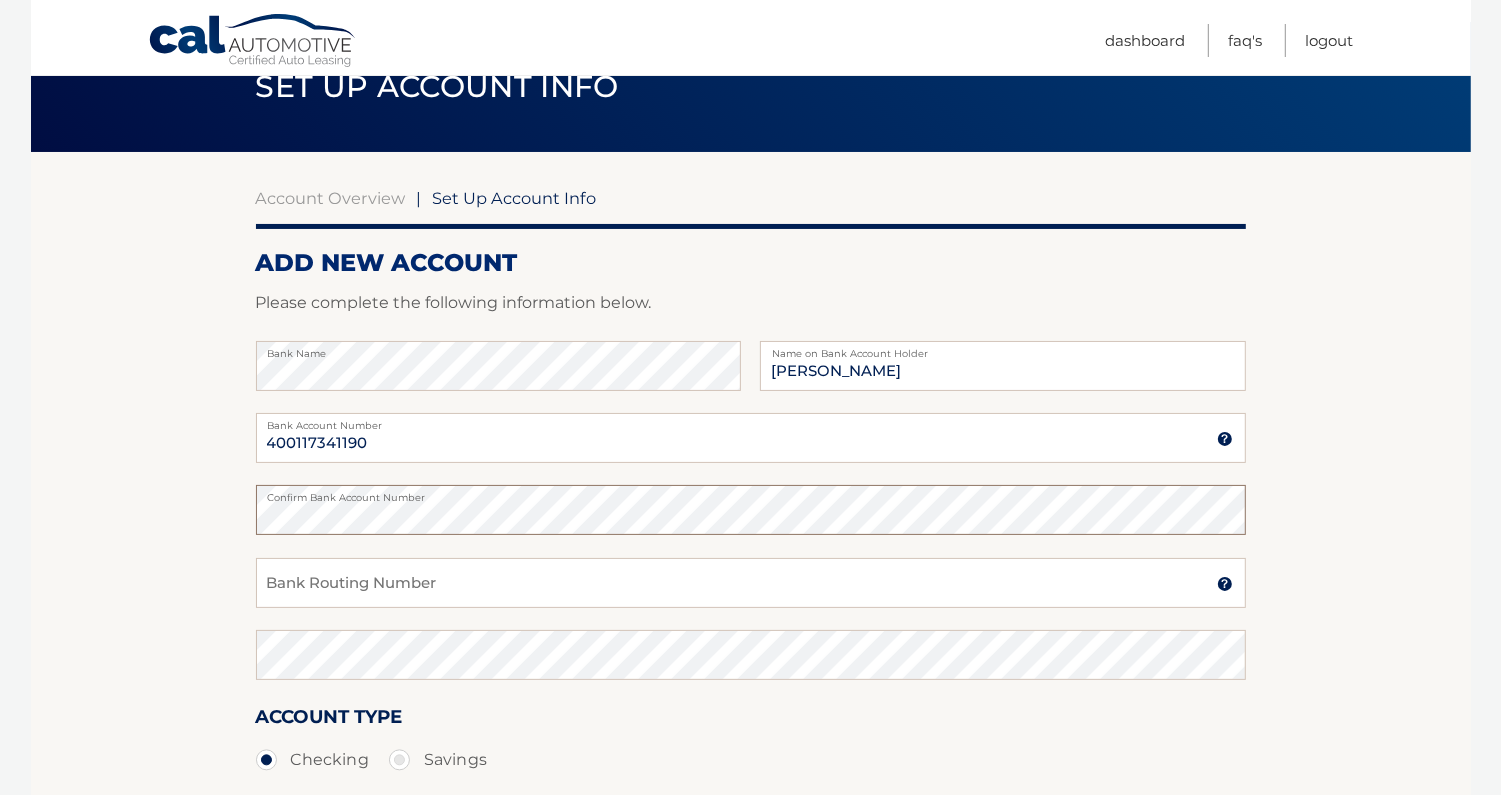scroll, scrollTop: 113, scrollLeft: 0, axis: vertical 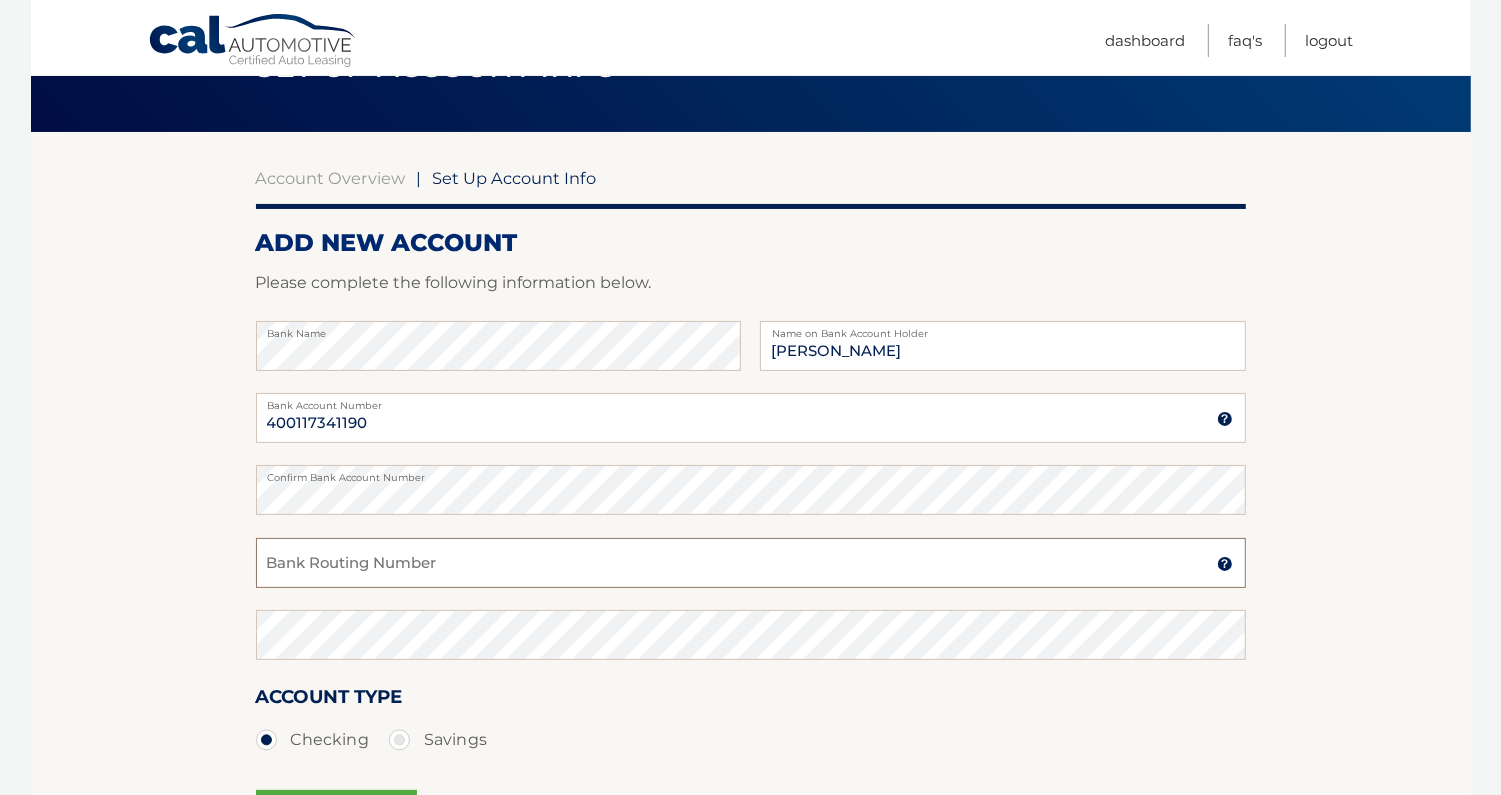 click on "Bank Routing Number" at bounding box center (751, 563) 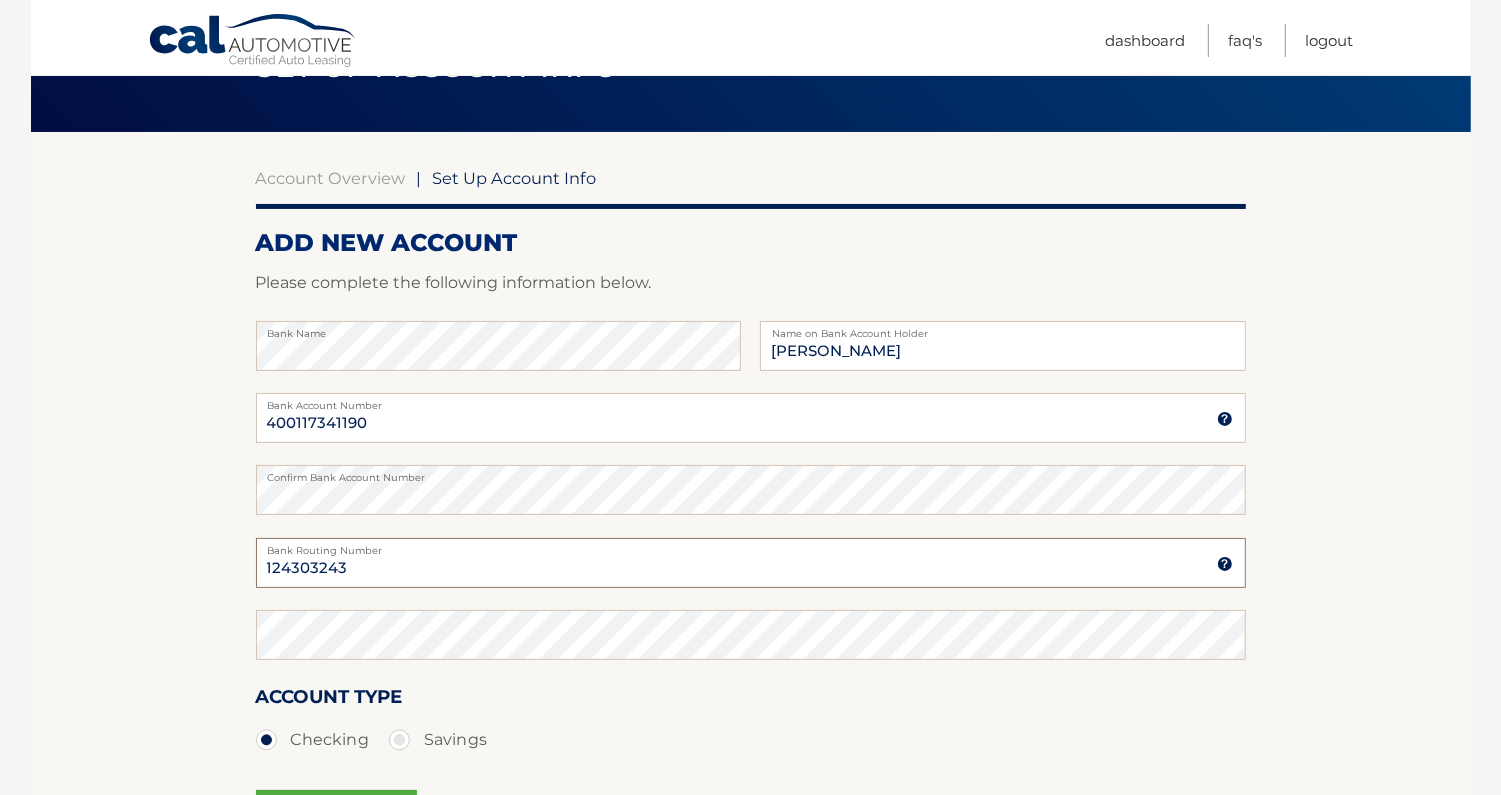 type on "124303243" 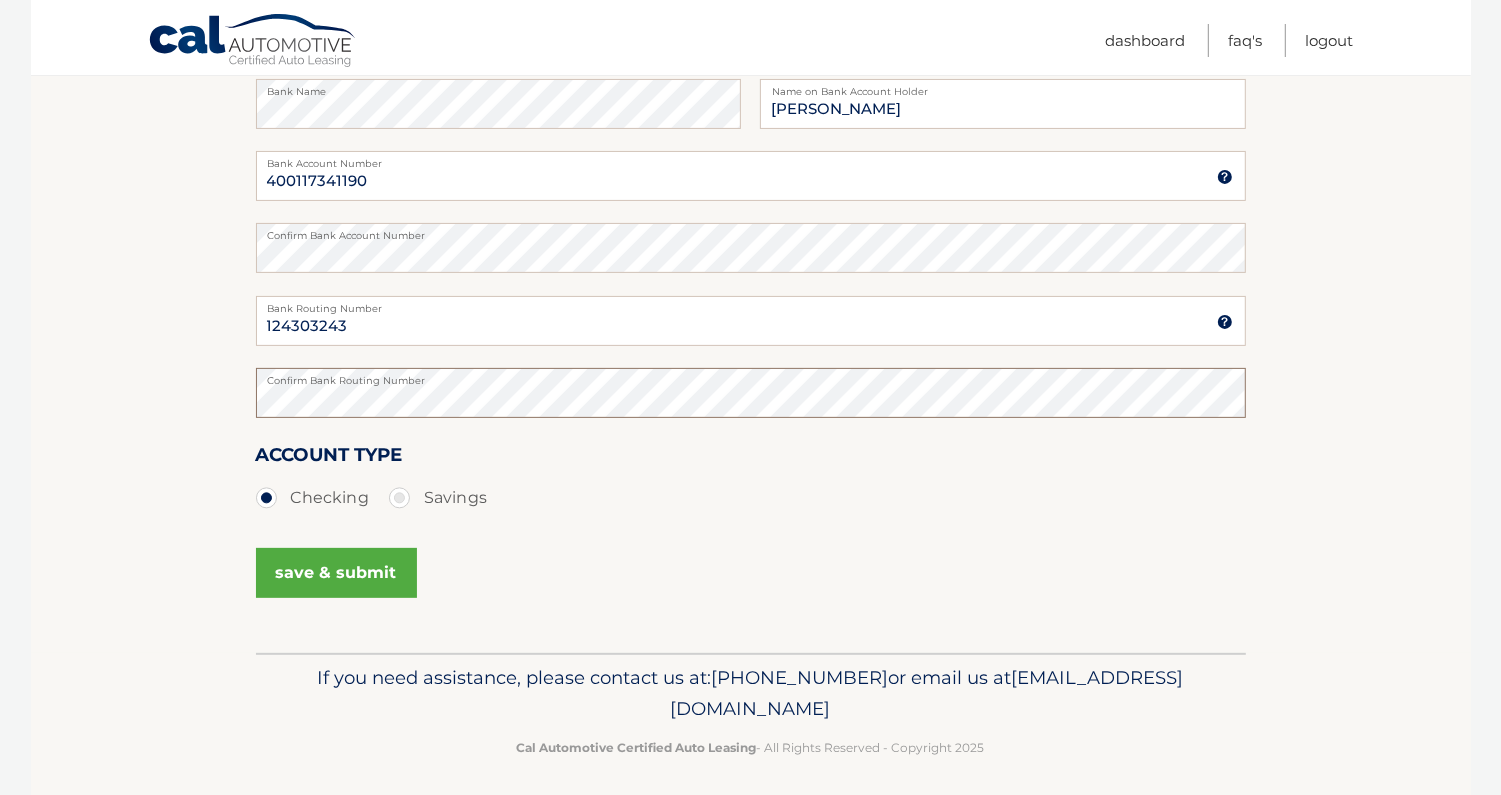 scroll, scrollTop: 364, scrollLeft: 0, axis: vertical 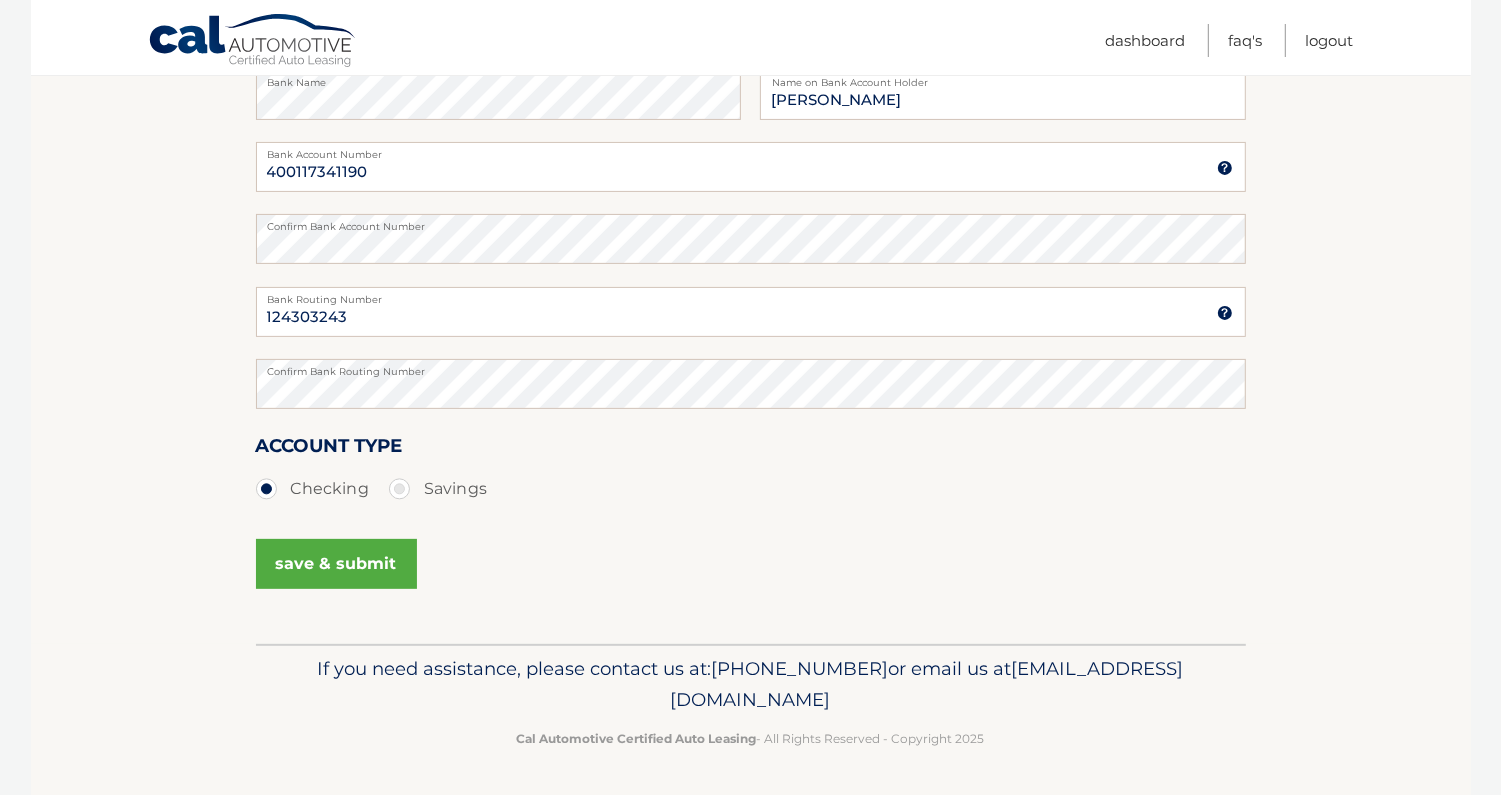 click on "save & submit" at bounding box center [336, 564] 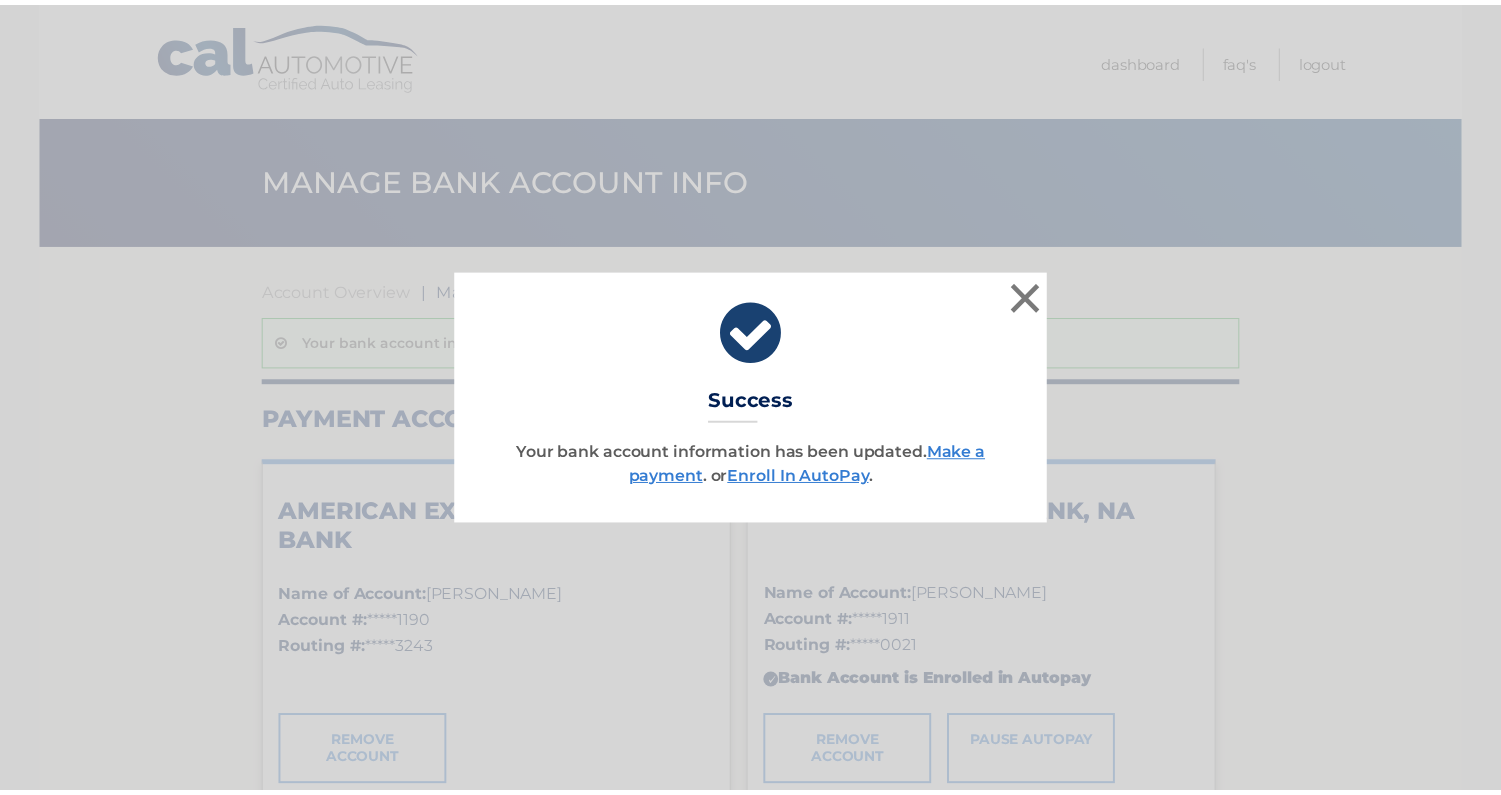 scroll, scrollTop: 0, scrollLeft: 0, axis: both 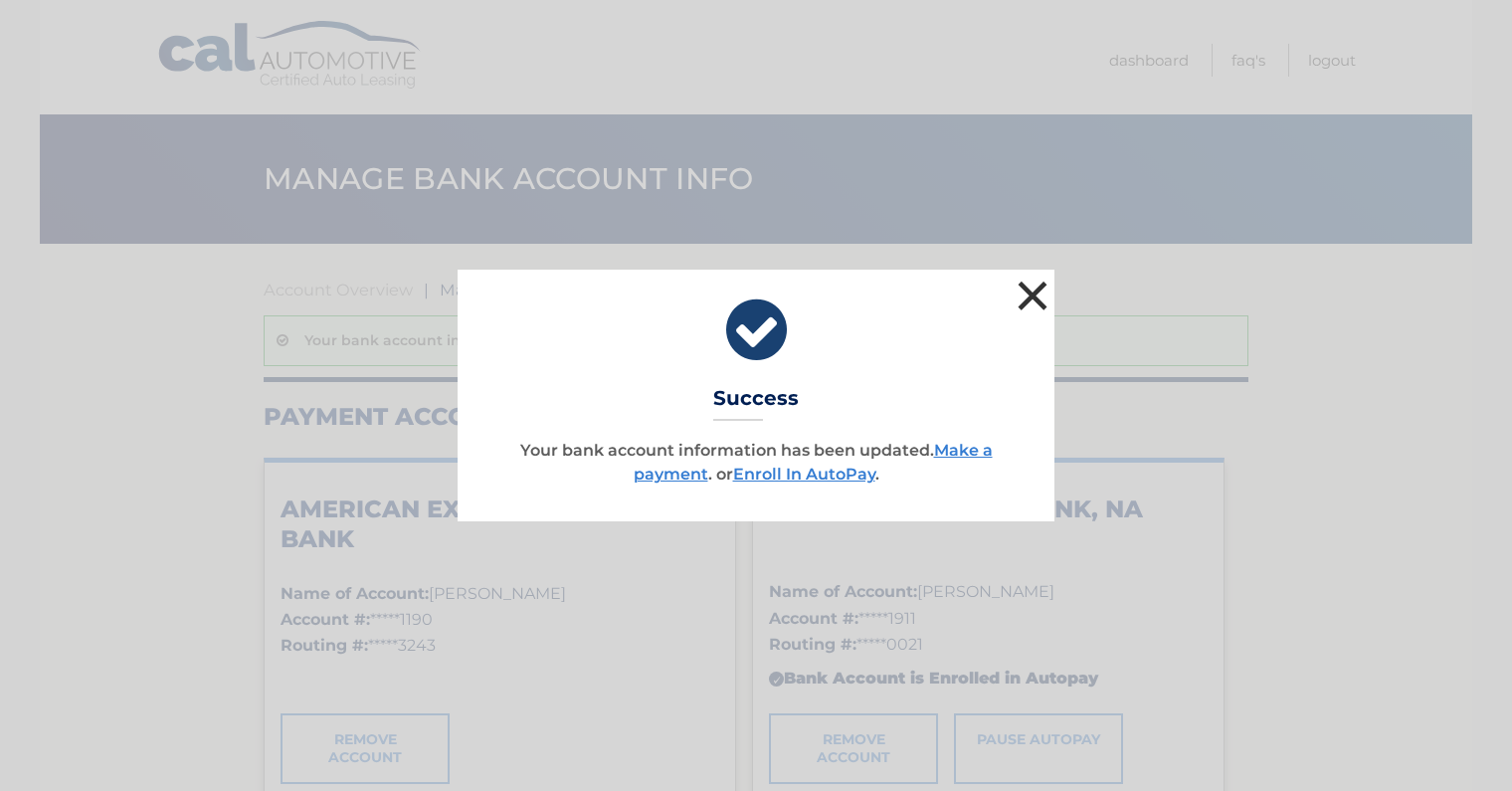 click on "×" at bounding box center [1033, 296] 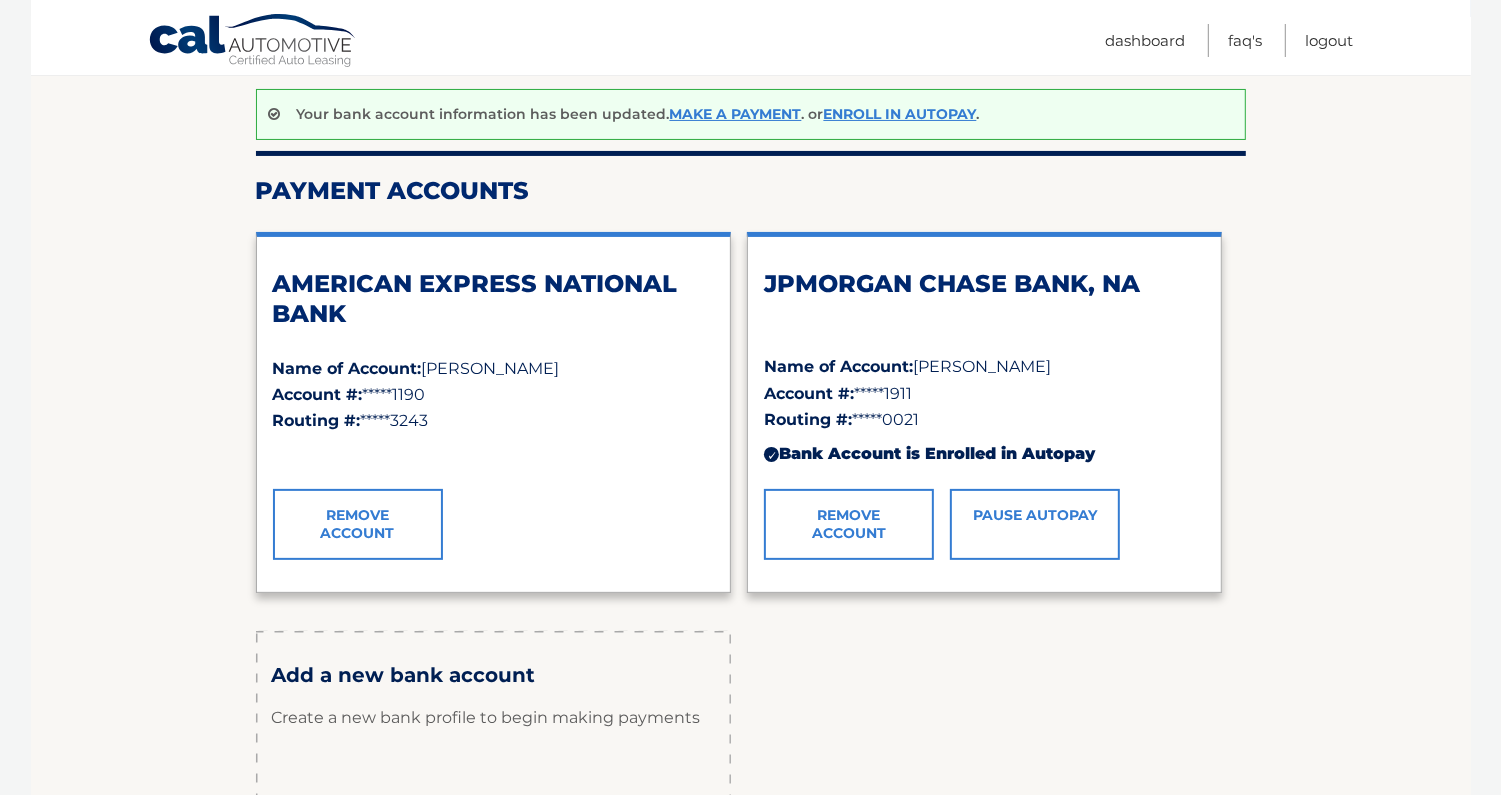 scroll, scrollTop: 266, scrollLeft: 0, axis: vertical 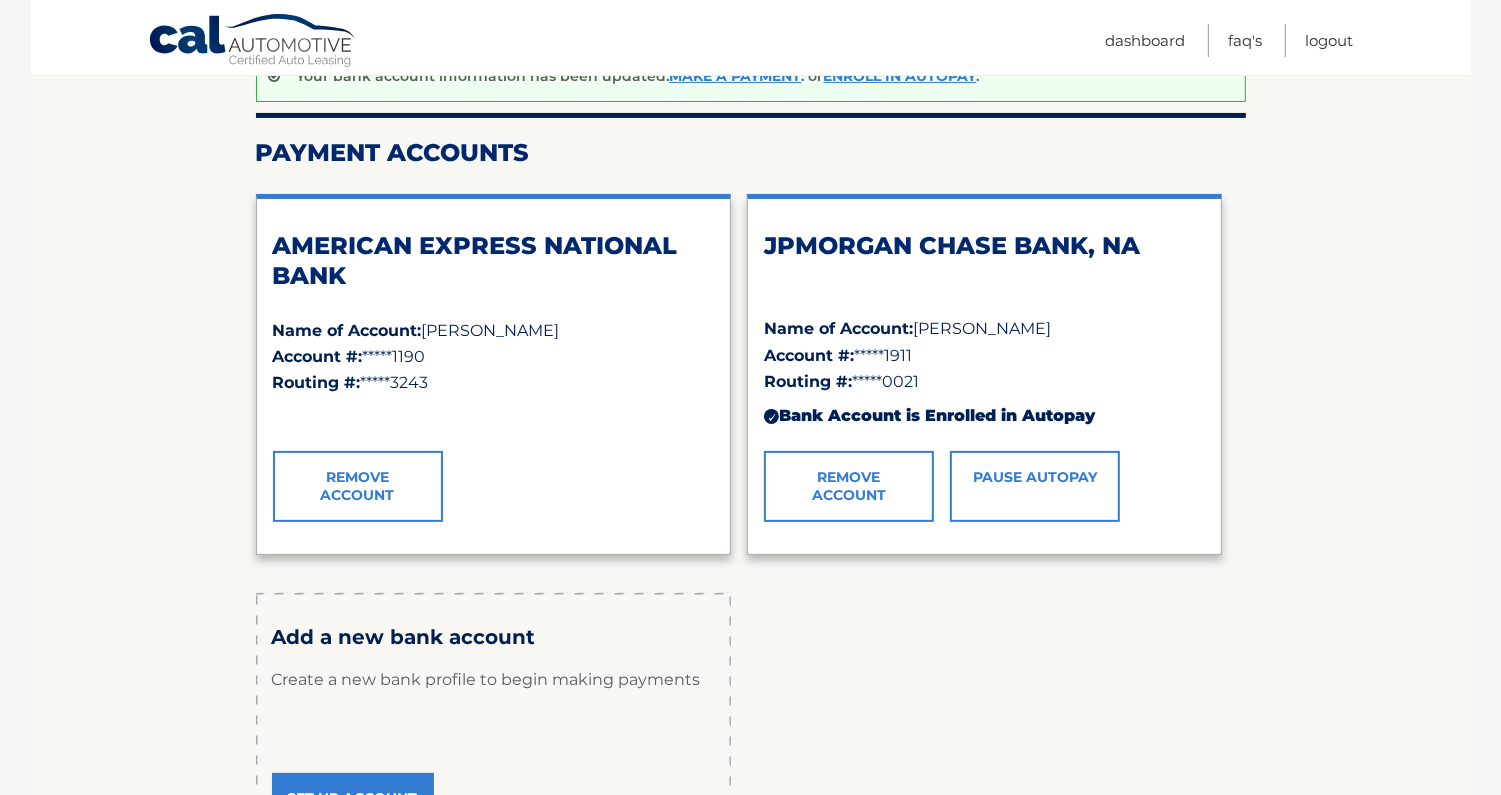 click on "Remove Account" at bounding box center (849, 486) 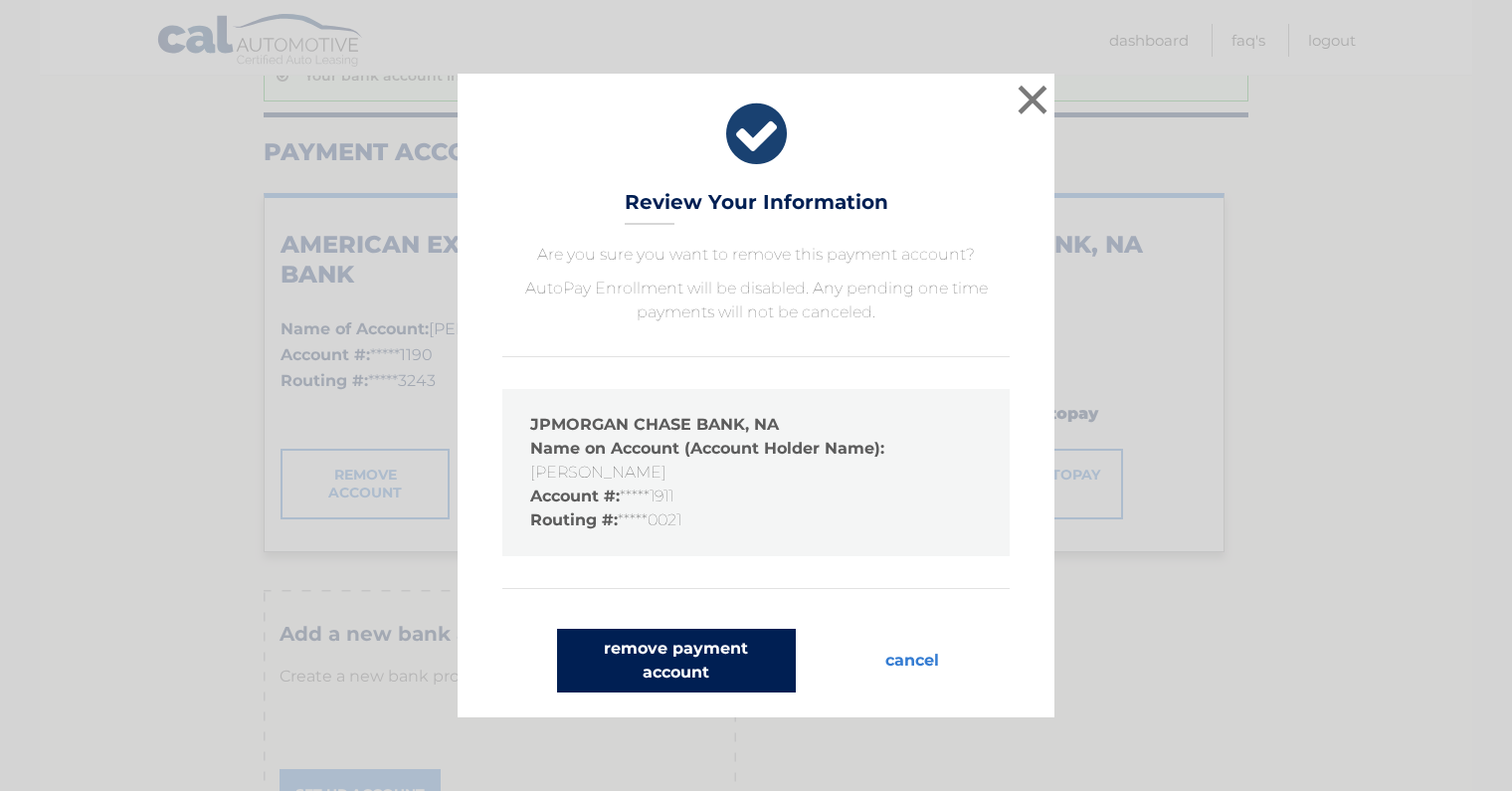 click on "remove payment account" at bounding box center (676, 661) 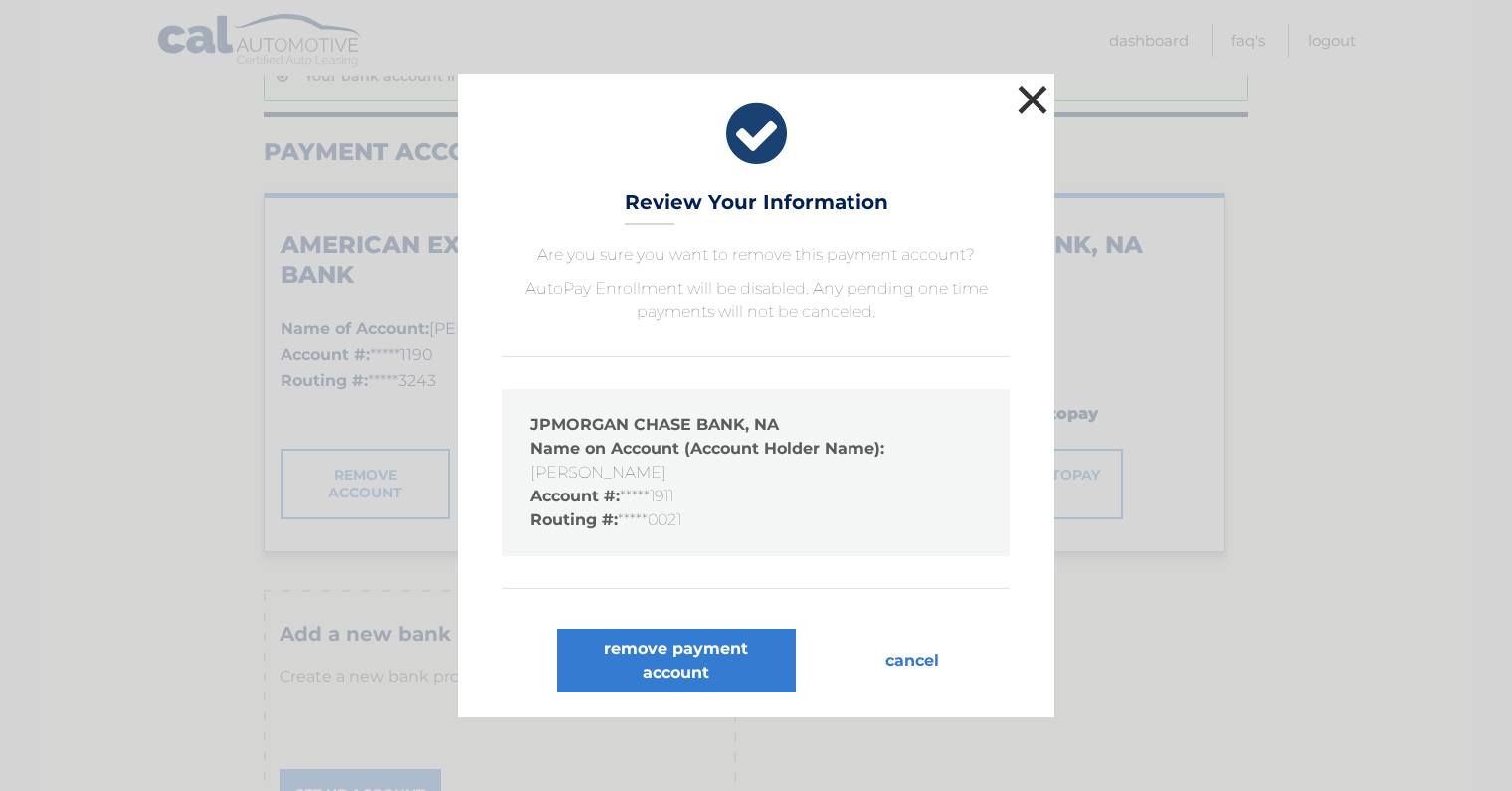 click on "×" at bounding box center (1033, 99) 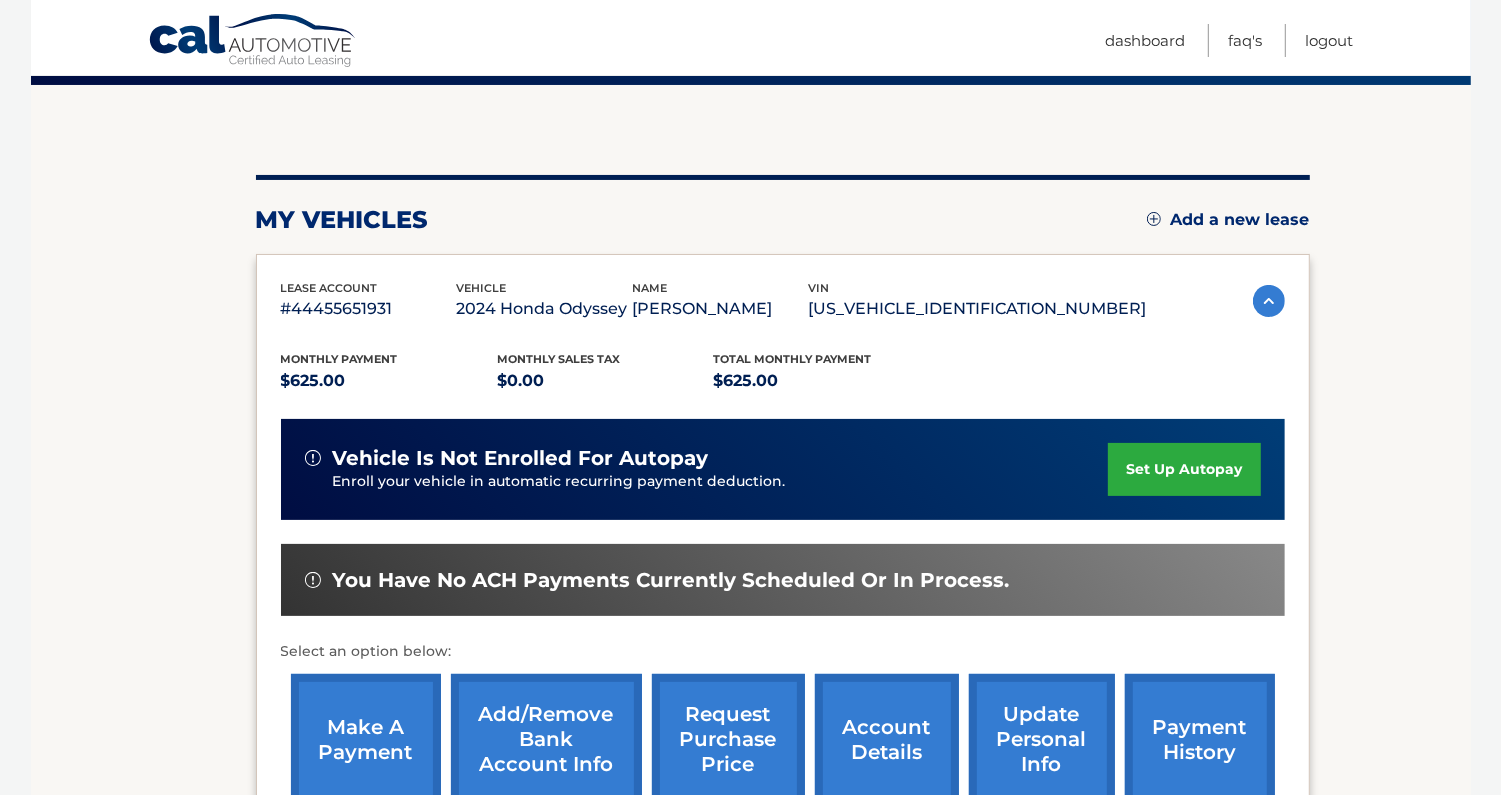 scroll, scrollTop: 146, scrollLeft: 0, axis: vertical 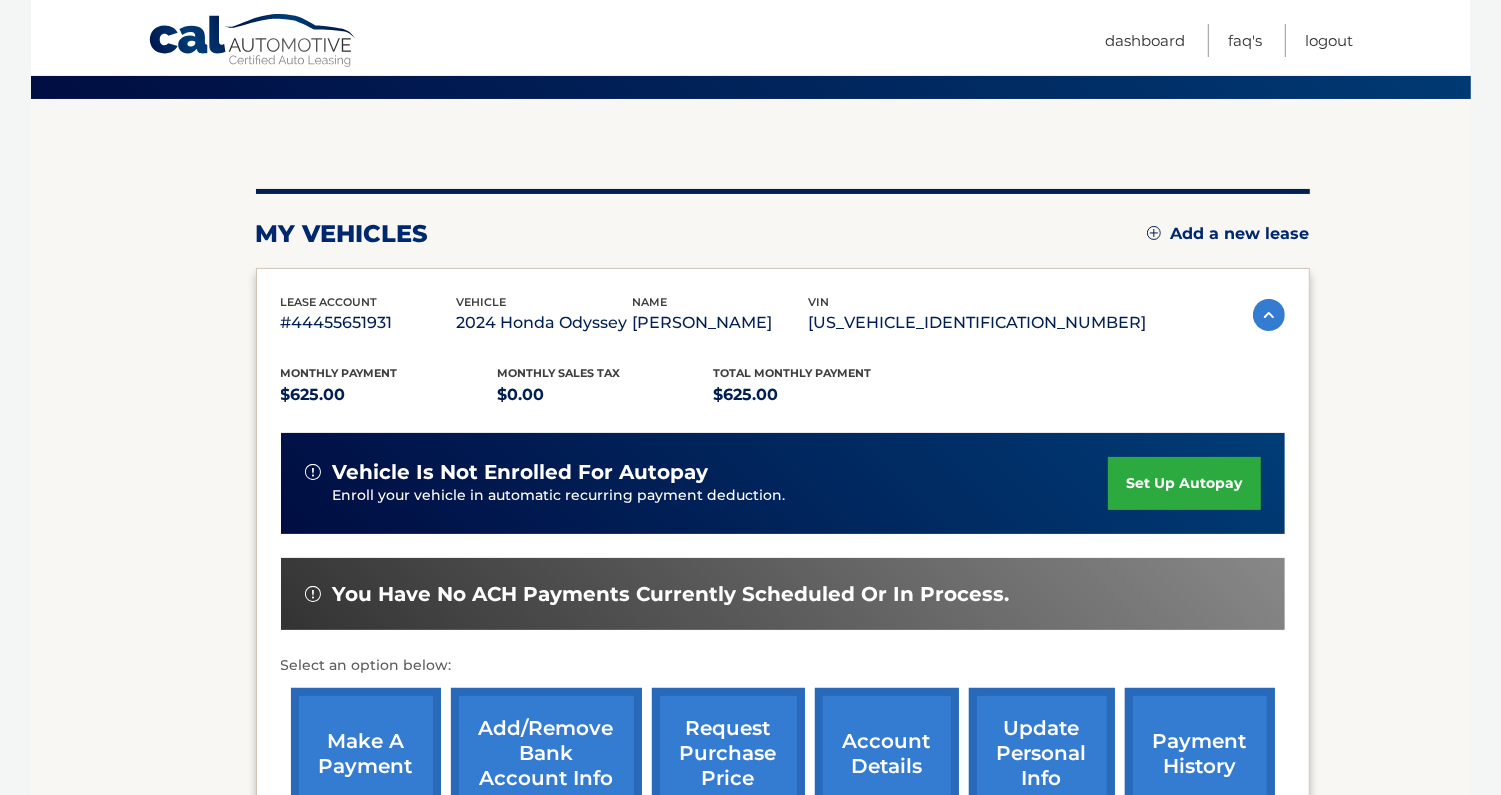 click on "set up autopay" at bounding box center [1184, 483] 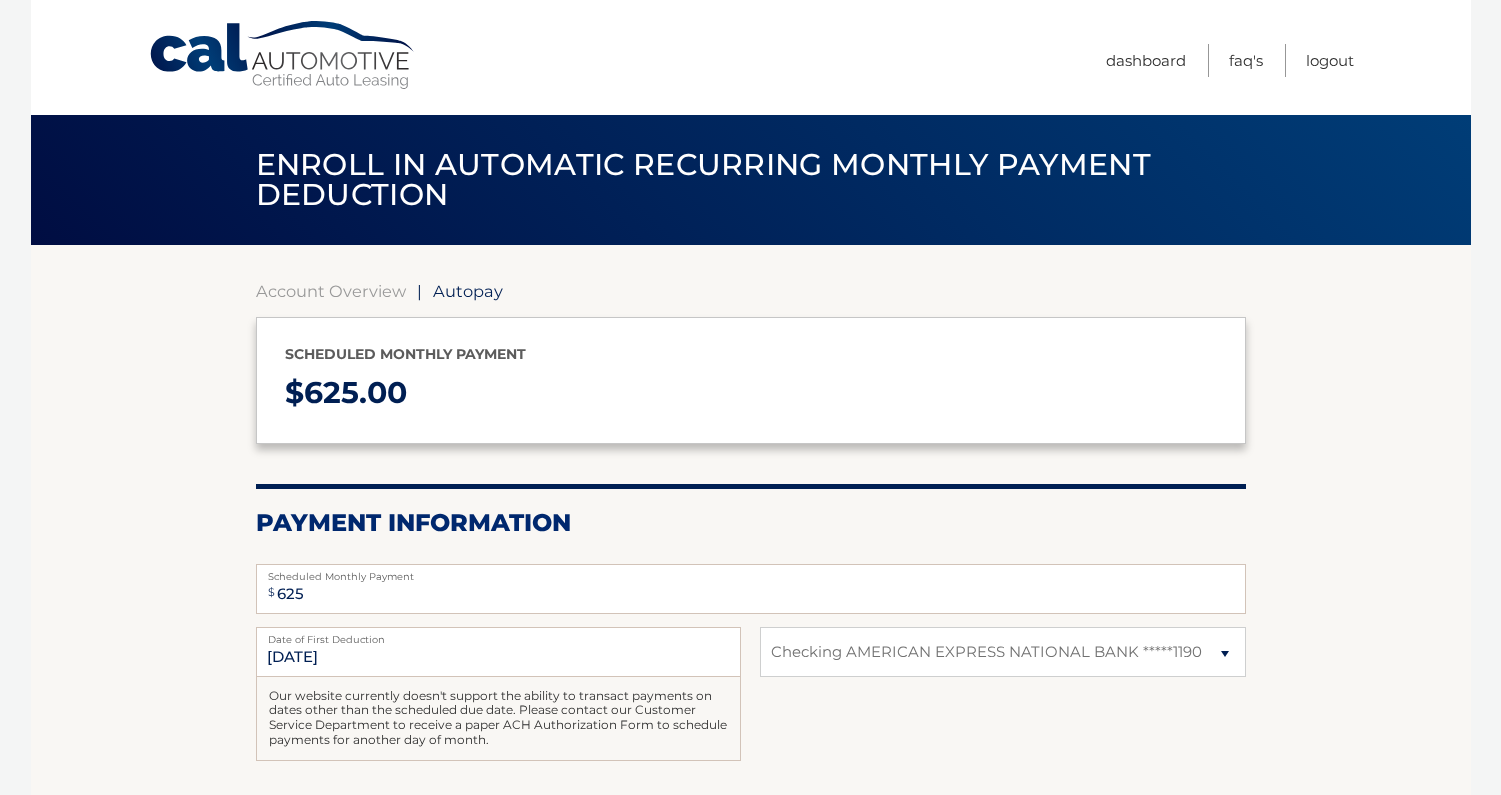 select on "NDUzYjgxNzctM2U5YS00ZDU5LTk0NzktYTc0M2VjZGRlMWI2" 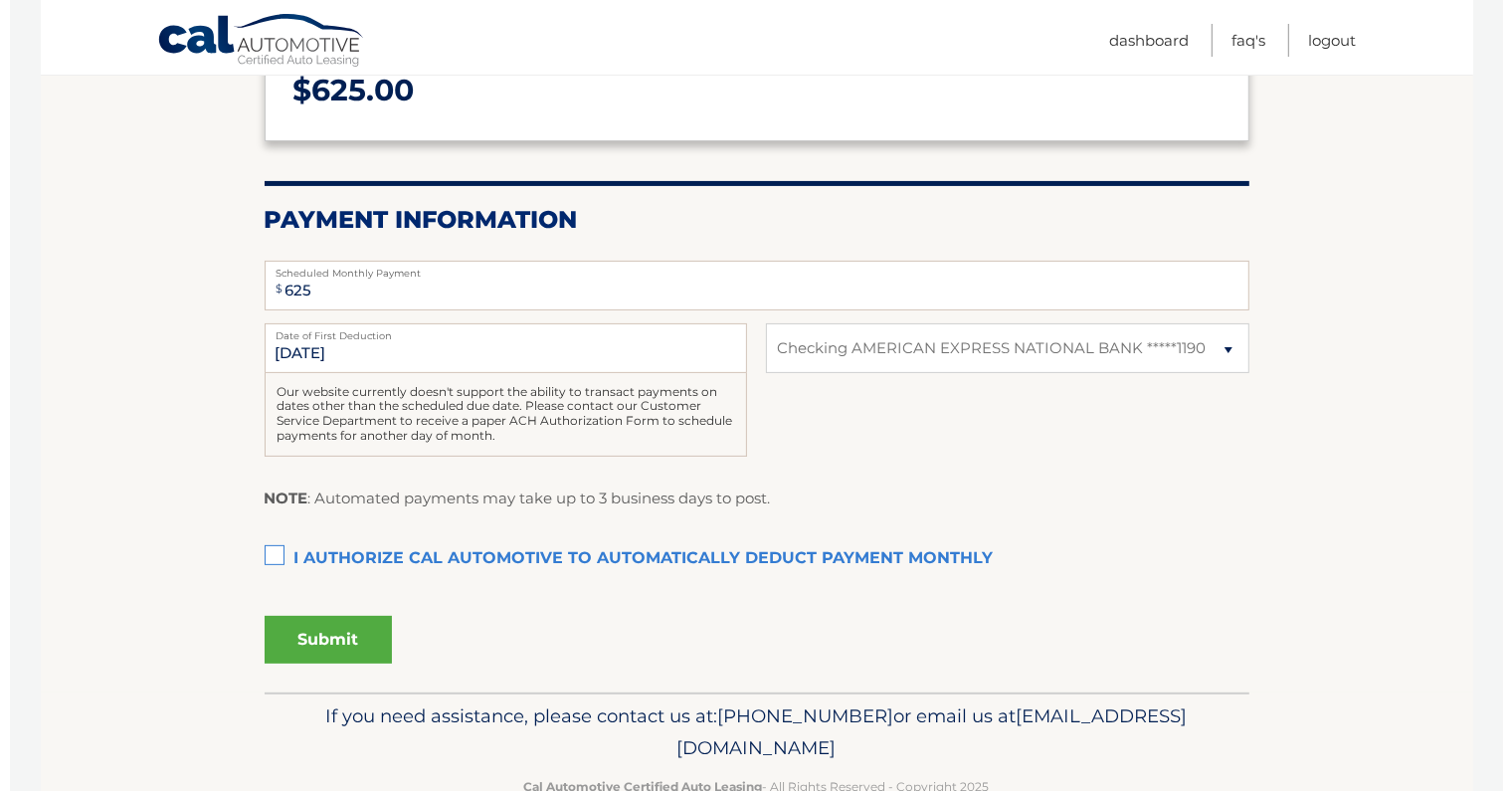 scroll, scrollTop: 351, scrollLeft: 0, axis: vertical 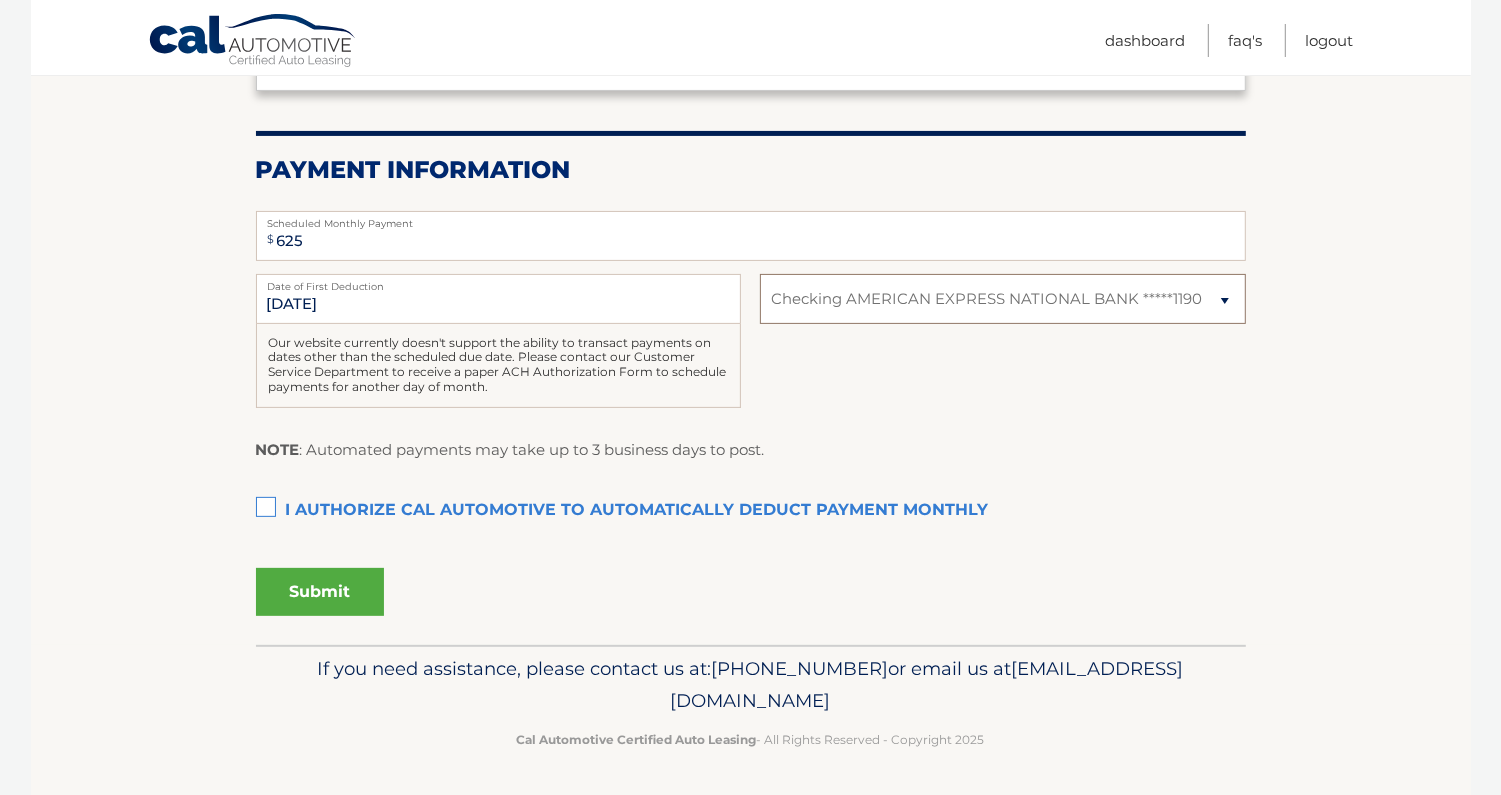 click on "Select Bank Account
Checking AMERICAN EXPRESS NATIONAL BANK *****1190" at bounding box center (1002, 299) 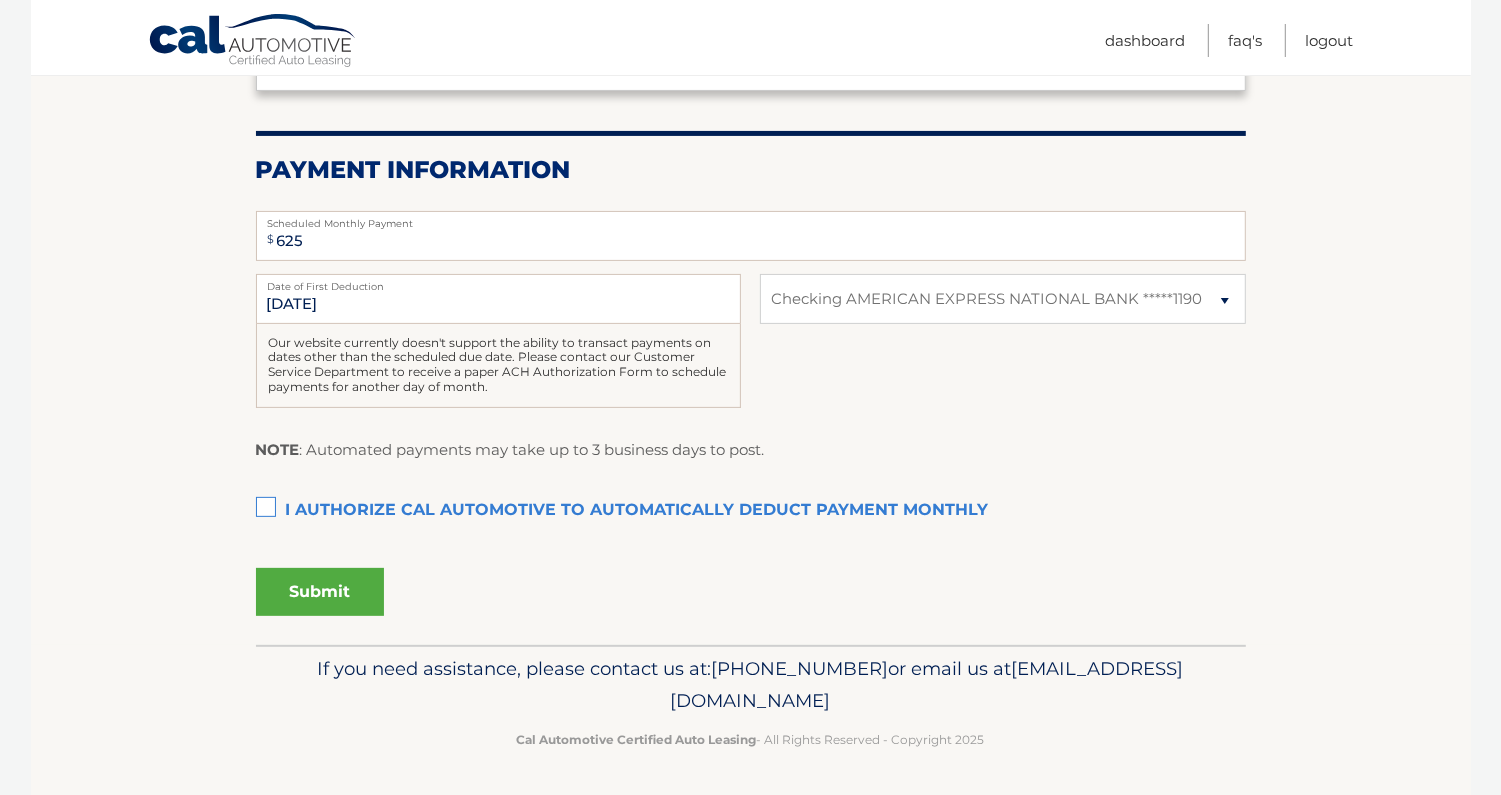 click on "I authorize cal automotive to automatically deduct payment monthly
This checkbox must be checked" at bounding box center (751, 511) 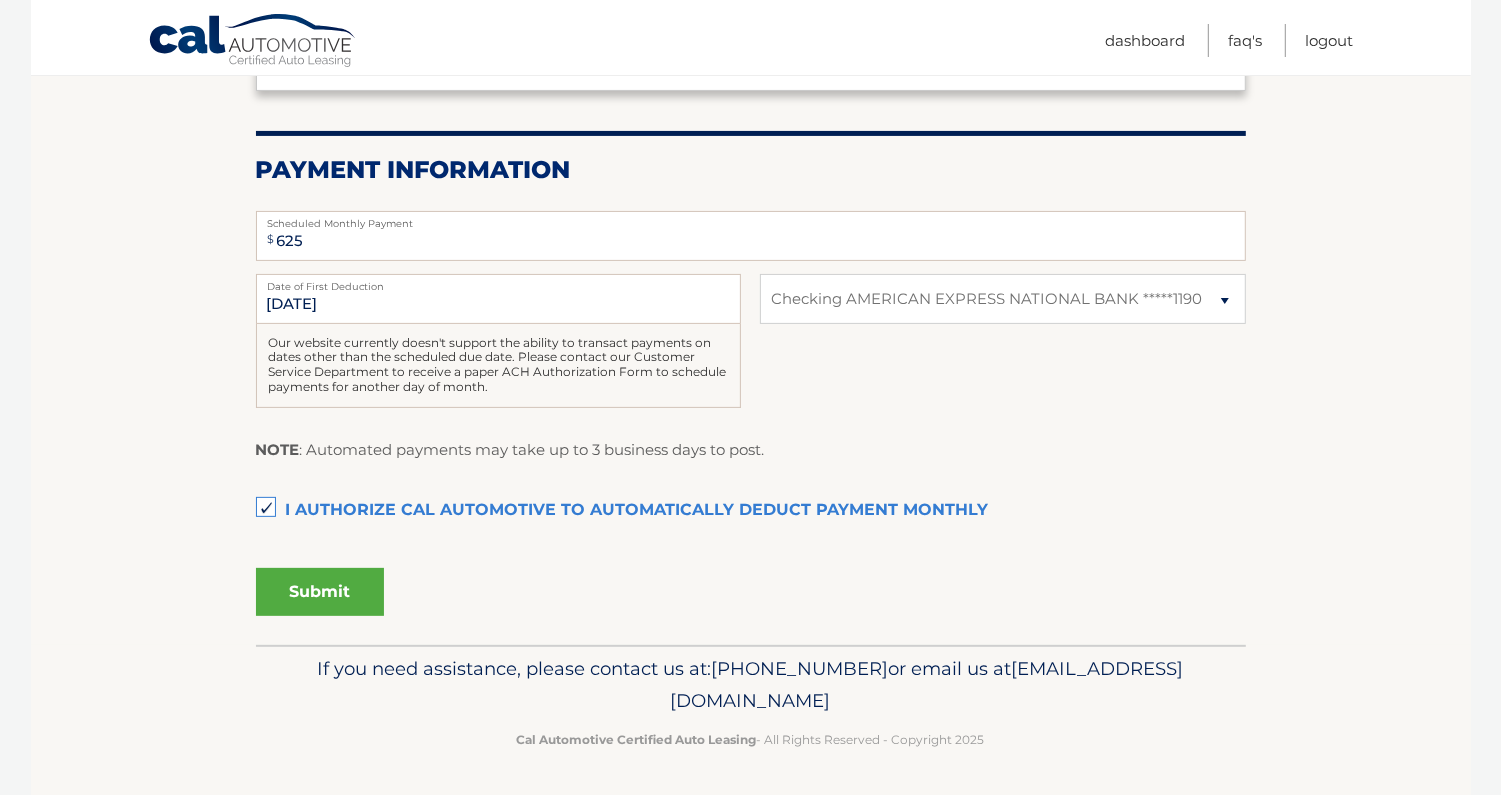 click on "Submit" at bounding box center (320, 592) 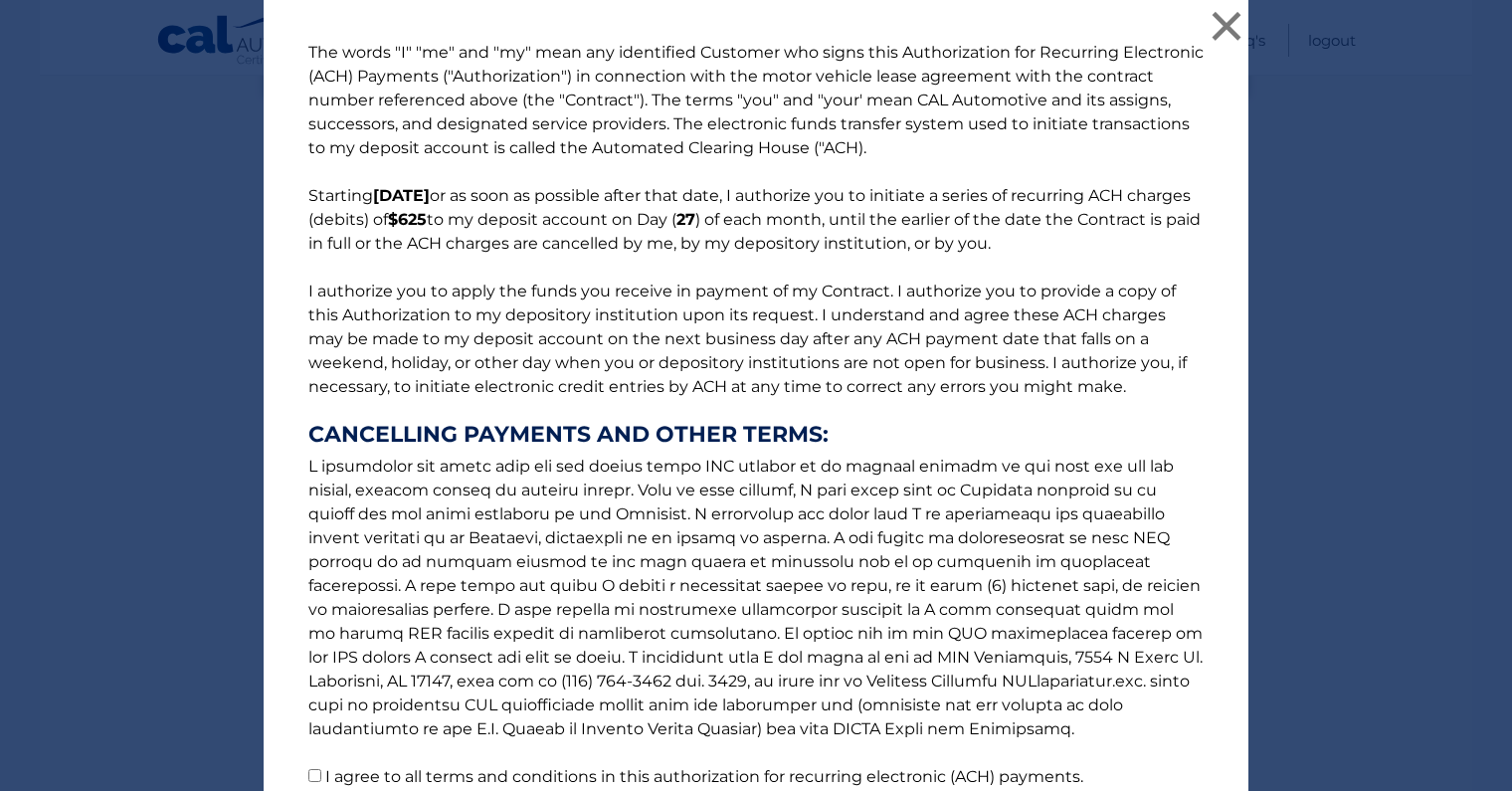 scroll, scrollTop: 172, scrollLeft: 0, axis: vertical 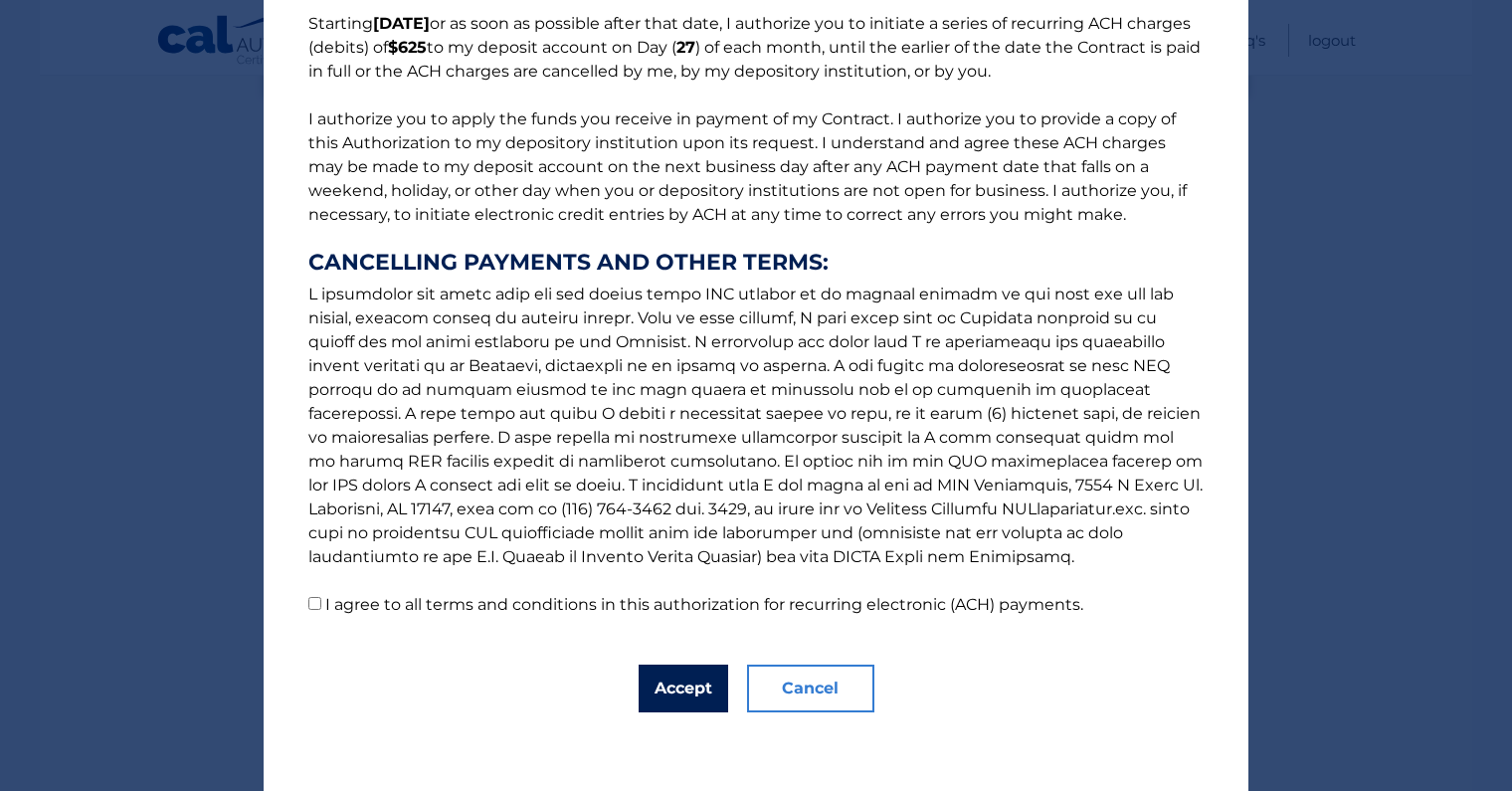 click on "Accept" at bounding box center (683, 689) 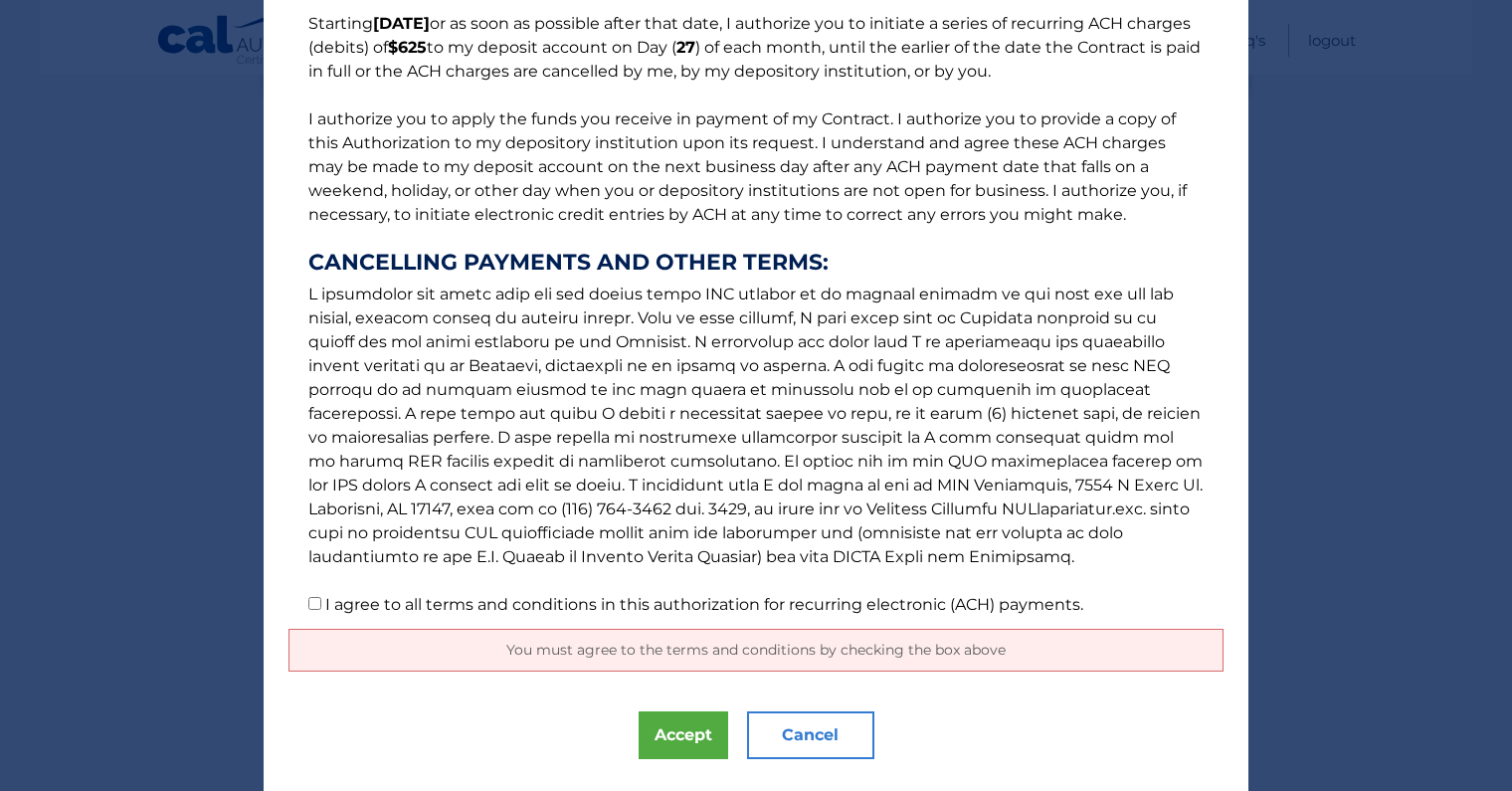 click on "The words "I" "me" and "my" mean any identified Customer who signs this Authorization for Recurring Electronic (ACH) Payments ("Authorization") in connection with the motor vehicle lease agreement with the contract number referenced above (the "Contract"). The terms "you" and "your' mean CAL Automotive and its assigns, successors, and designated service providers. The electronic funds transfer system used to initiate transactions to my deposit account is called the Automated Clearing House ("ACH).
Starting  7/27/2025   or as soon as possible after that date, I authorize you to initiate a series of recurring ACH charges (debits) of  $625  to my deposit account on Day ( 27 ) of each month, until the earlier of the date the Contract is paid in full or the ACH charges are cancelled by me, by my depository institution, or by you.  CANCELLING PAYMENTS AND OTHER TERMS:" at bounding box center (756, 243) 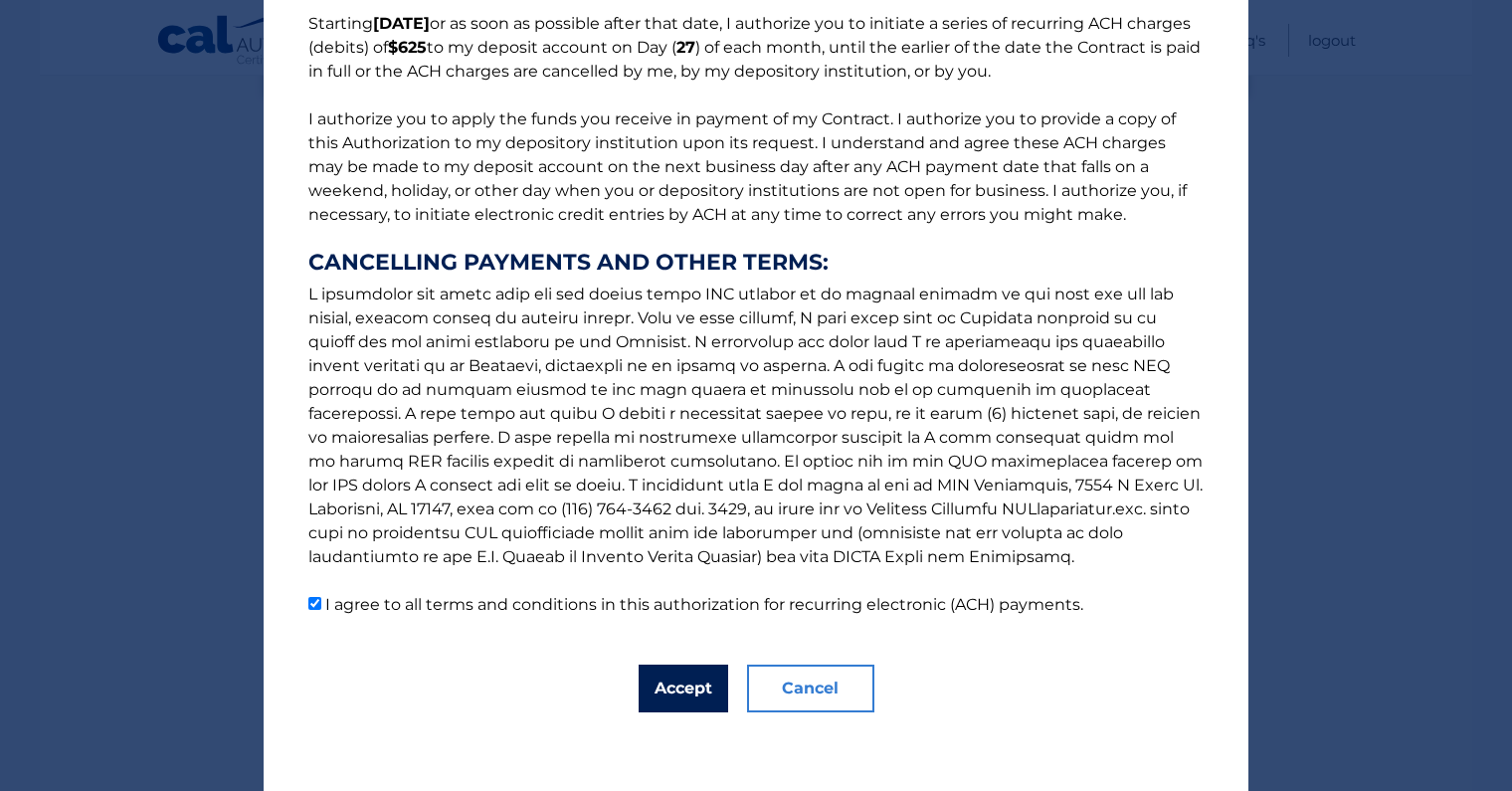 click on "Accept" at bounding box center (683, 689) 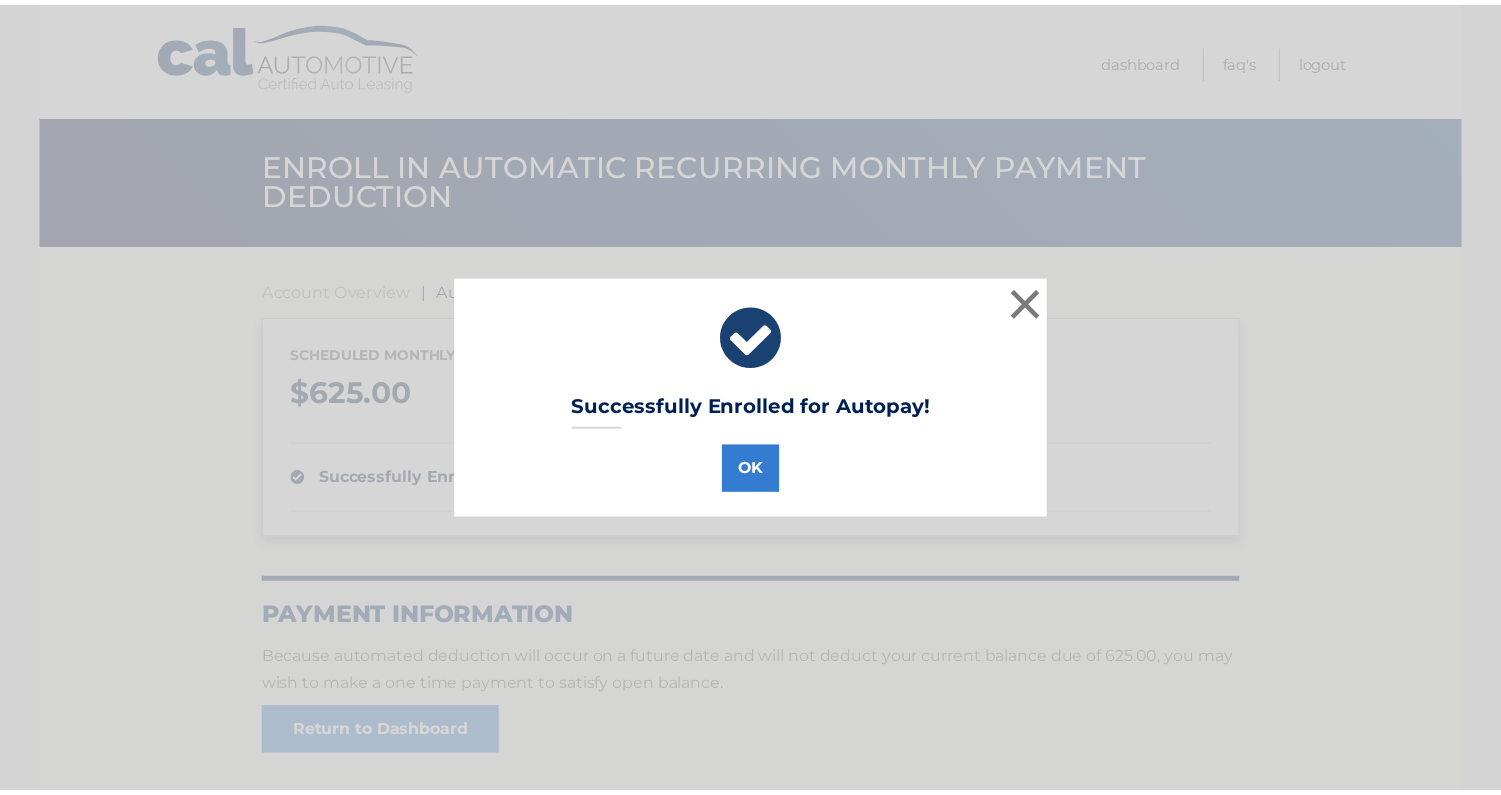 scroll, scrollTop: 0, scrollLeft: 0, axis: both 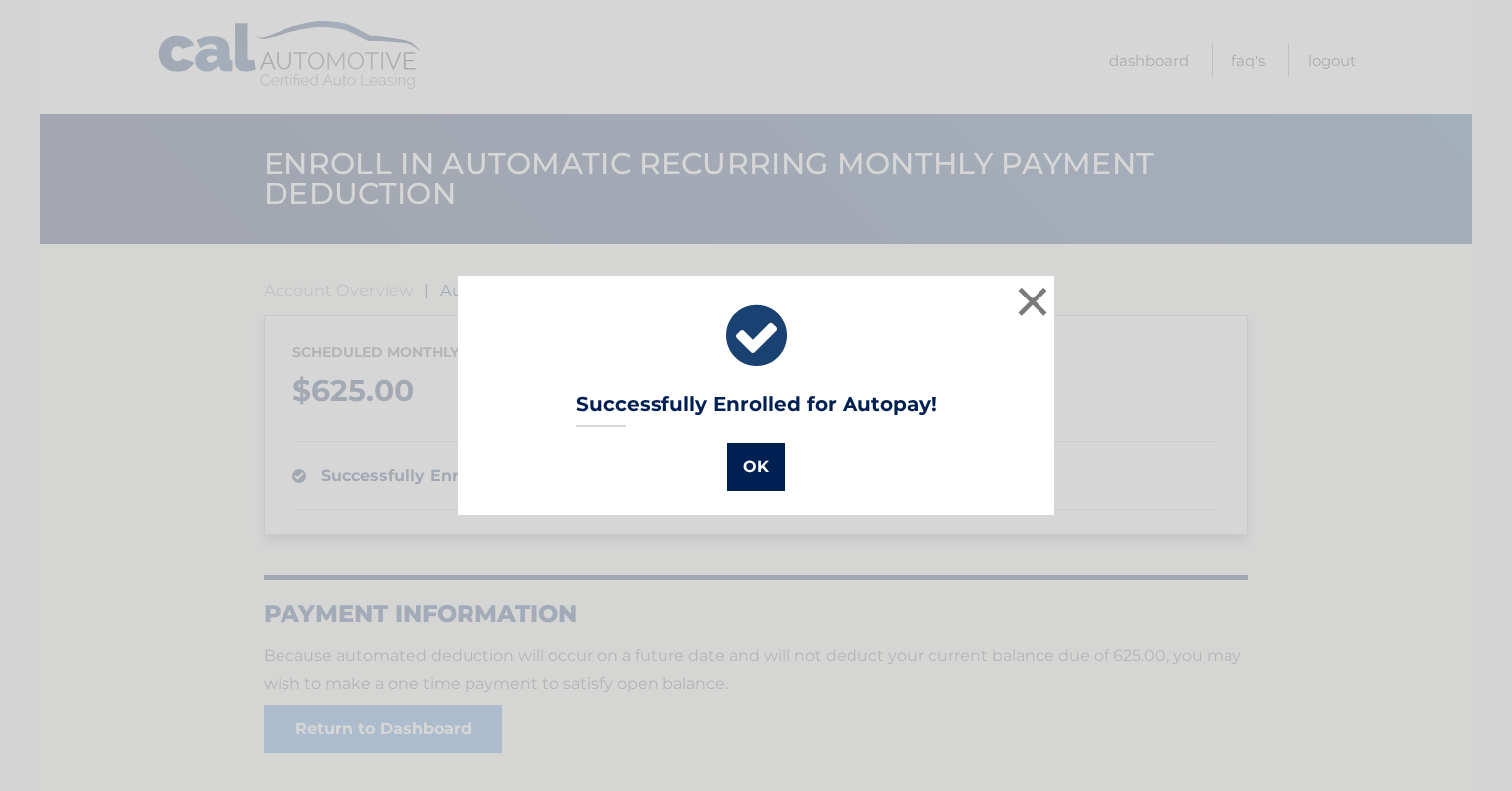 click on "OK" at bounding box center [756, 467] 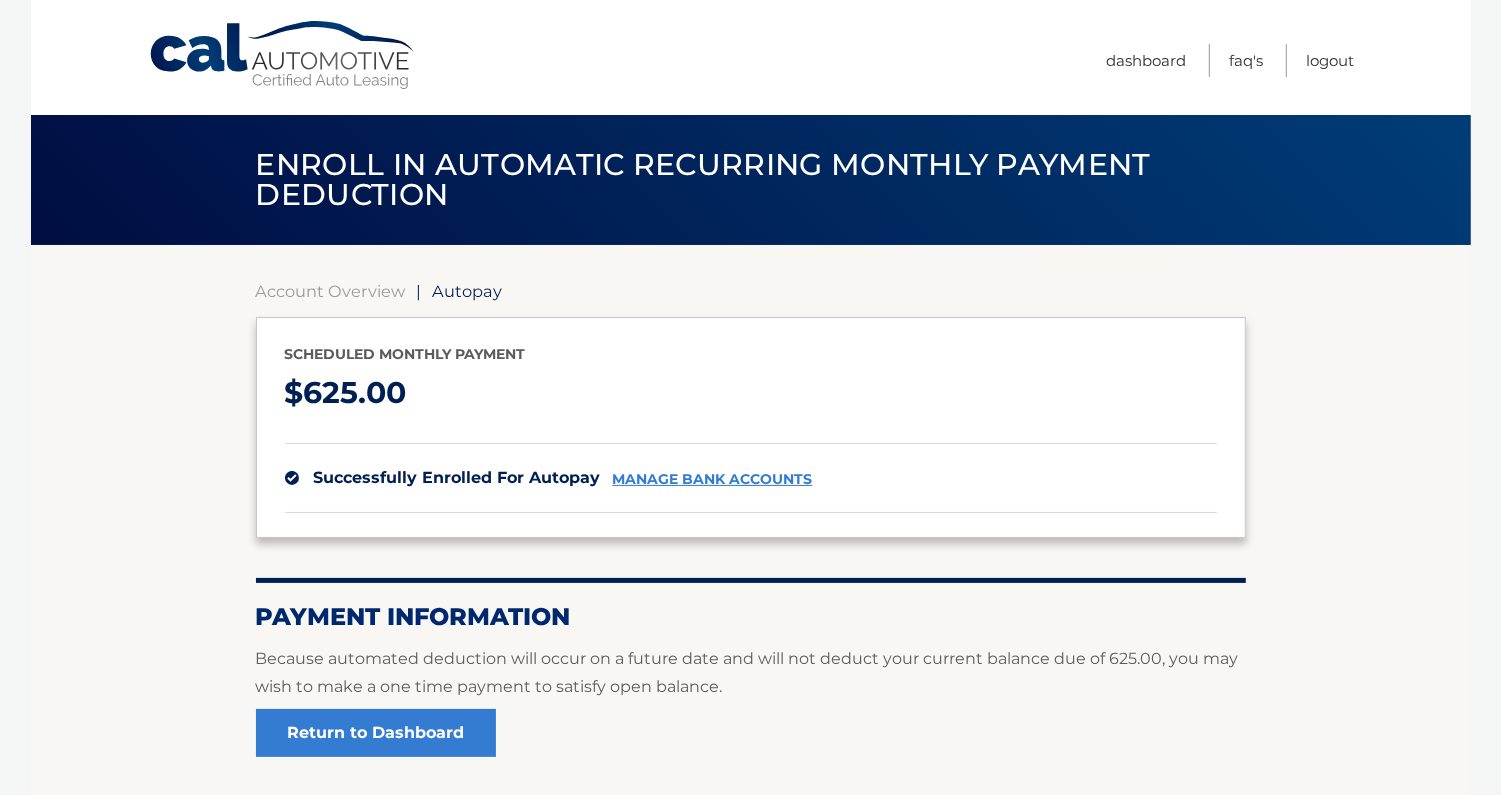 scroll, scrollTop: 160, scrollLeft: 0, axis: vertical 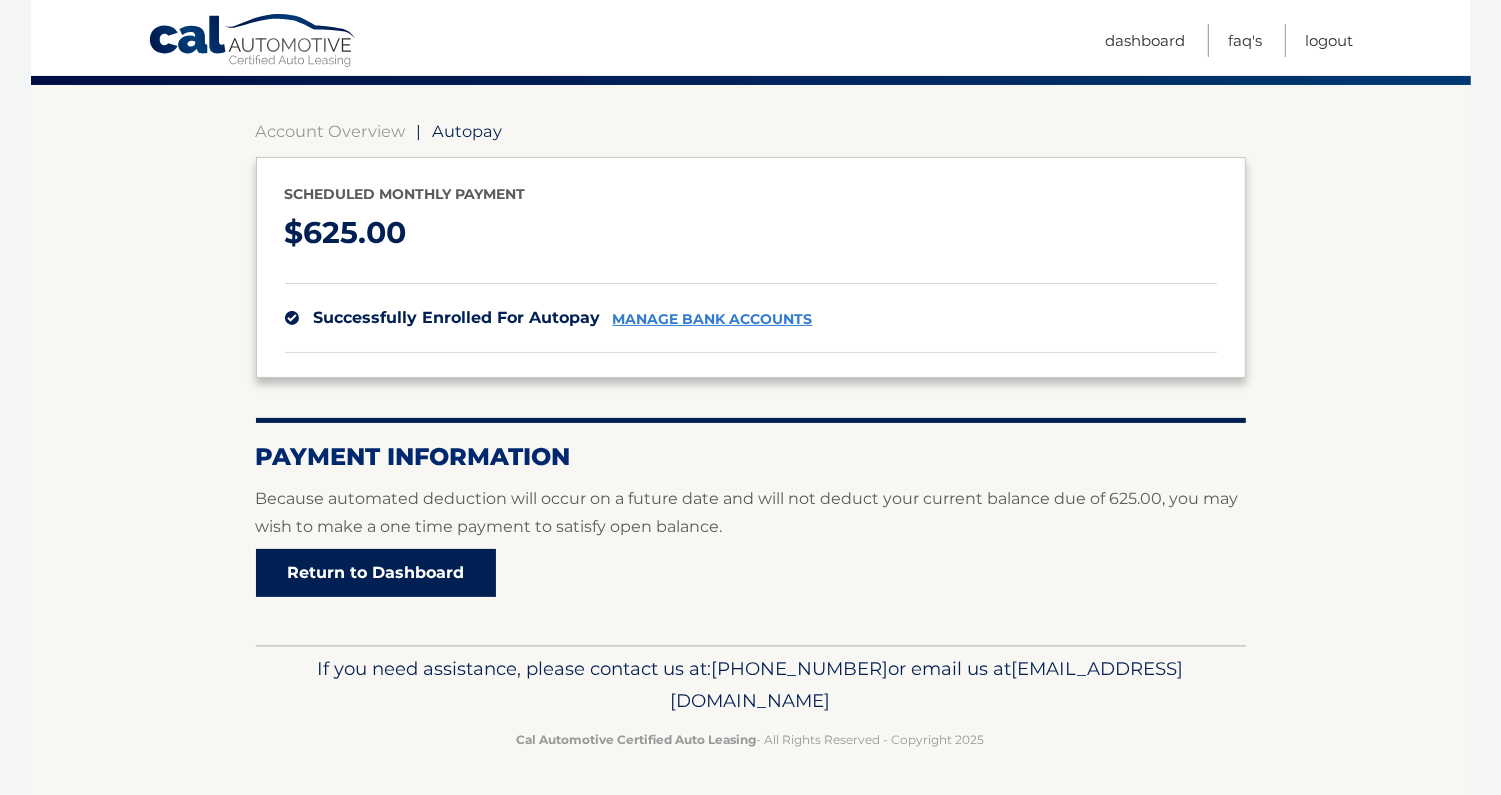 click on "Return to Dashboard" at bounding box center [376, 573] 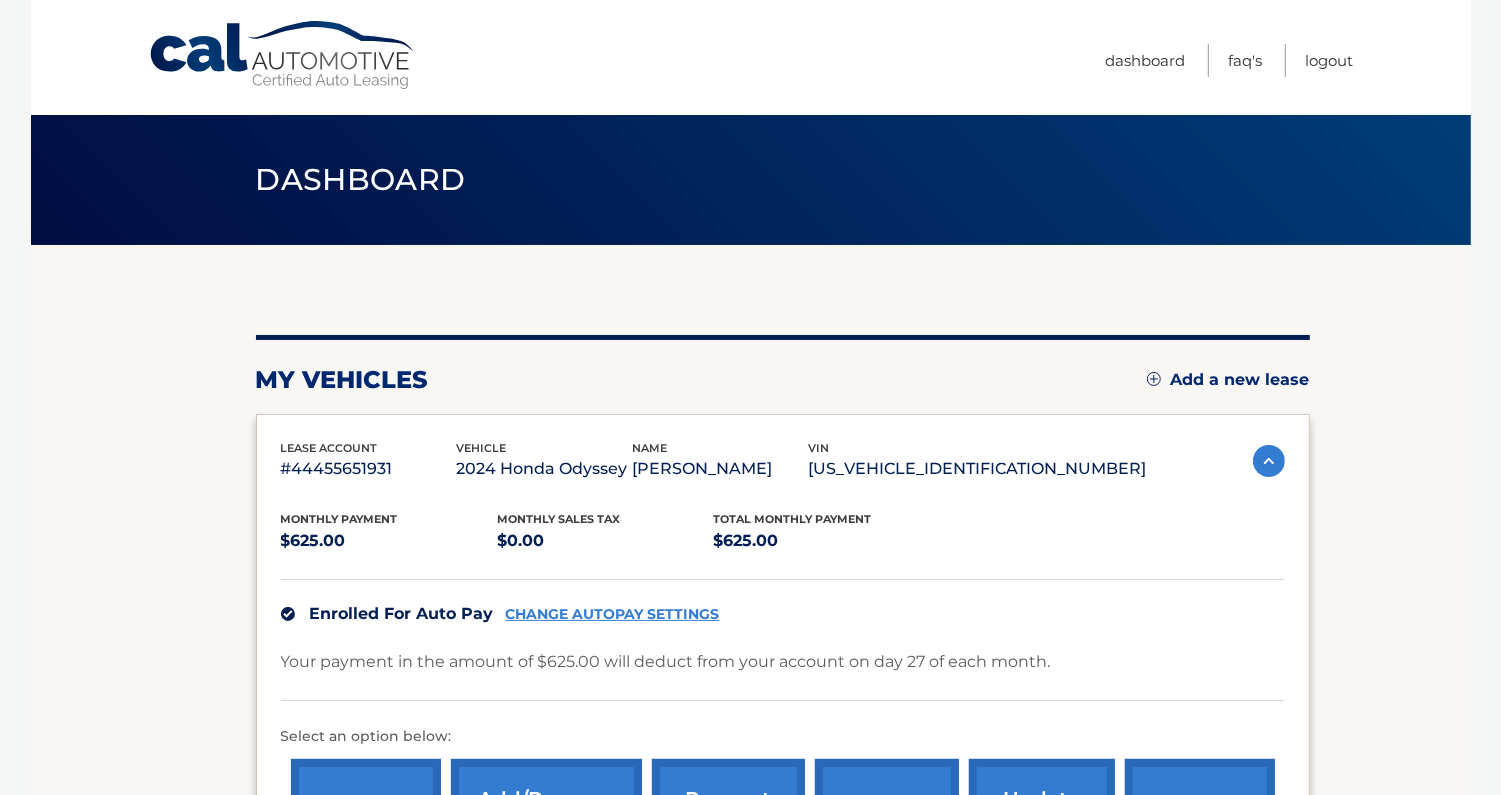 scroll, scrollTop: 338, scrollLeft: 0, axis: vertical 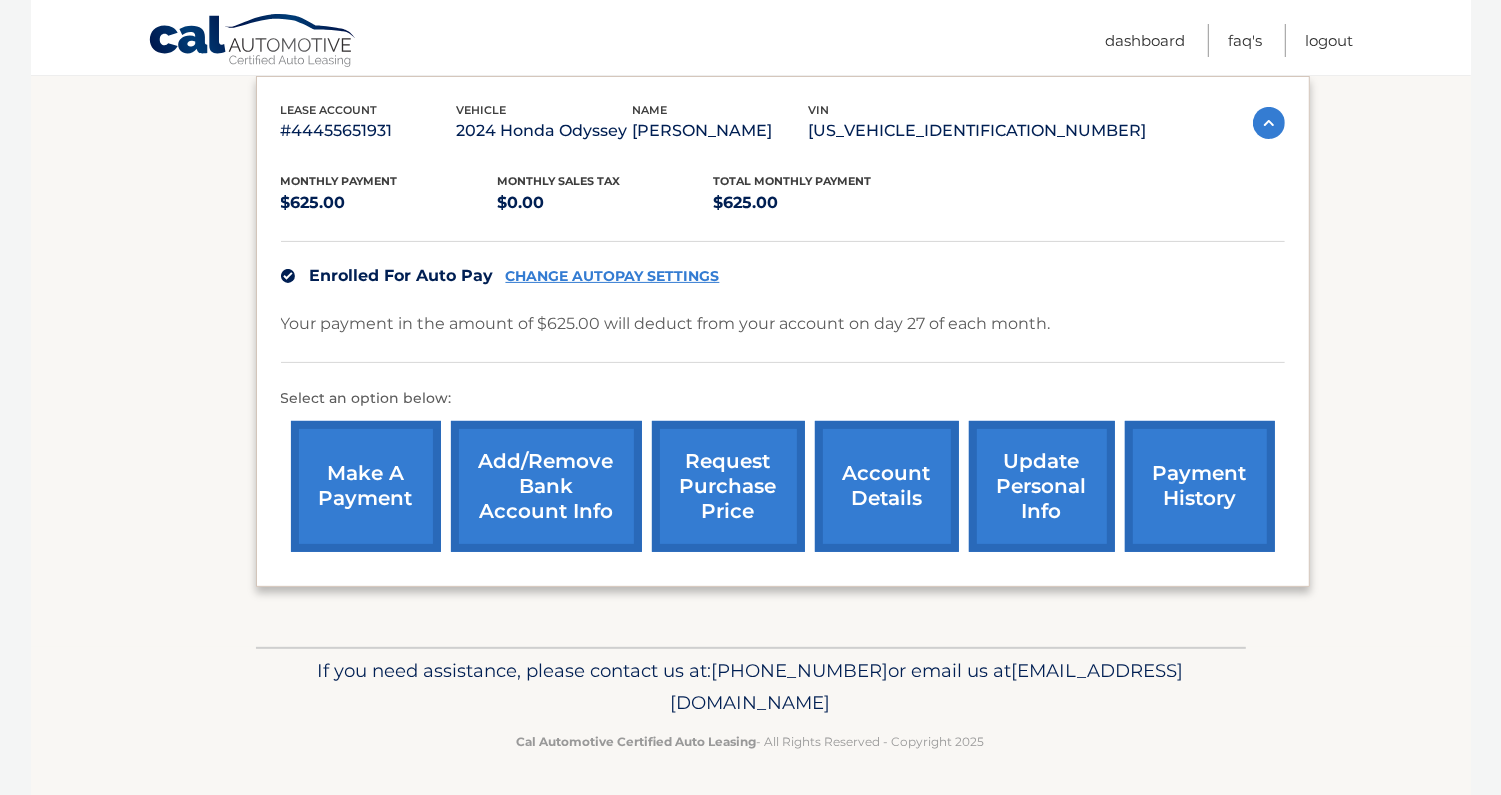 click on "Add/Remove bank account info" at bounding box center [546, 486] 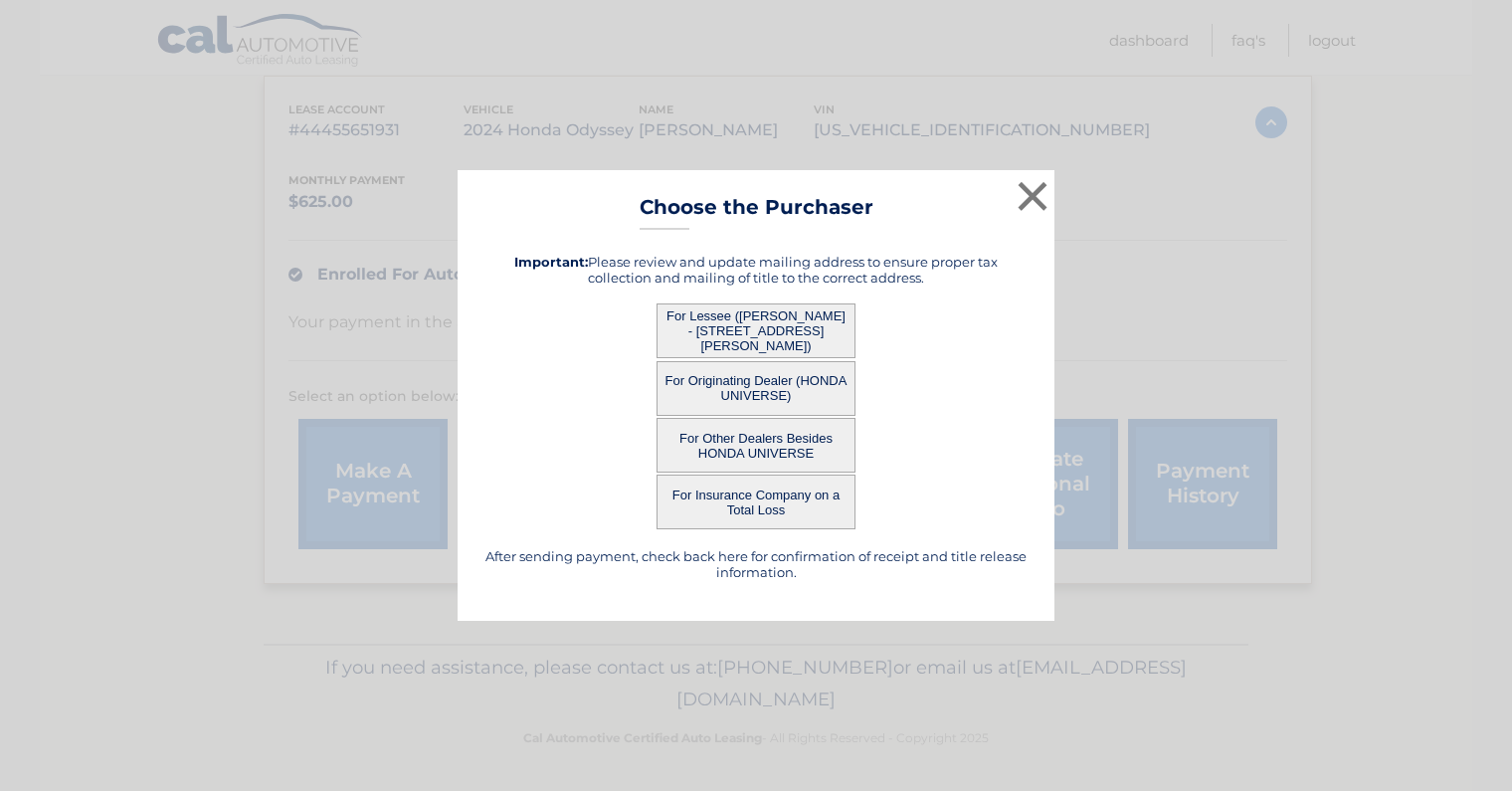 click on "For Lessee ([PERSON_NAME] - [STREET_ADDRESS][PERSON_NAME])" at bounding box center [756, 330] 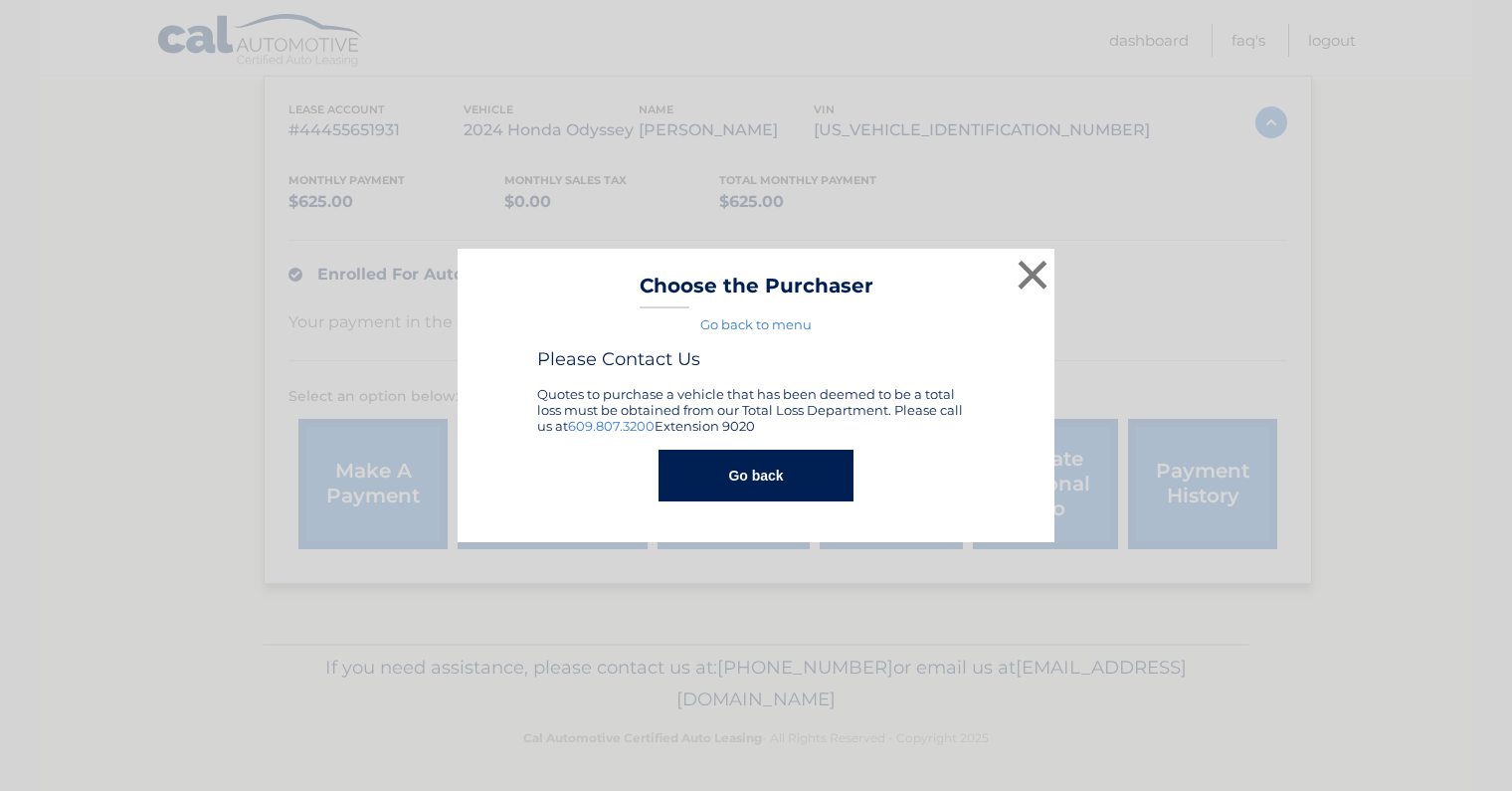 click on "Go back" at bounding box center (755, 476) 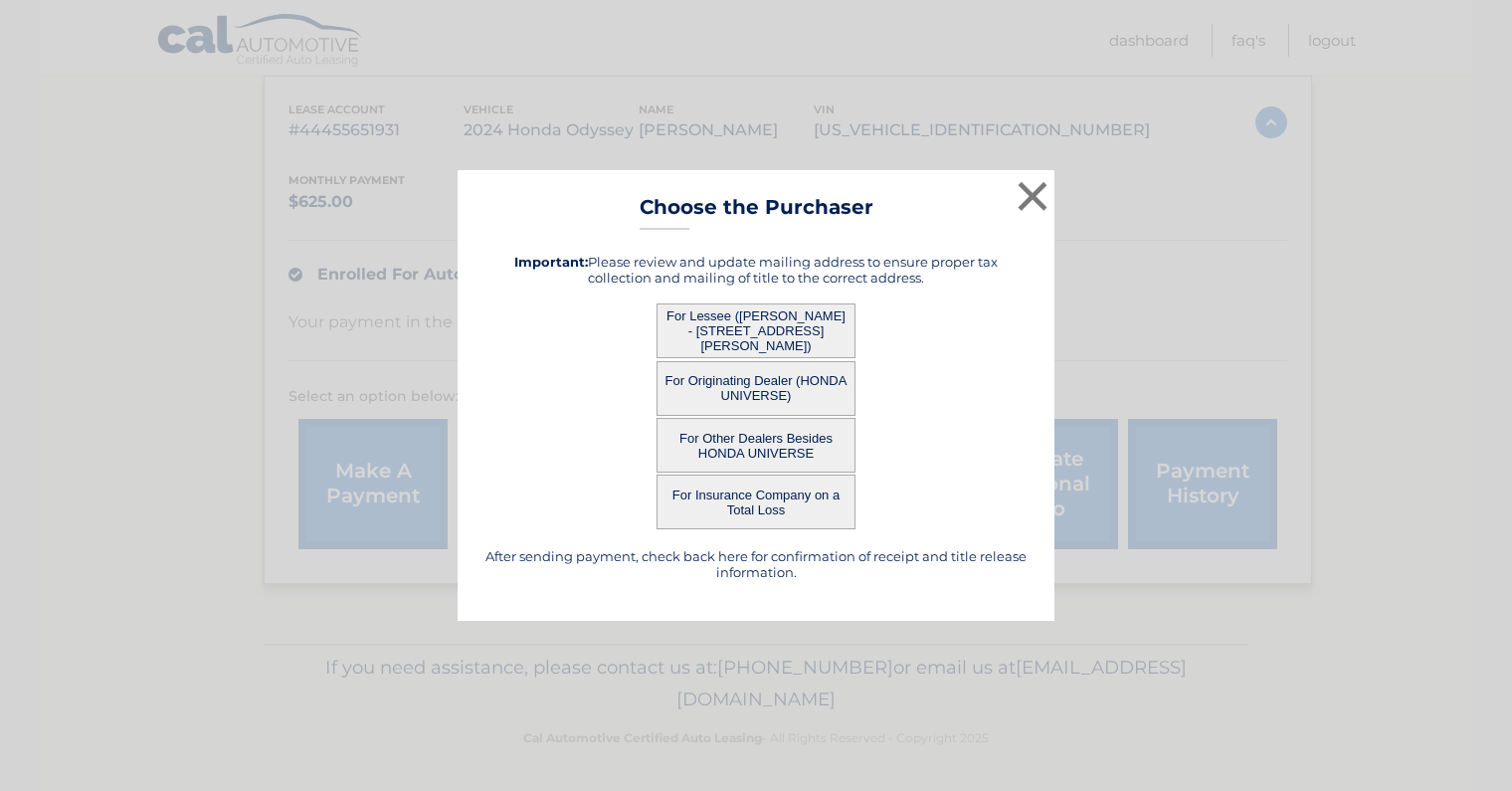 click on "For Insurance Company on a Total Loss" at bounding box center [756, 501] 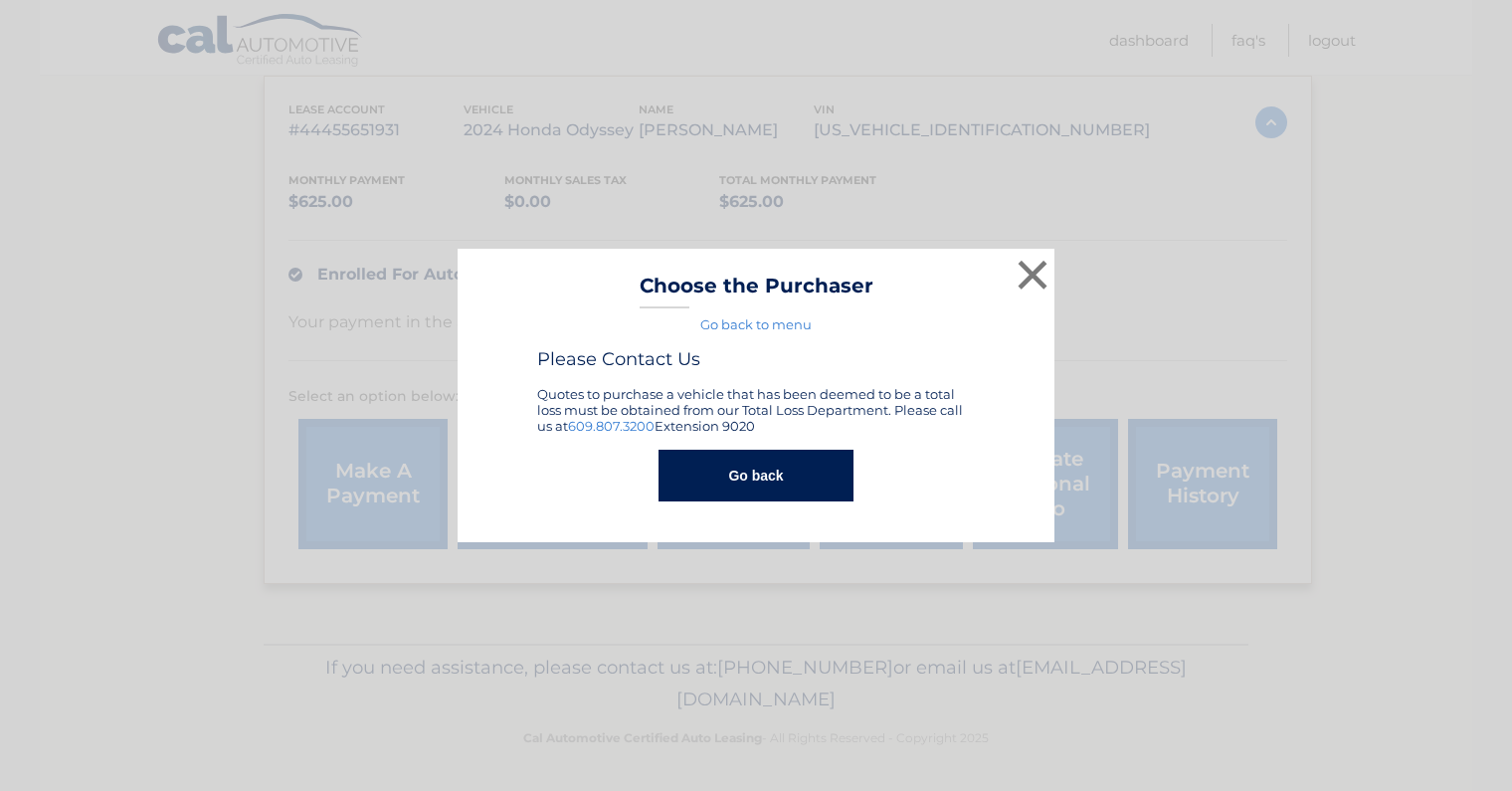 click on "Go back" at bounding box center [755, 476] 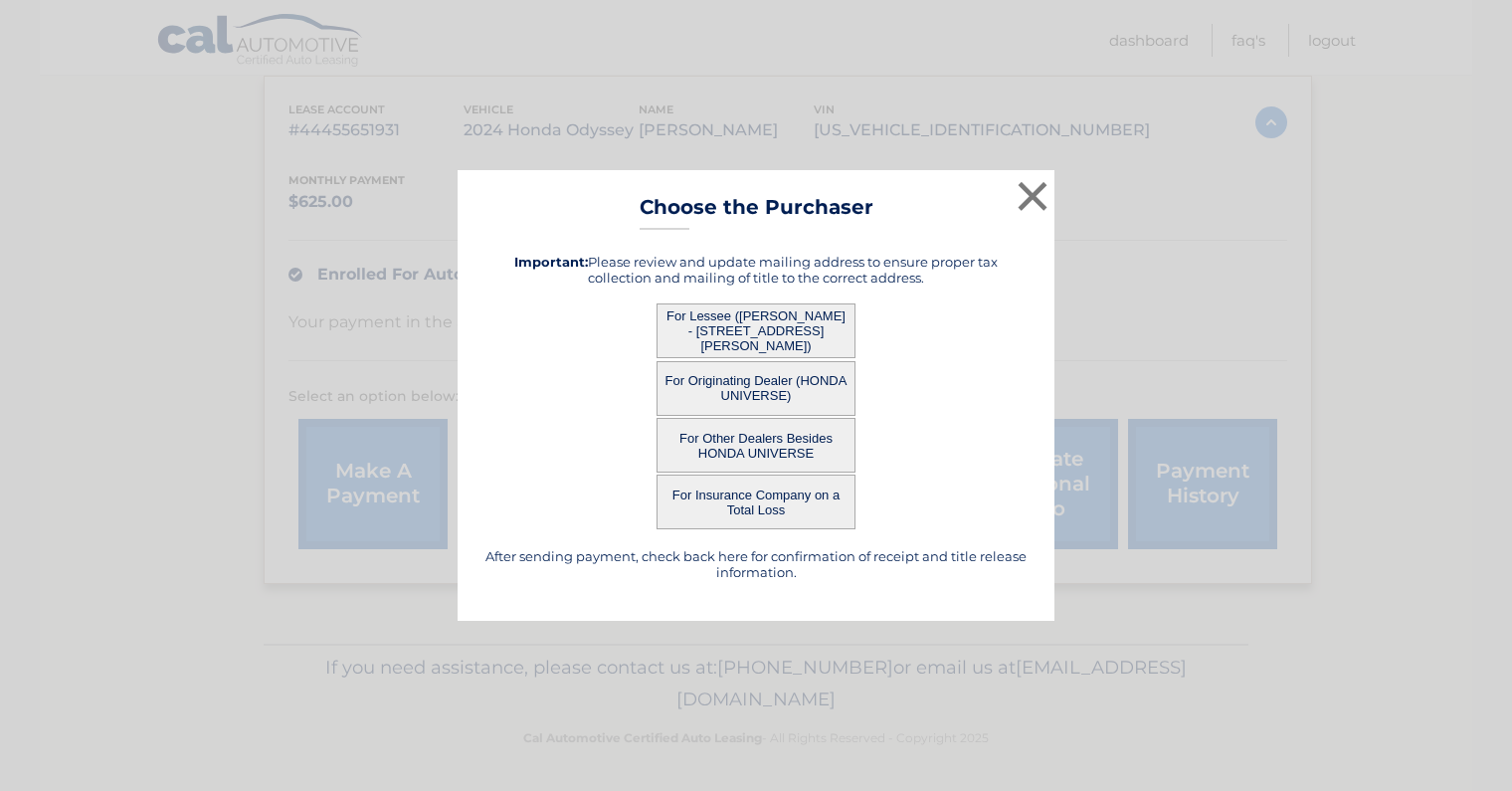 click on "For Originating Dealer (HONDA UNIVERSE)" at bounding box center (756, 388) 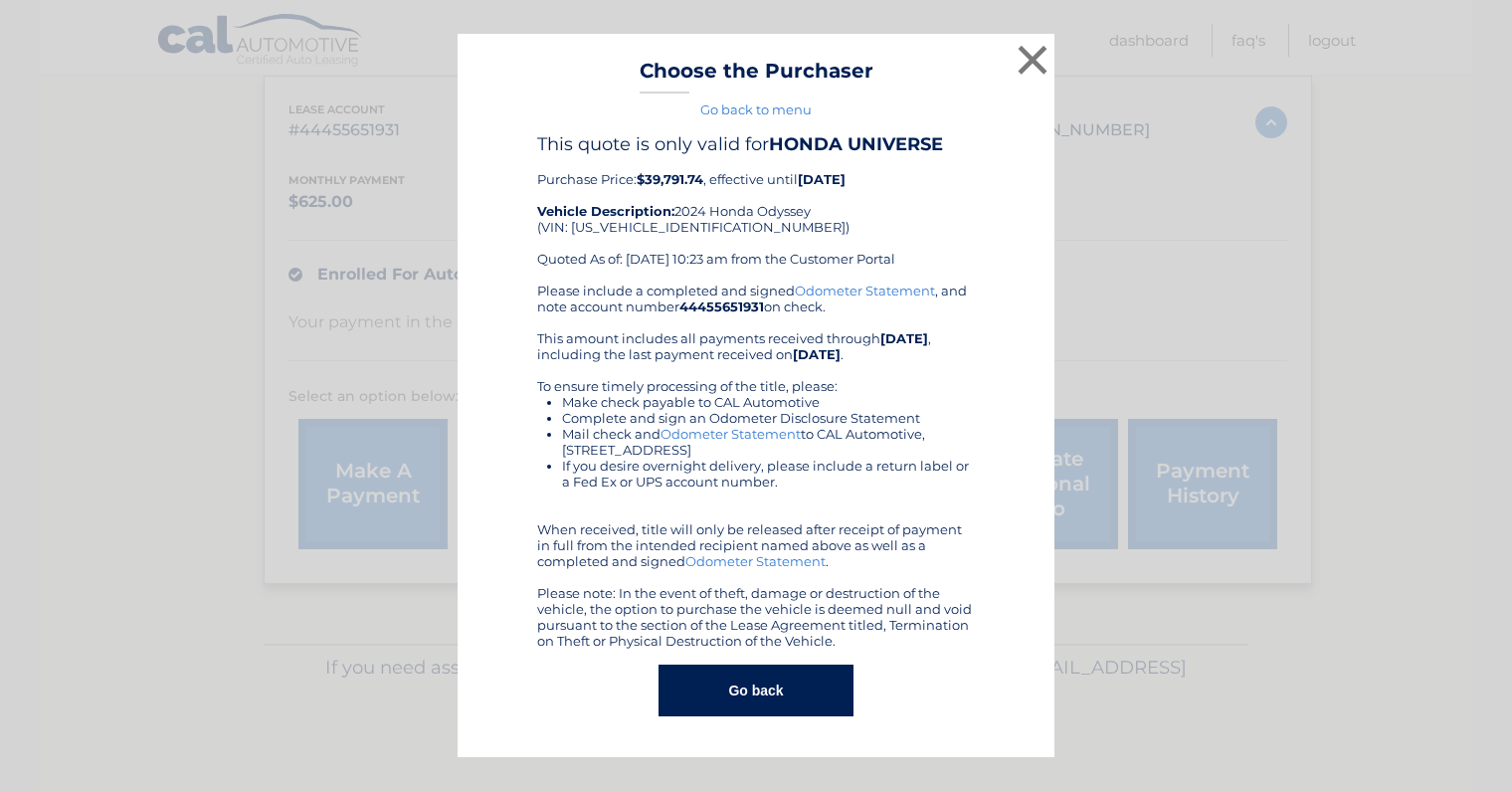 drag, startPoint x: 757, startPoint y: 451, endPoint x: 762, endPoint y: 425, distance: 26.476405 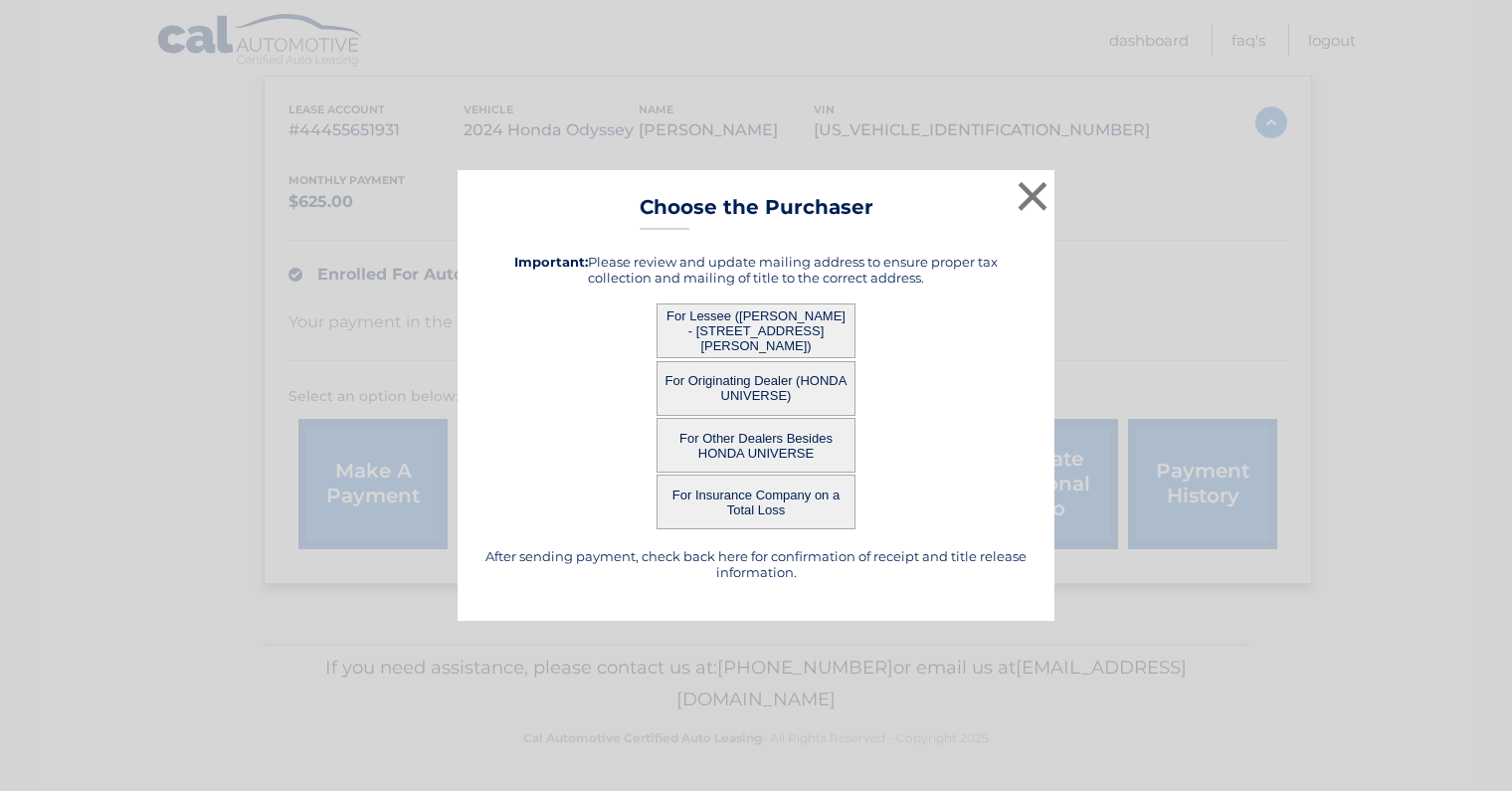 click on "For Lessee ([PERSON_NAME] - [STREET_ADDRESS][PERSON_NAME])" at bounding box center (756, 330) 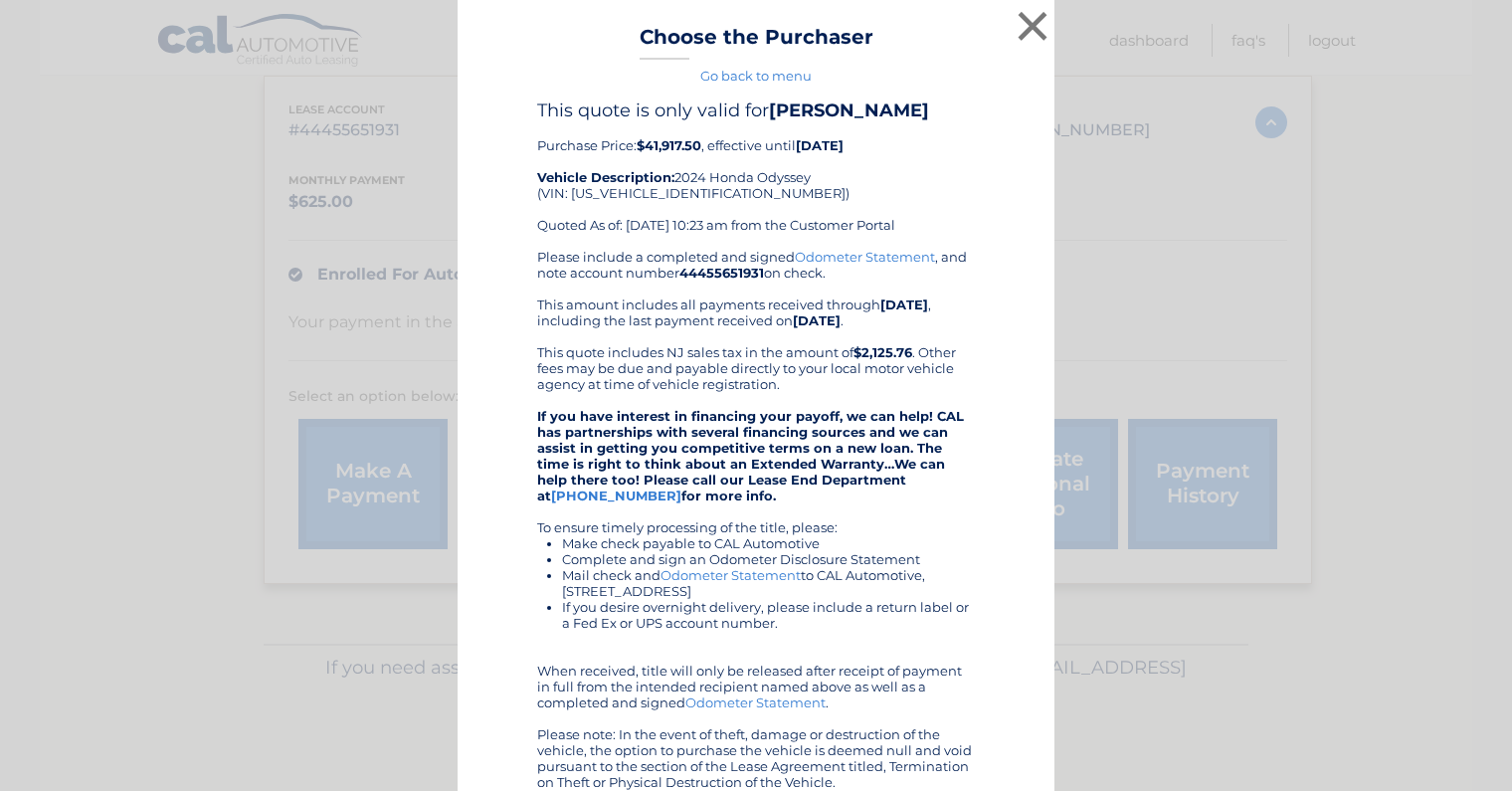 click on "Please include a completed and signed  Odometer Statement , and note account number  44455651931  on check.
This amount includes all payments received through  07/14/2025 , including the last payment received on  06/27/2025 .
This quote  includes NJ sales tax in the amount of  $2,125.76 .  Other fees may be due and payable directly to your local motor vehicle agency at time of vehicle registration.
If you have interest in financing your payoff, we can help!  CAL has partnerships with several financing sources and we can assist in getting you competitive terms on a new loan.  The time is right to think about an Extended Warranty…We can help there too!  Please call our Lease End Department at  609-807-3203  for more info.
To ensure timely processing of the title, please:
Make check payable to CAL Automotive
." at bounding box center [756, 519] 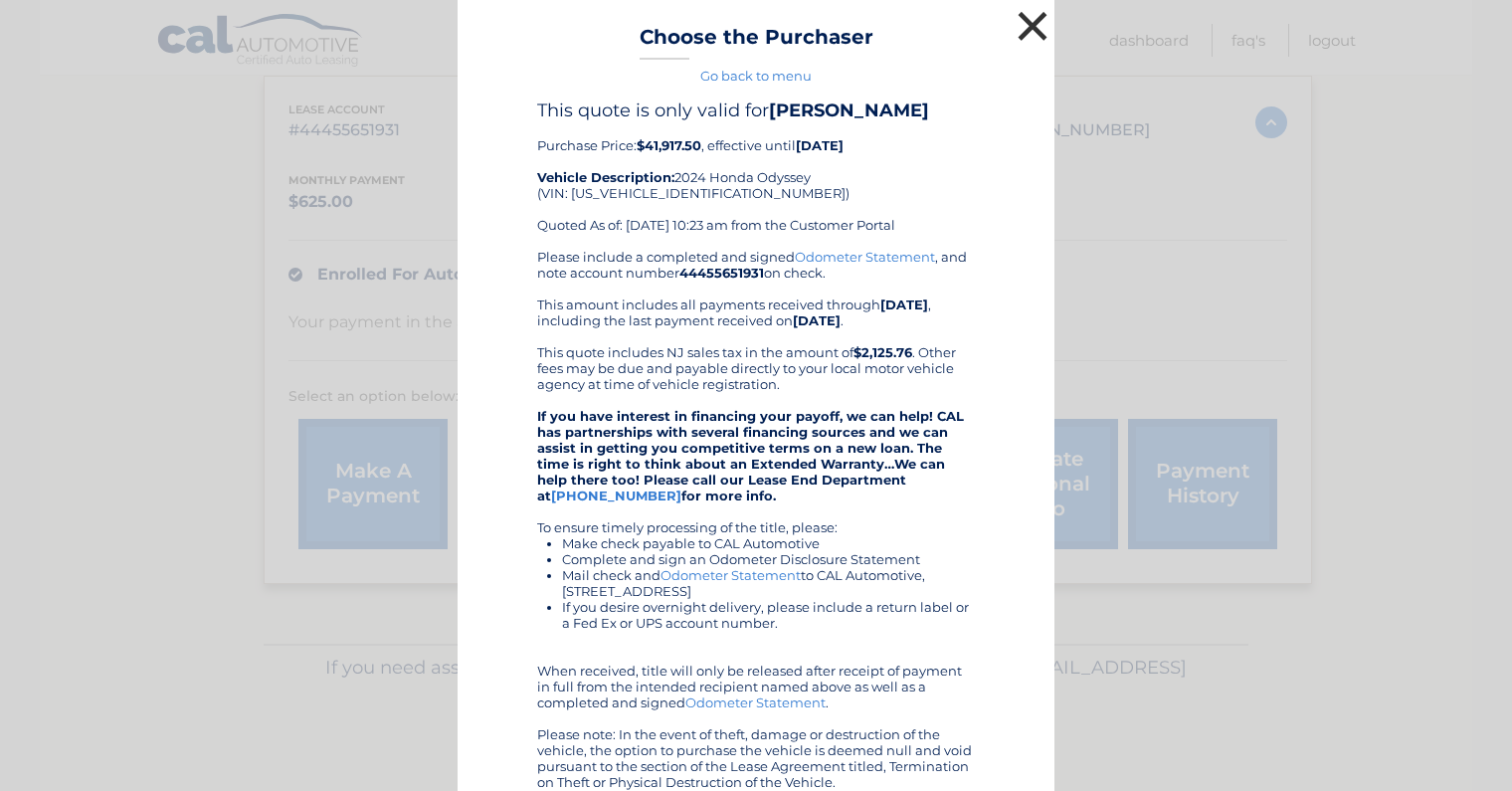 click on "×" at bounding box center (1033, 26) 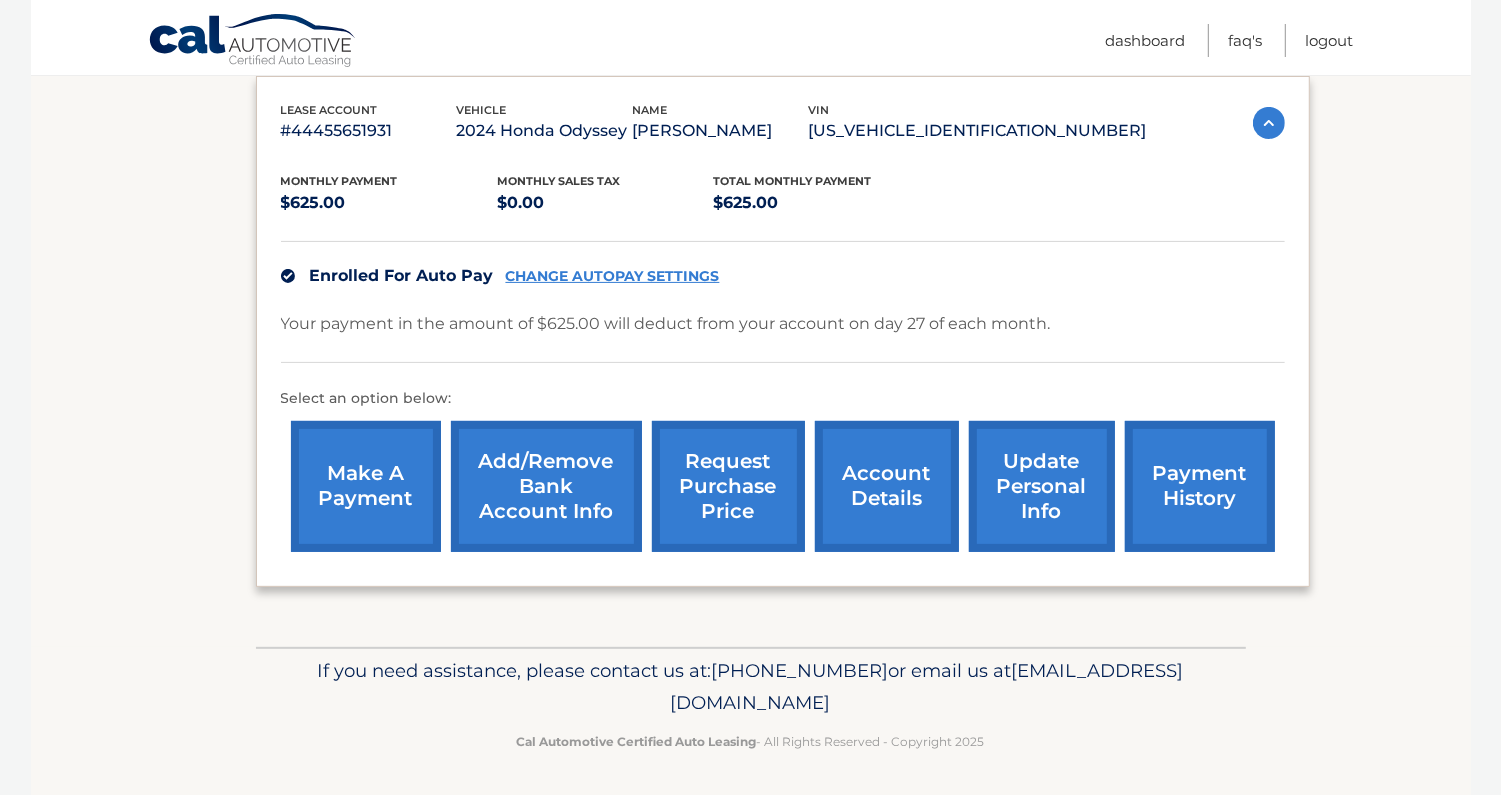 click on "account details" at bounding box center (887, 486) 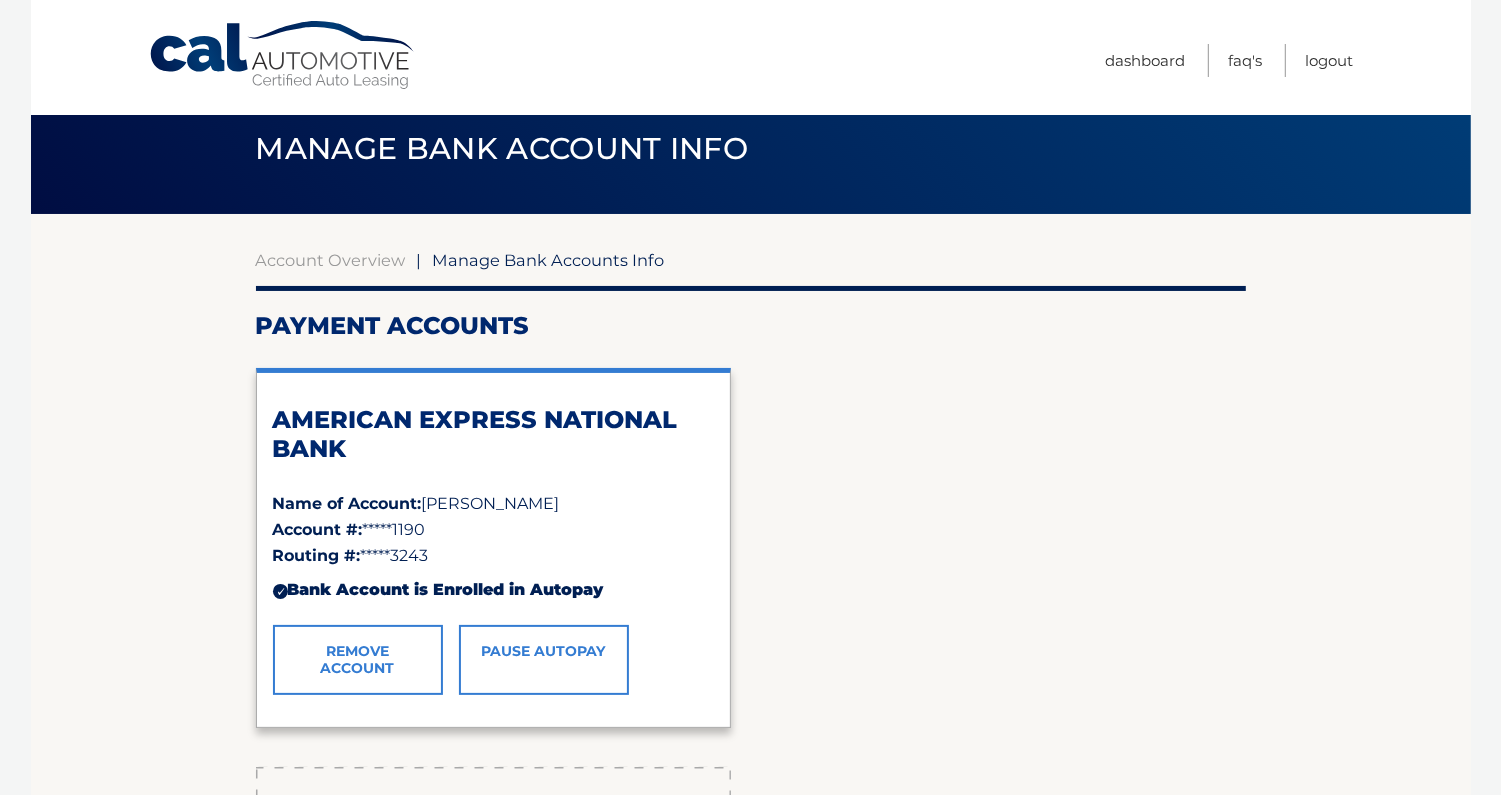 scroll, scrollTop: 0, scrollLeft: 0, axis: both 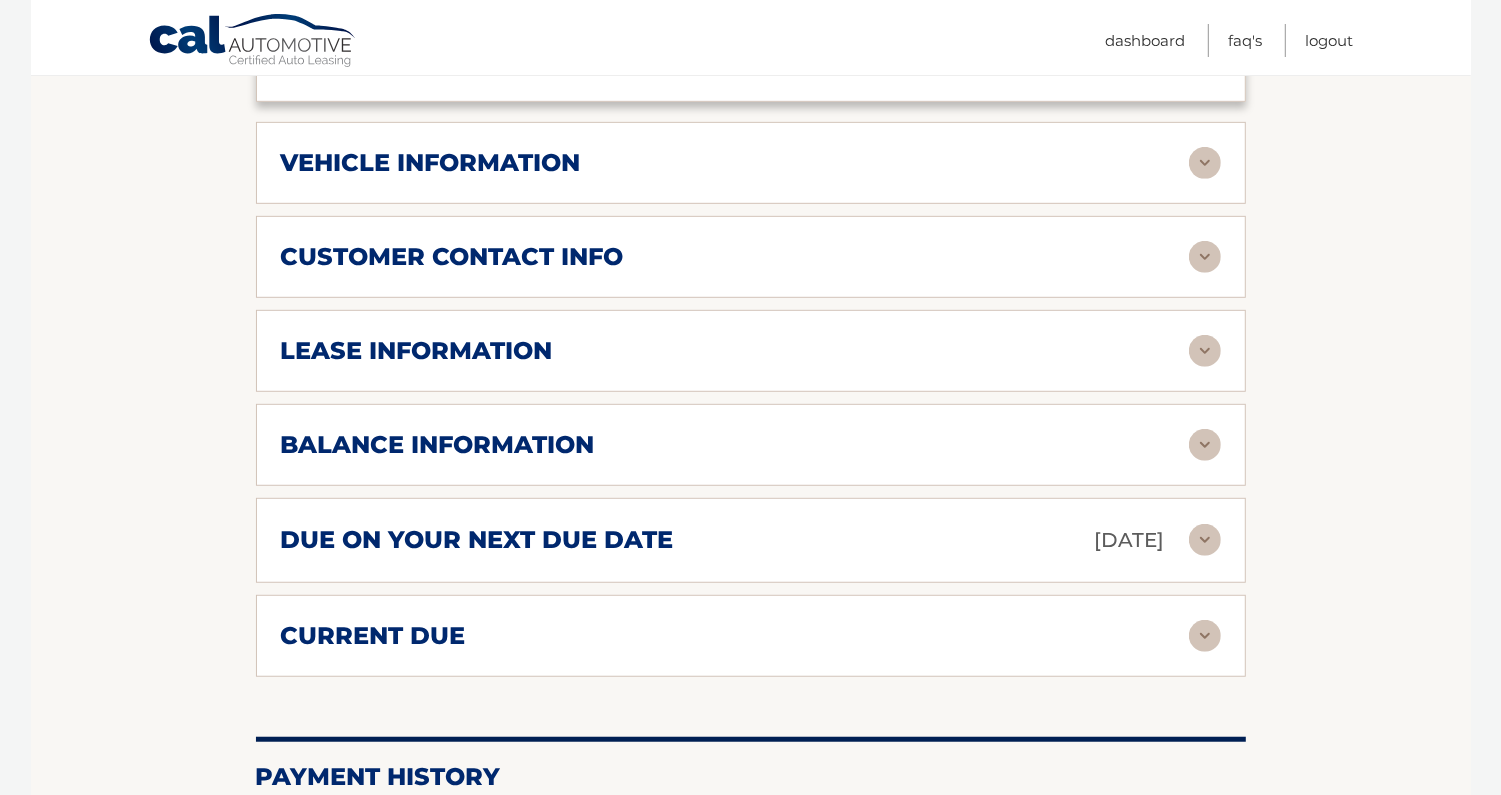 click on "lease information
Contract Start Date
[DATE]
Term
39
Maturity Date
[DATE]
Starting Odometer
11
Allowable Annual Mileage
10000
Charge Per Mile*
0.35
Last Scheduled Due Date
[DATE]
Monthly Payment
$625.00
Monthly Sales Tax
$0.00" at bounding box center (751, 351) 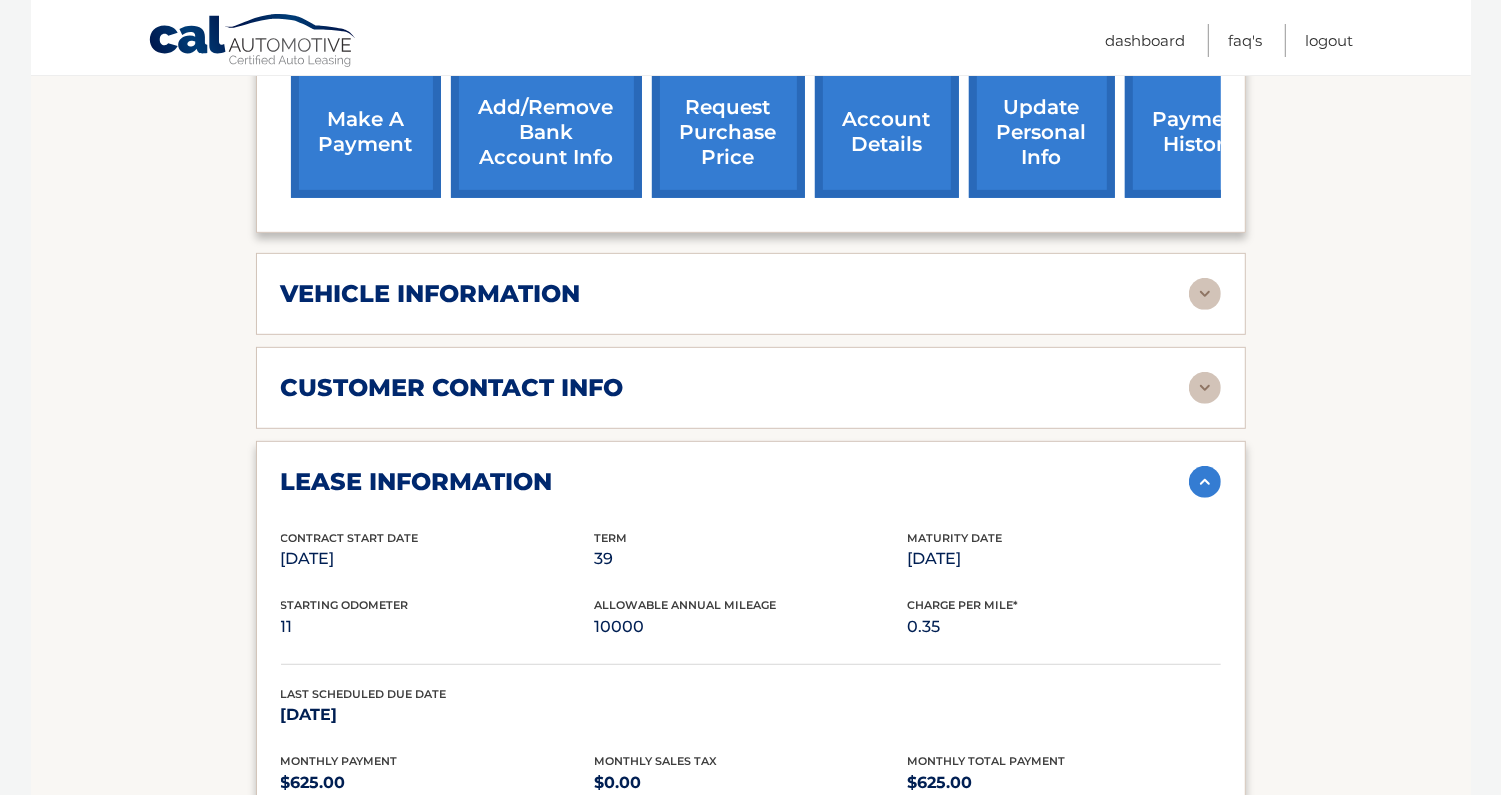 scroll, scrollTop: 737, scrollLeft: 0, axis: vertical 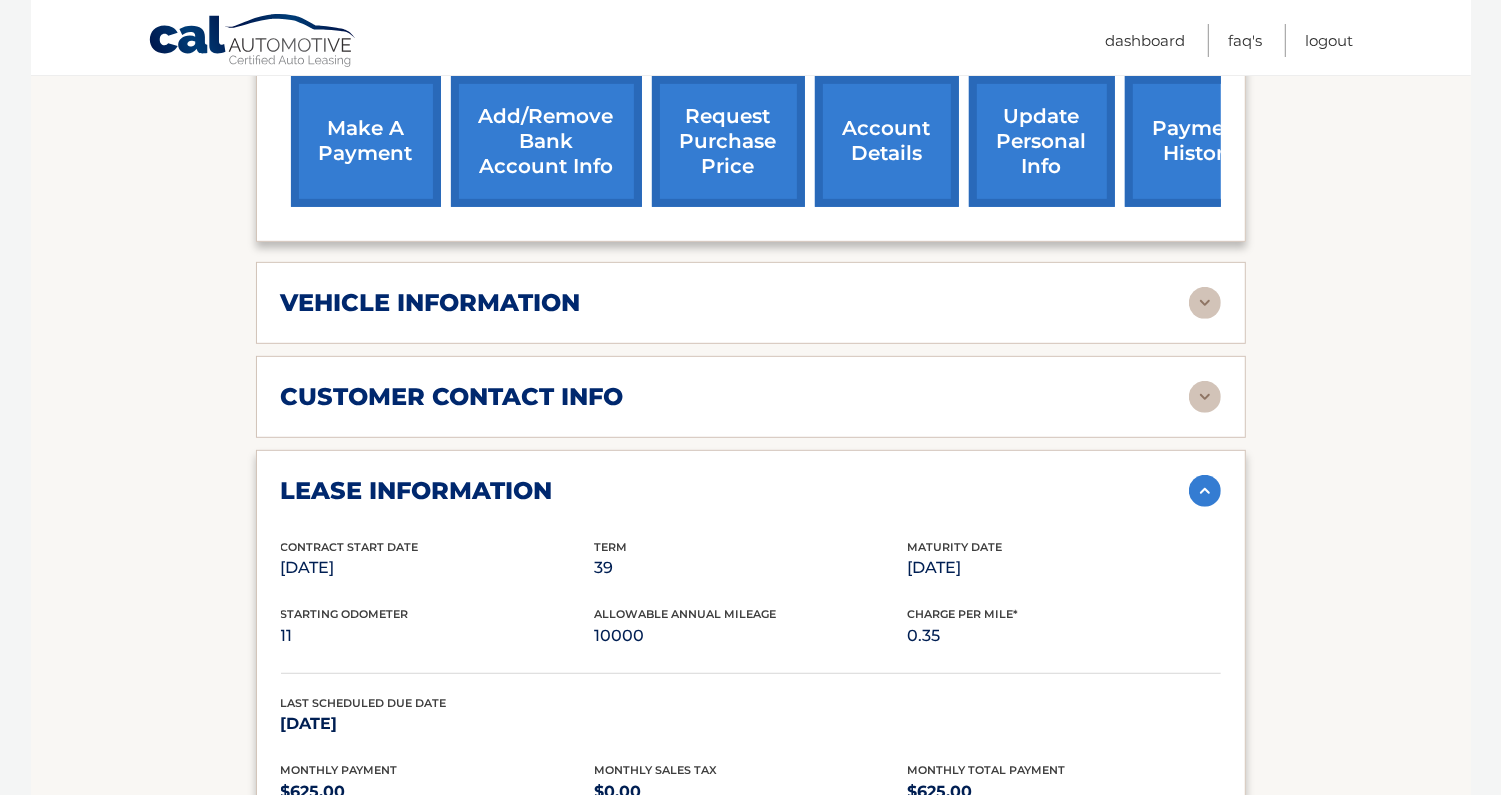 click on "customer contact info" at bounding box center (735, 397) 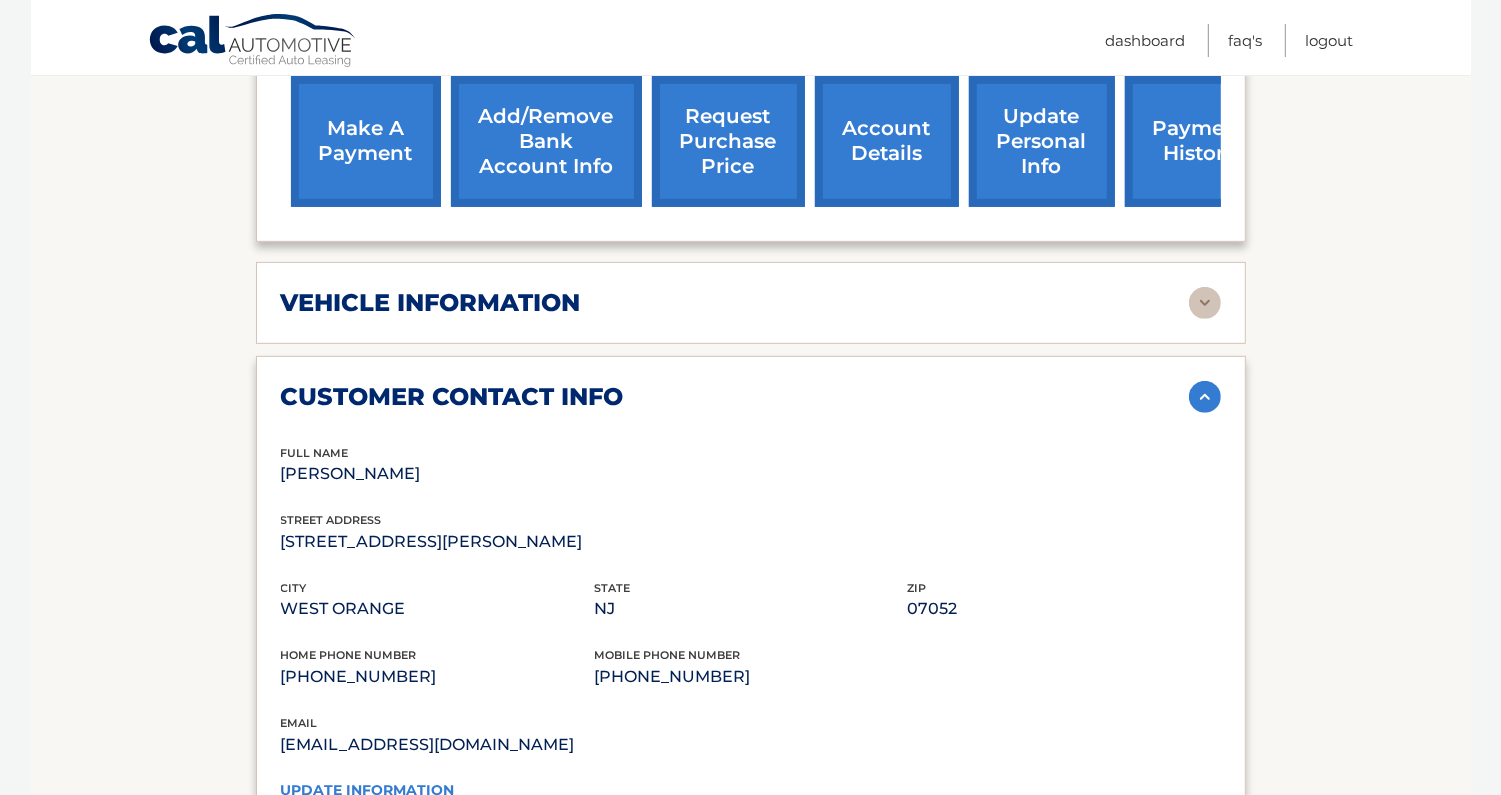 click on "customer contact info" at bounding box center (735, 397) 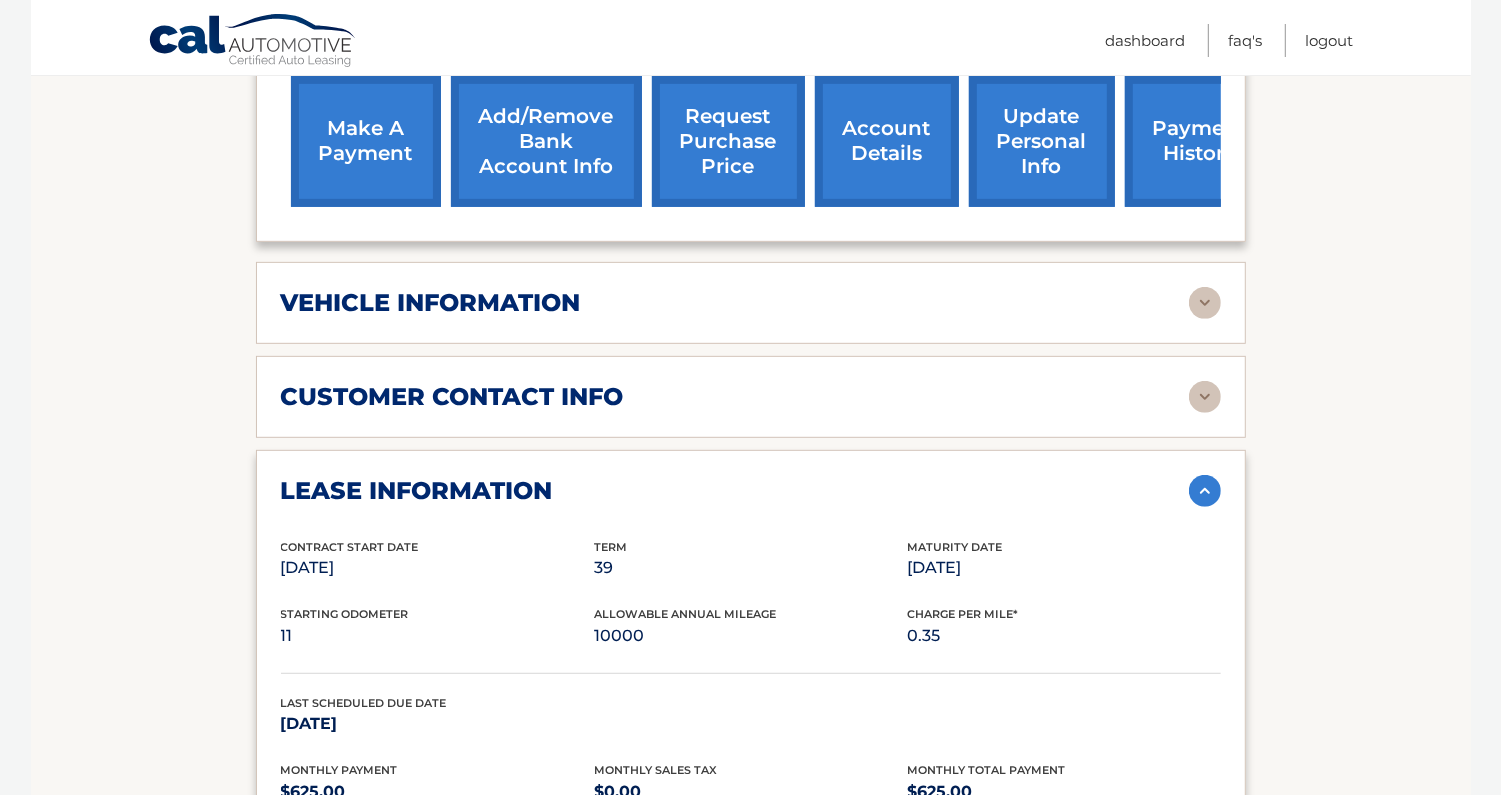 click on "vehicle information" at bounding box center [735, 303] 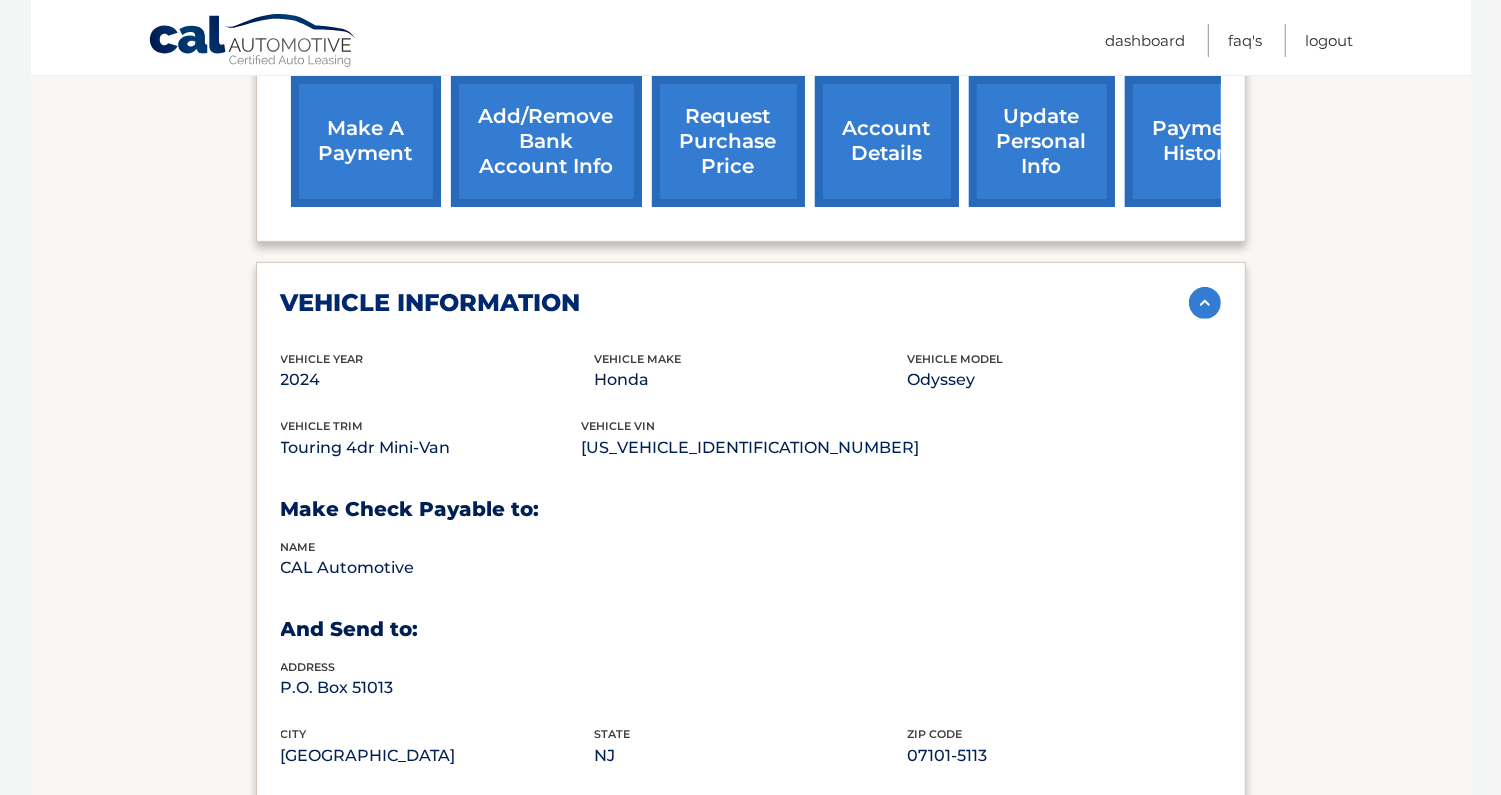 click on "vehicle information" at bounding box center [735, 303] 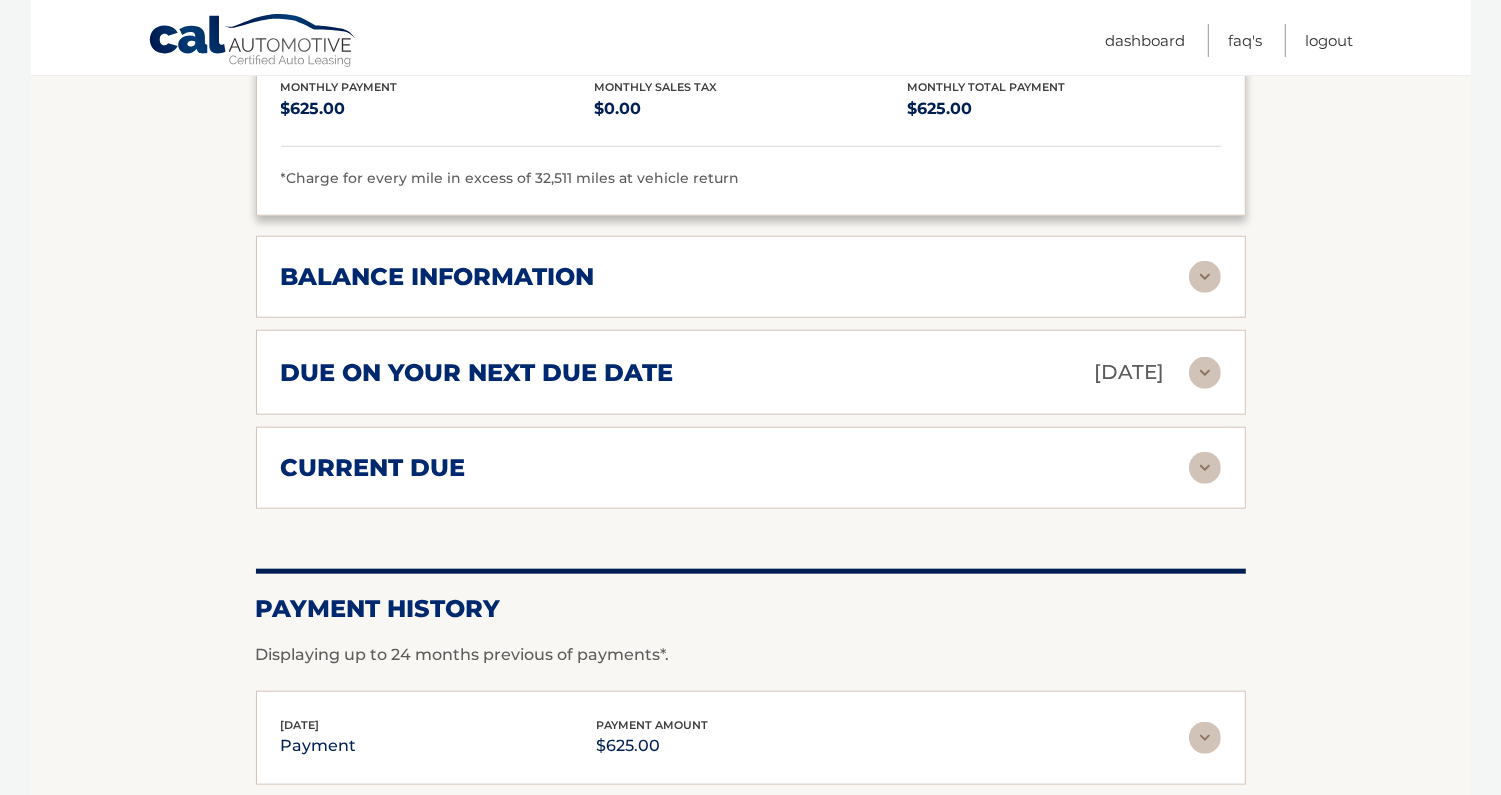 scroll, scrollTop: 1421, scrollLeft: 0, axis: vertical 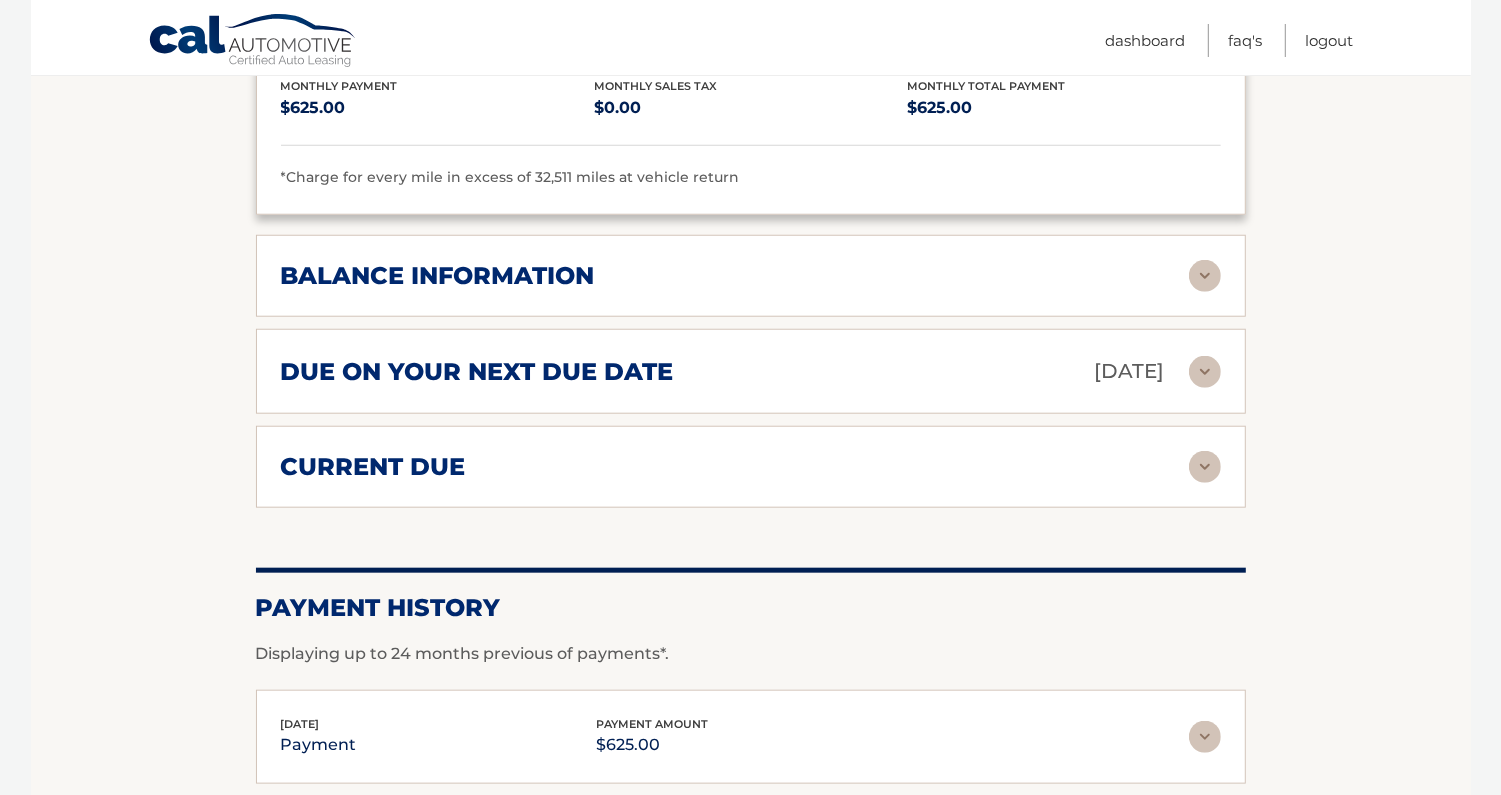 click on "current due" at bounding box center [735, 467] 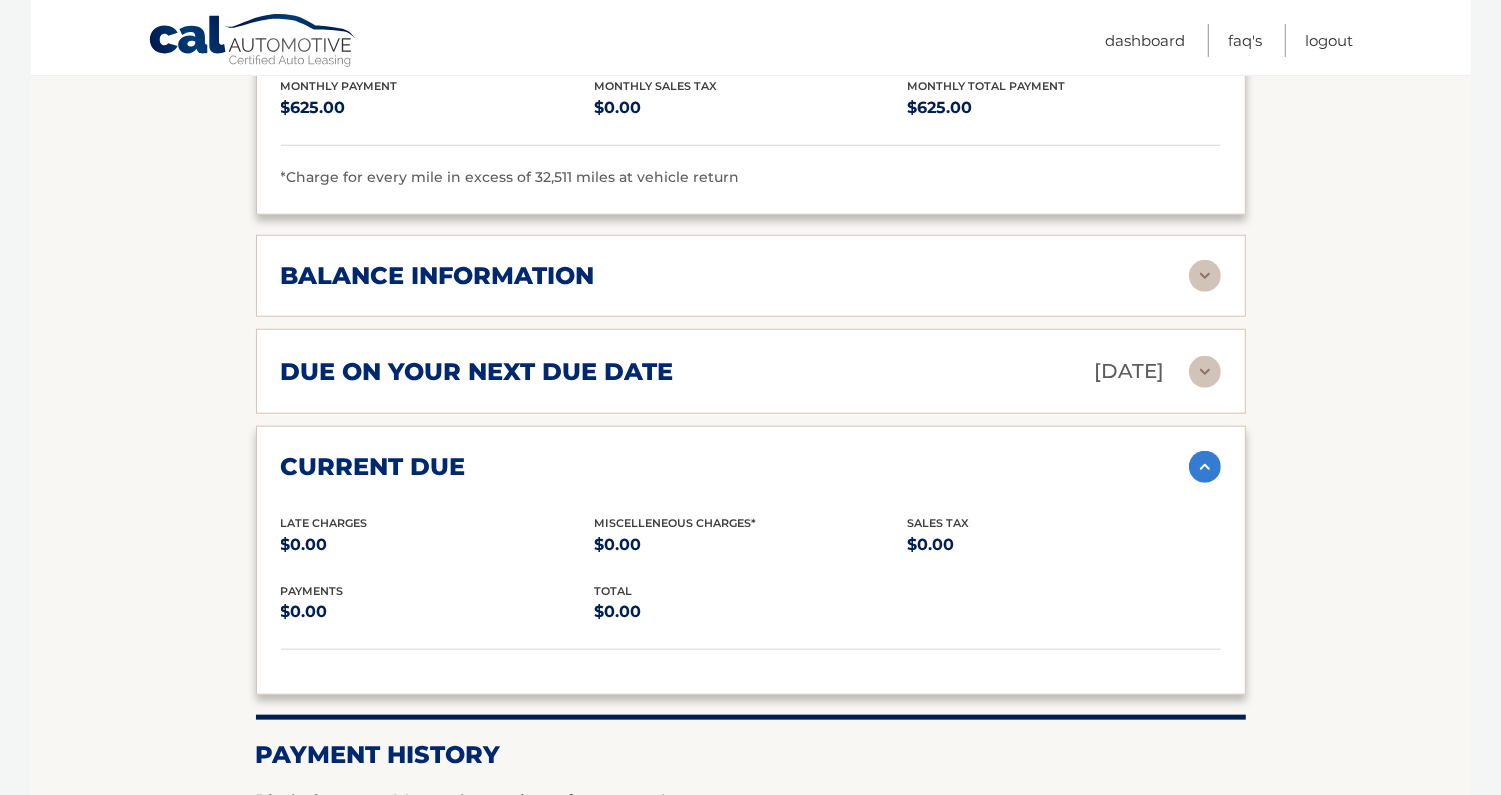 click on "current due" at bounding box center [735, 467] 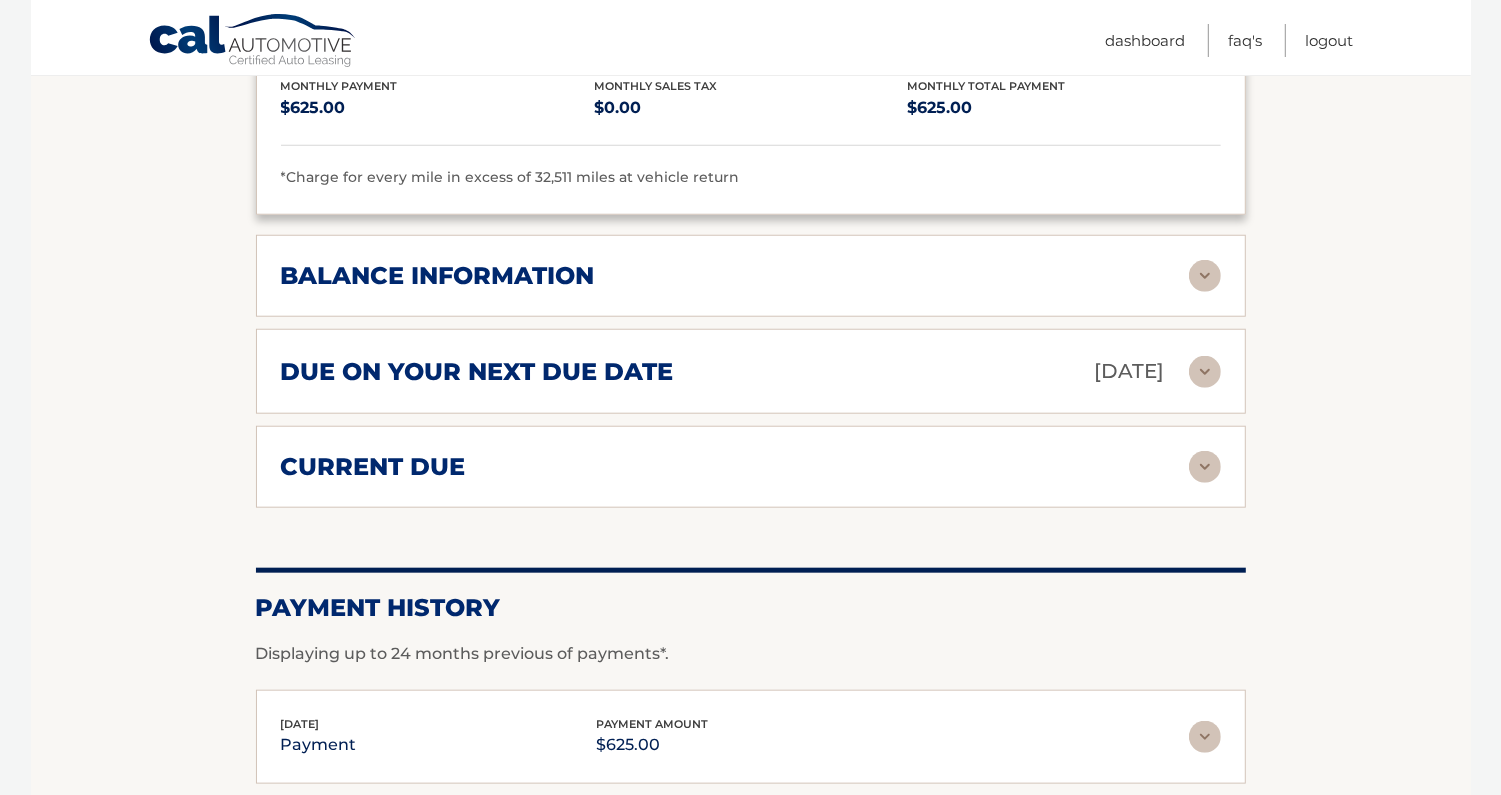 click on "balance information" at bounding box center [735, 276] 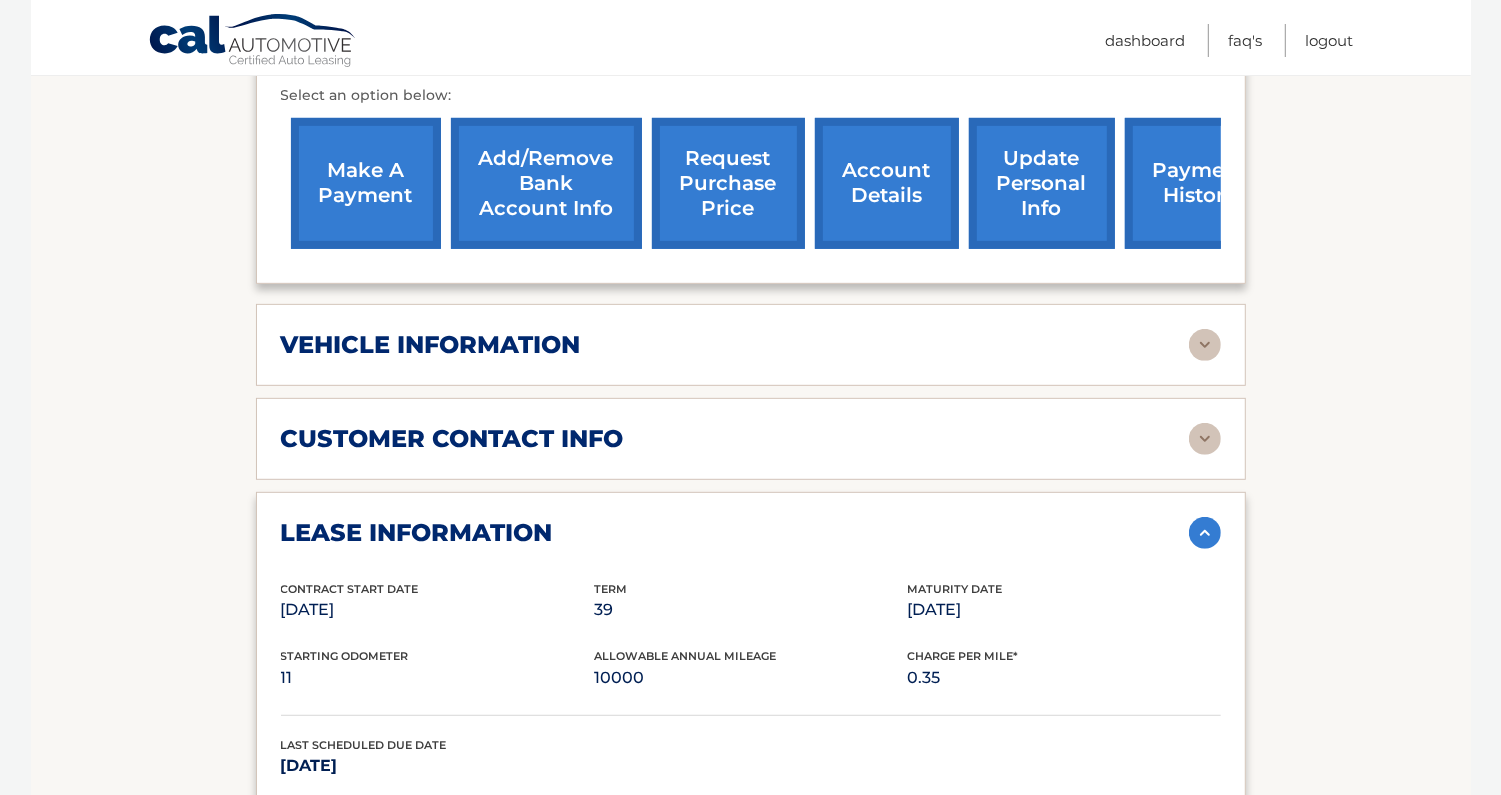 scroll, scrollTop: 0, scrollLeft: 0, axis: both 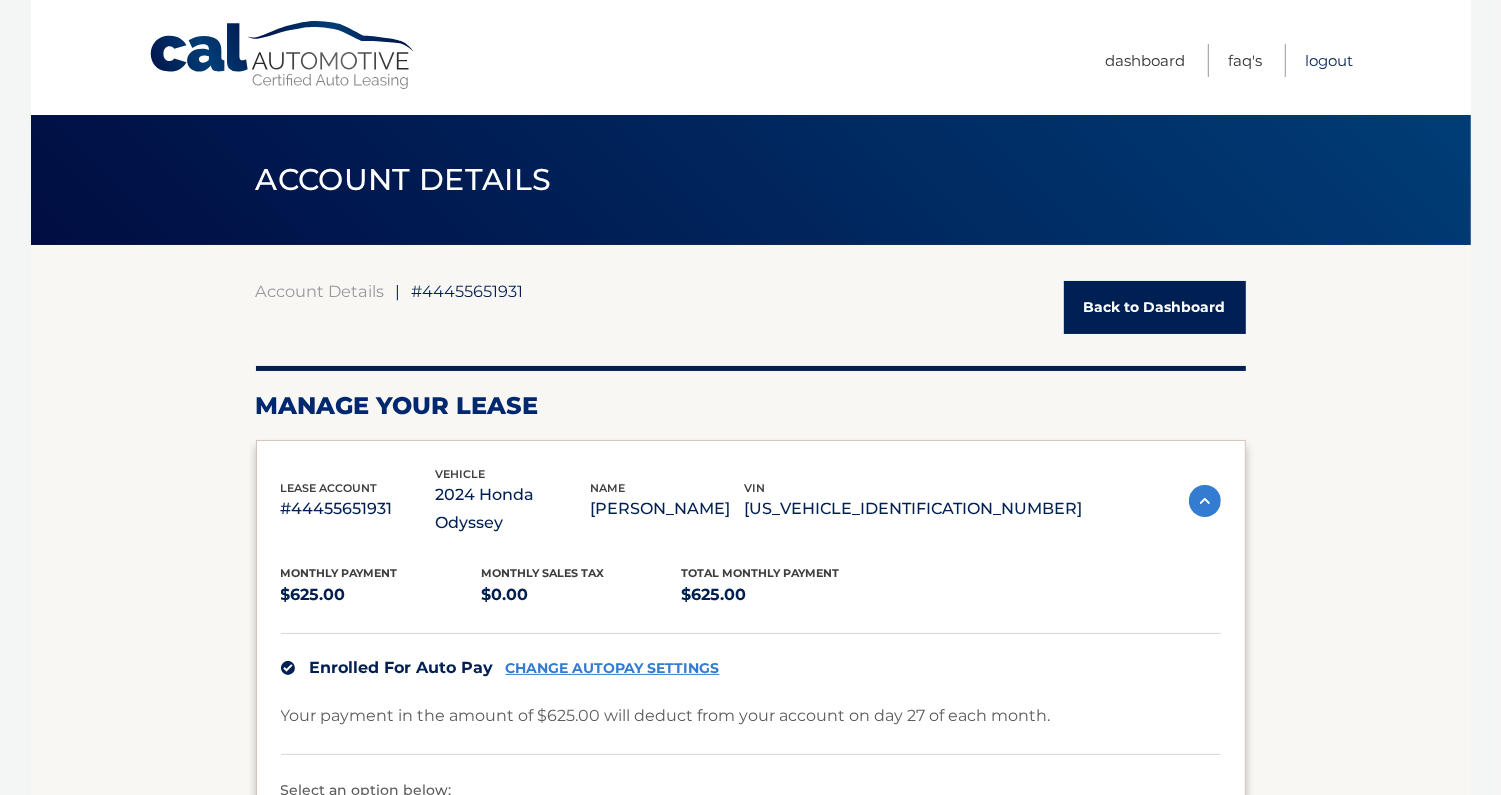 click on "Logout" at bounding box center [1330, 60] 